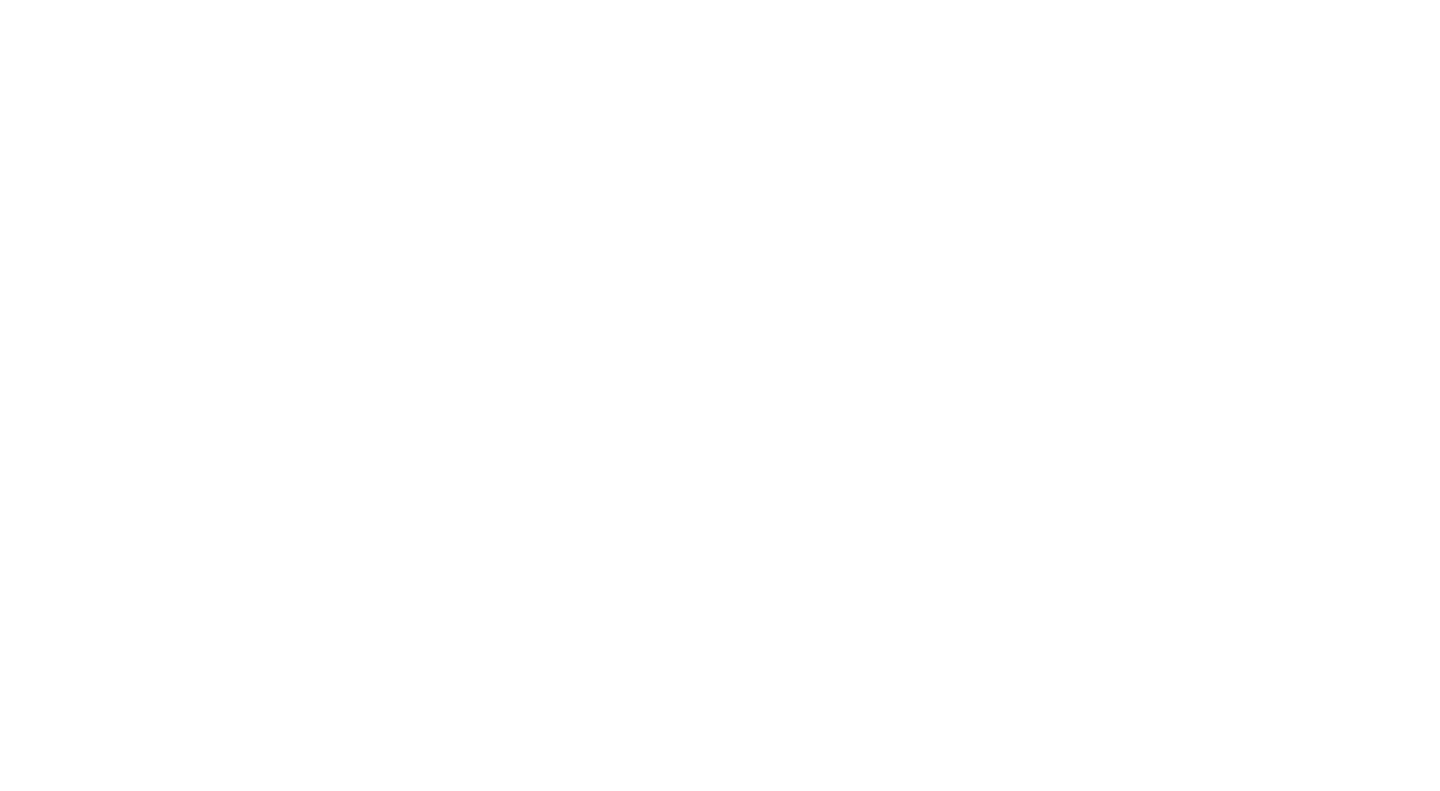 scroll, scrollTop: 0, scrollLeft: 0, axis: both 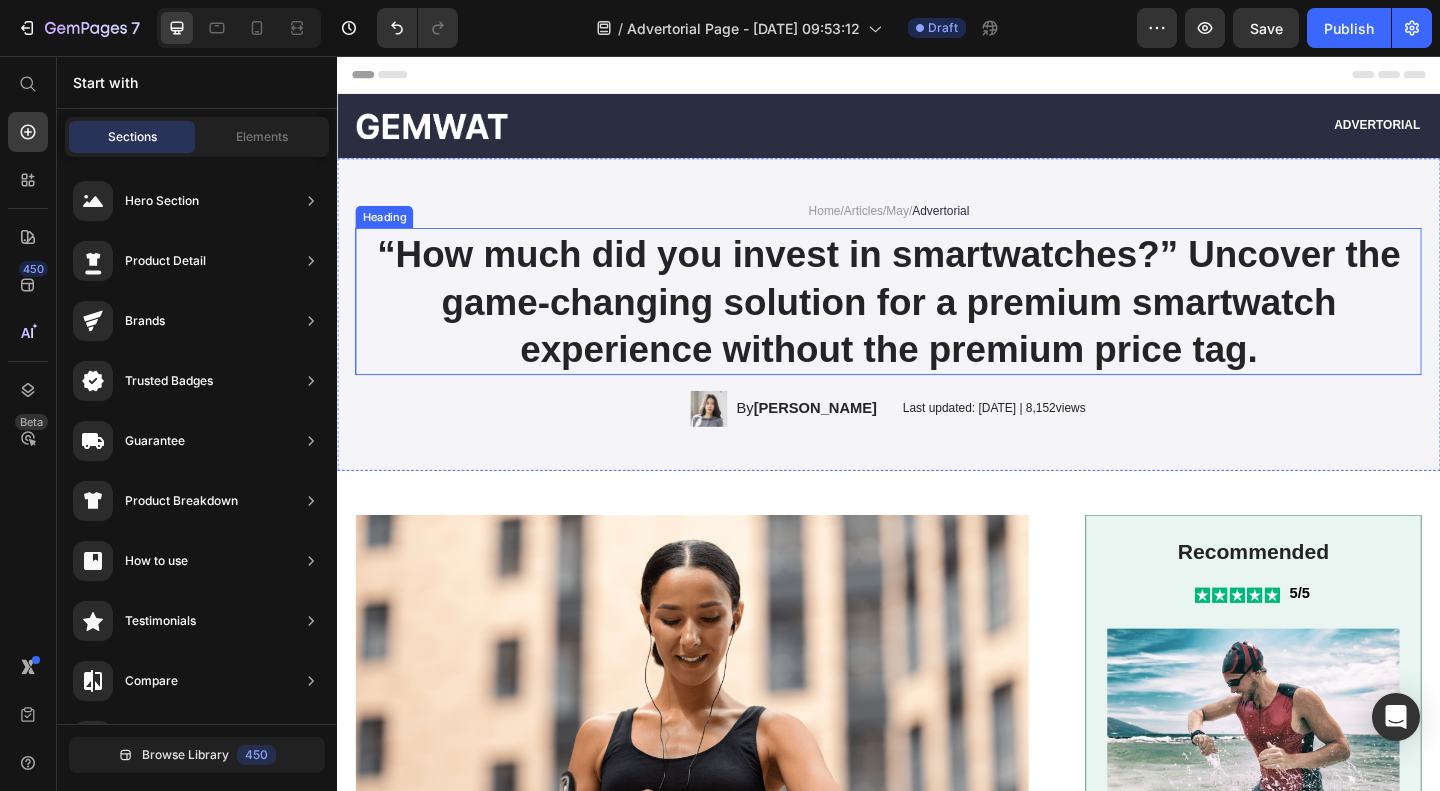 click on "“How much did you invest in smartwatches?” Uncover the game-changing solution for a premium smartwatch experience without the premium price tag." at bounding box center (937, 323) 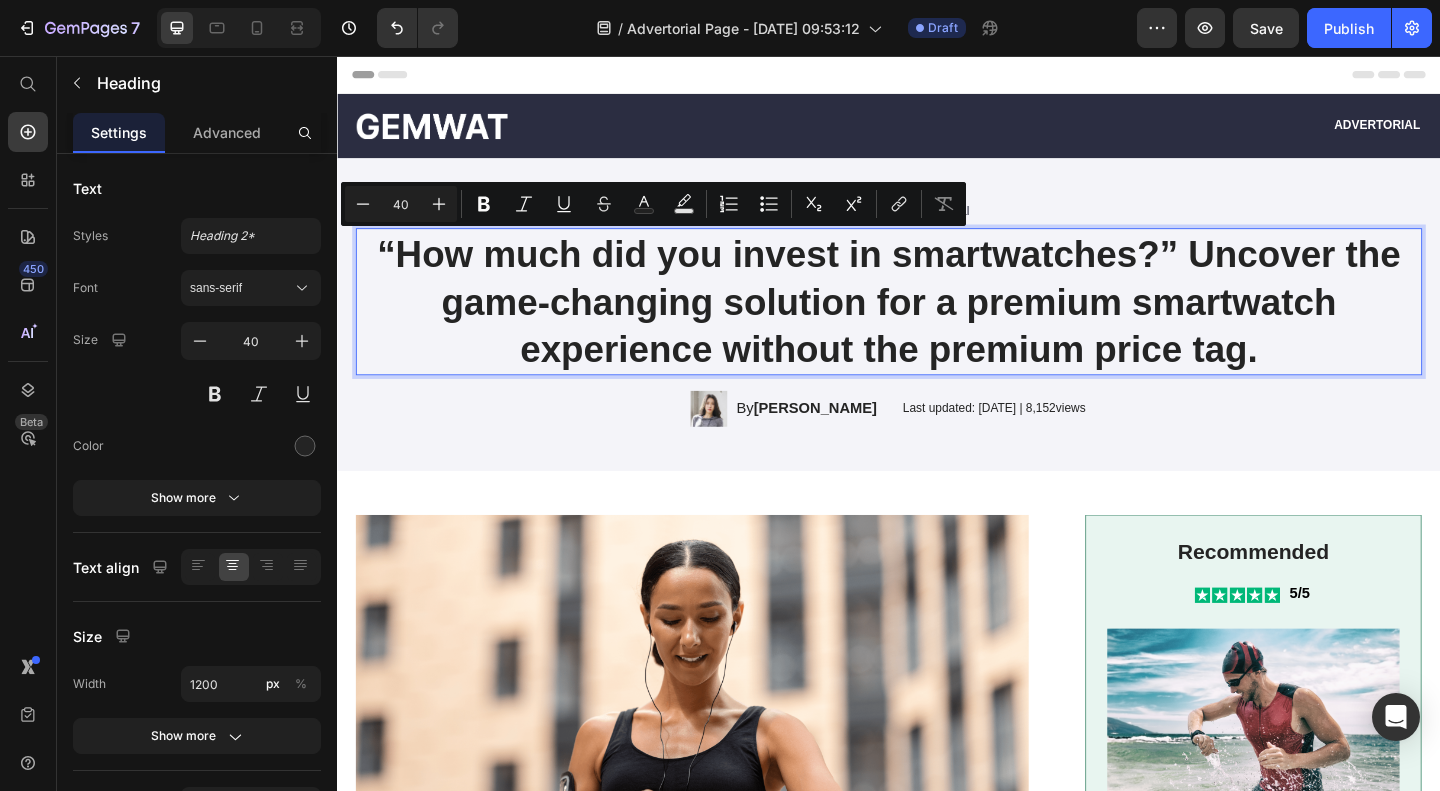 click on "“How much did you invest in smartwatches?” Uncover the game-changing solution for a premium smartwatch experience without the premium price tag." at bounding box center [937, 323] 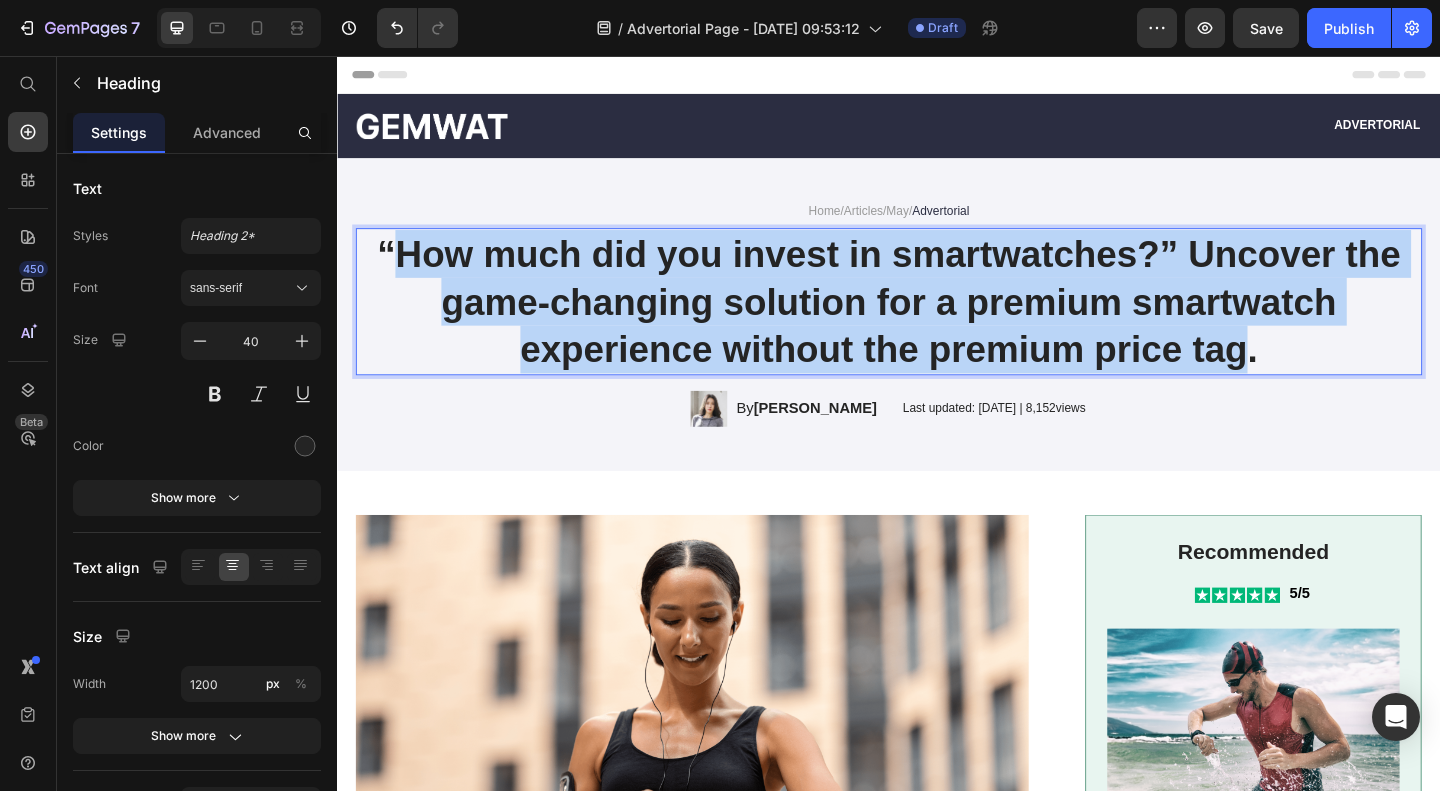 drag, startPoint x: 1319, startPoint y: 370, endPoint x: 400, endPoint y: 270, distance: 924.4247 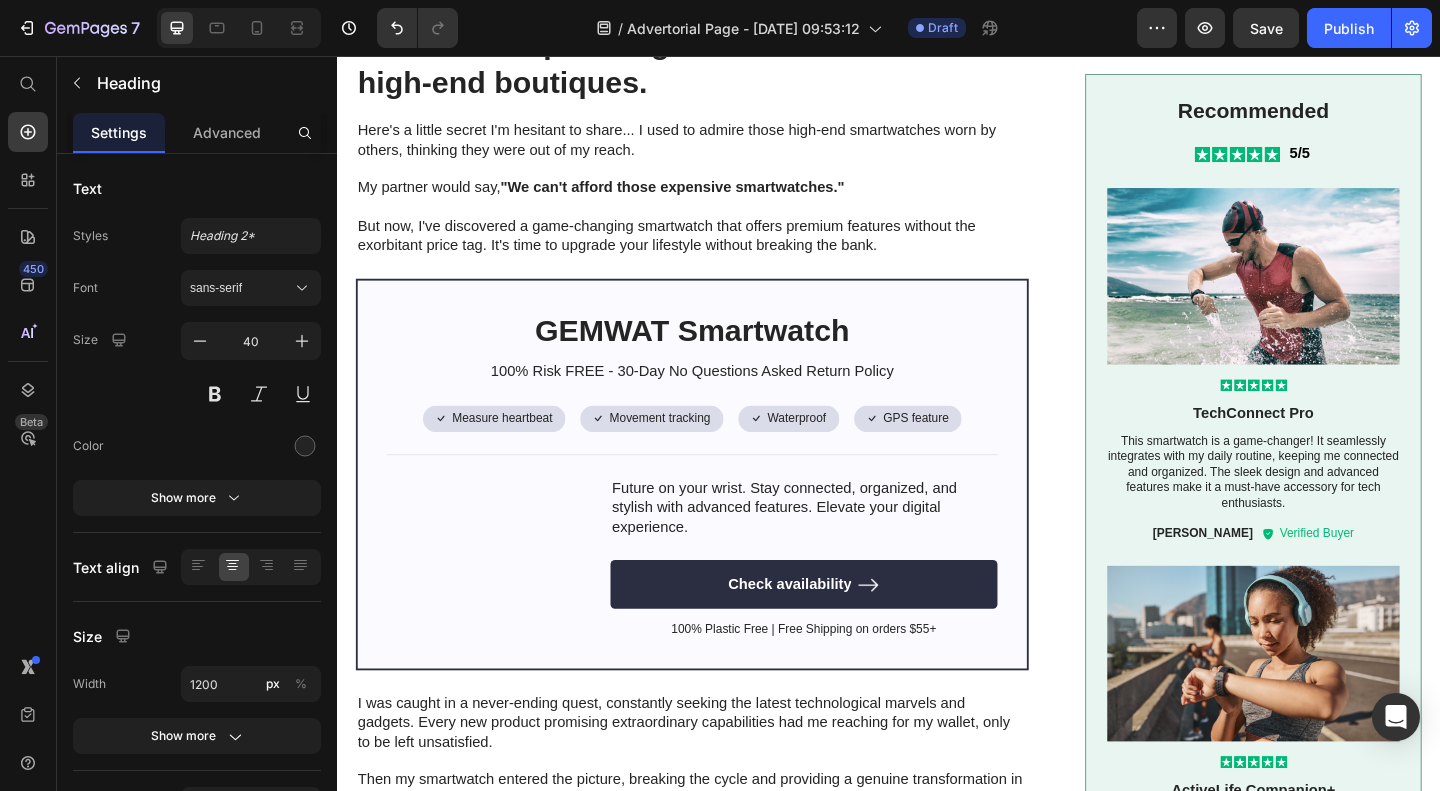 scroll, scrollTop: 926, scrollLeft: 0, axis: vertical 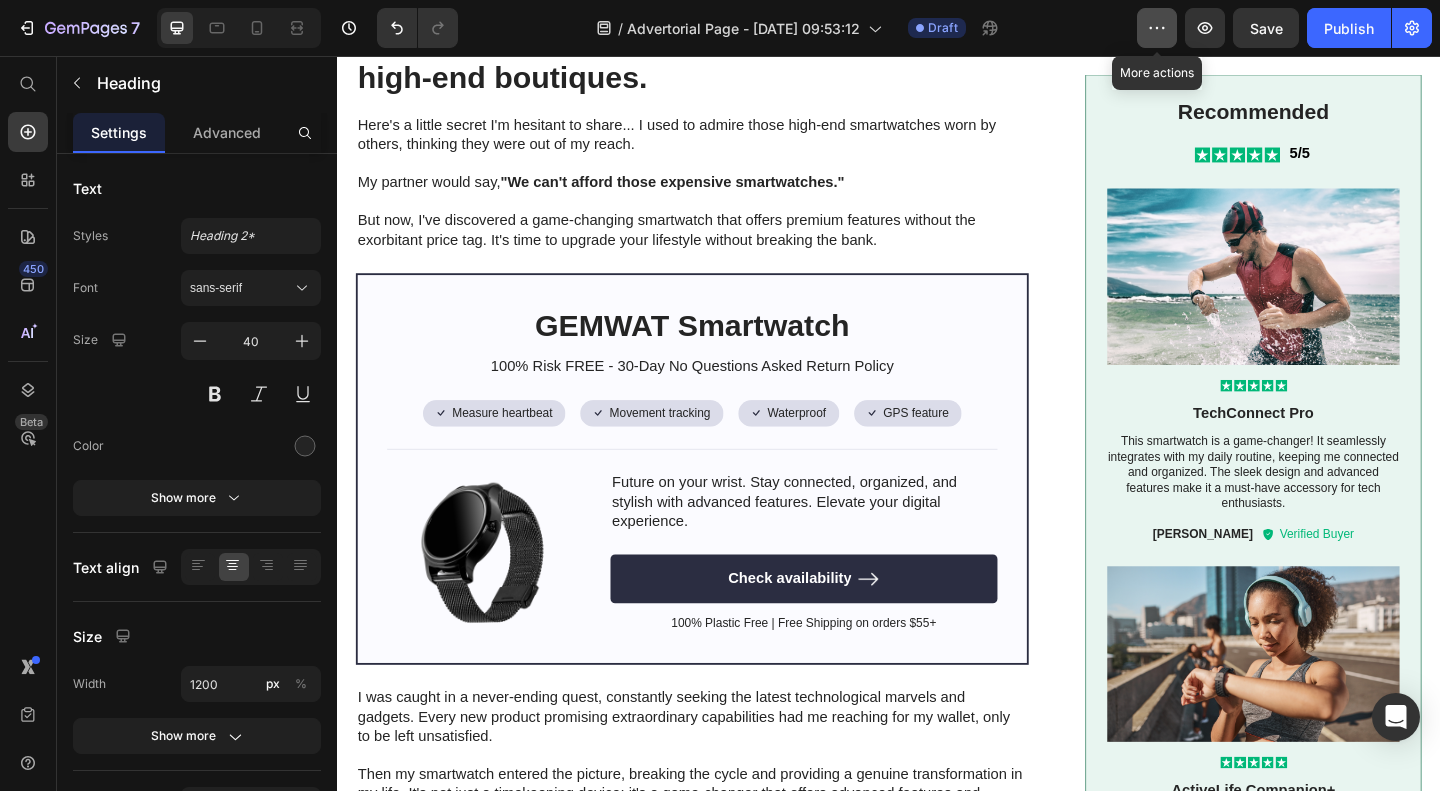 click 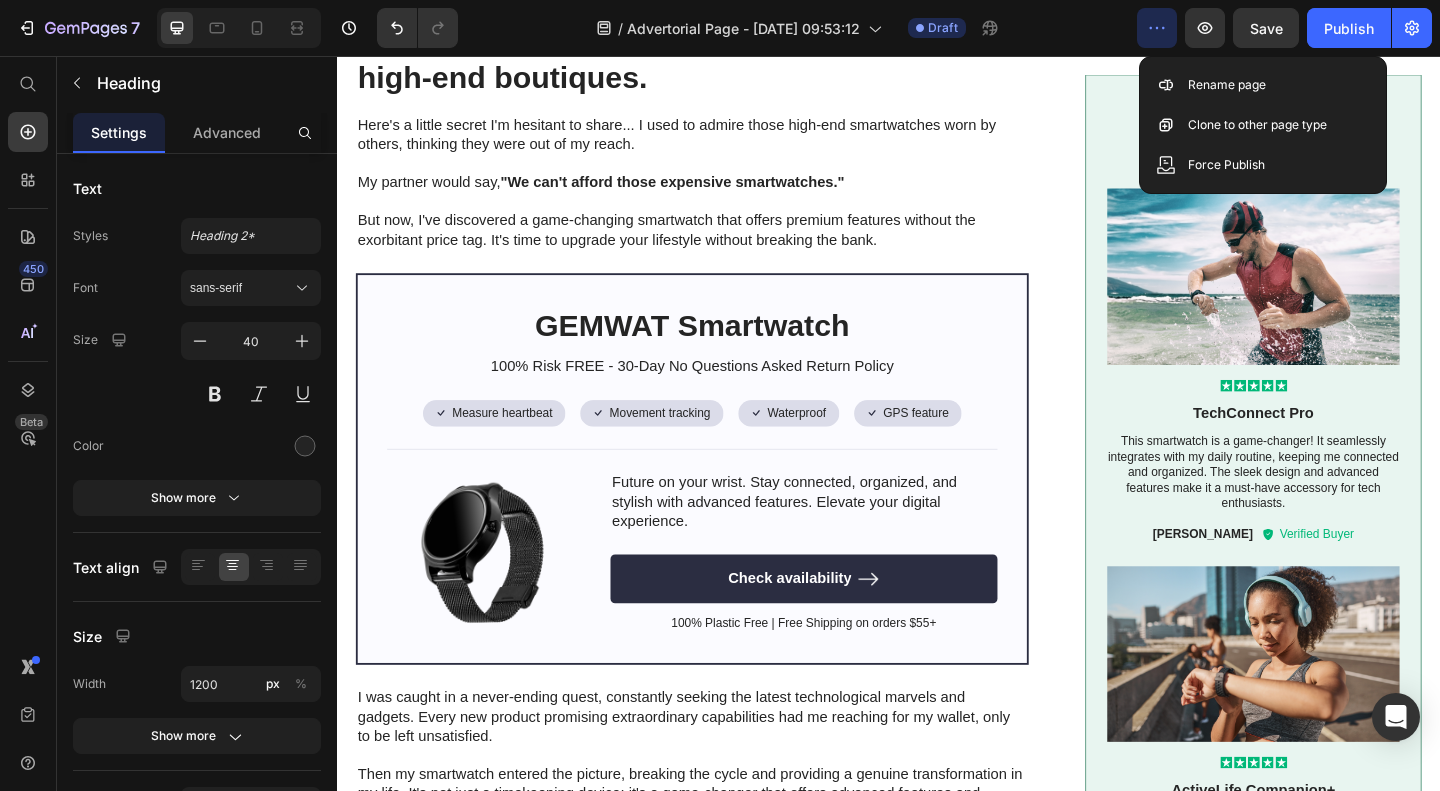 click 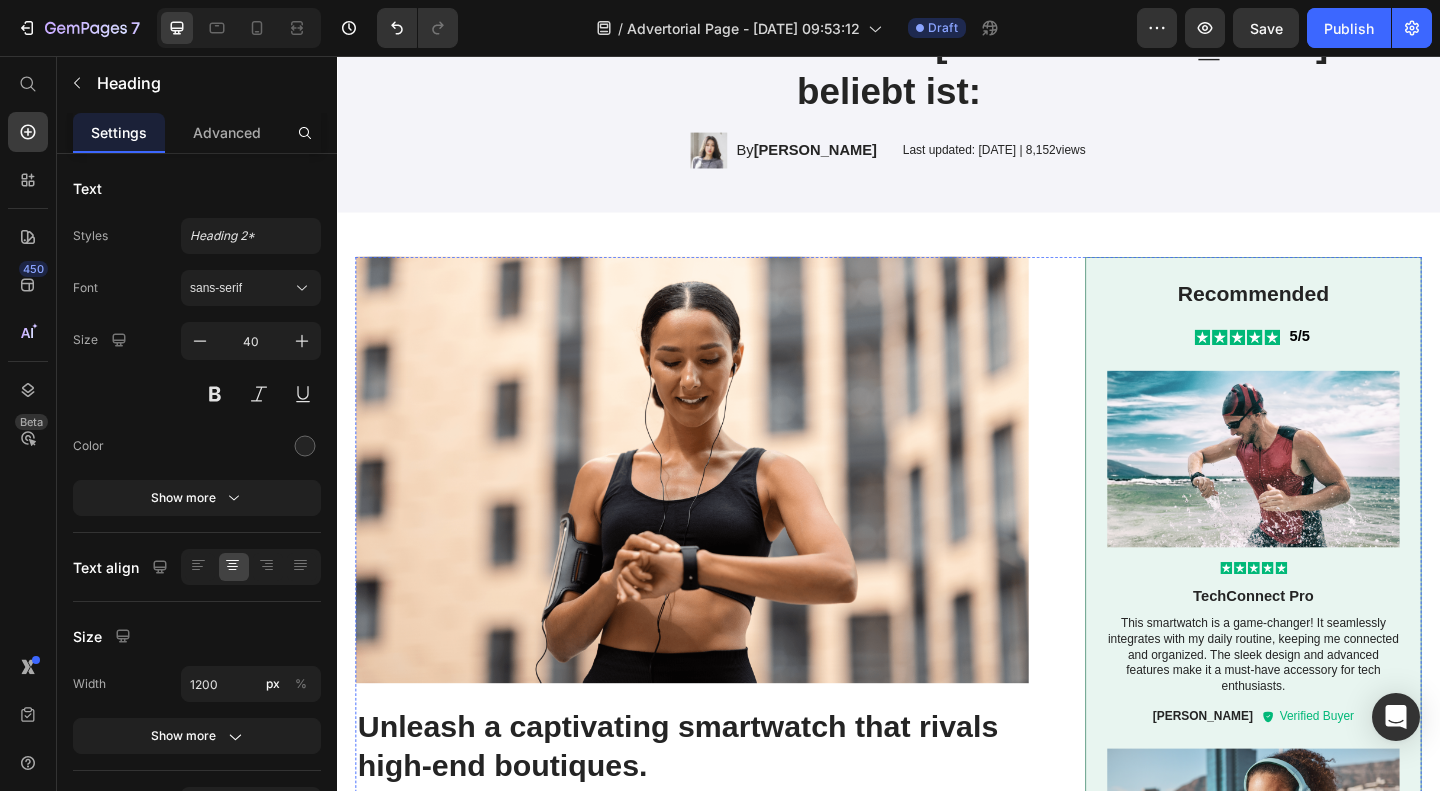 scroll, scrollTop: 94, scrollLeft: 0, axis: vertical 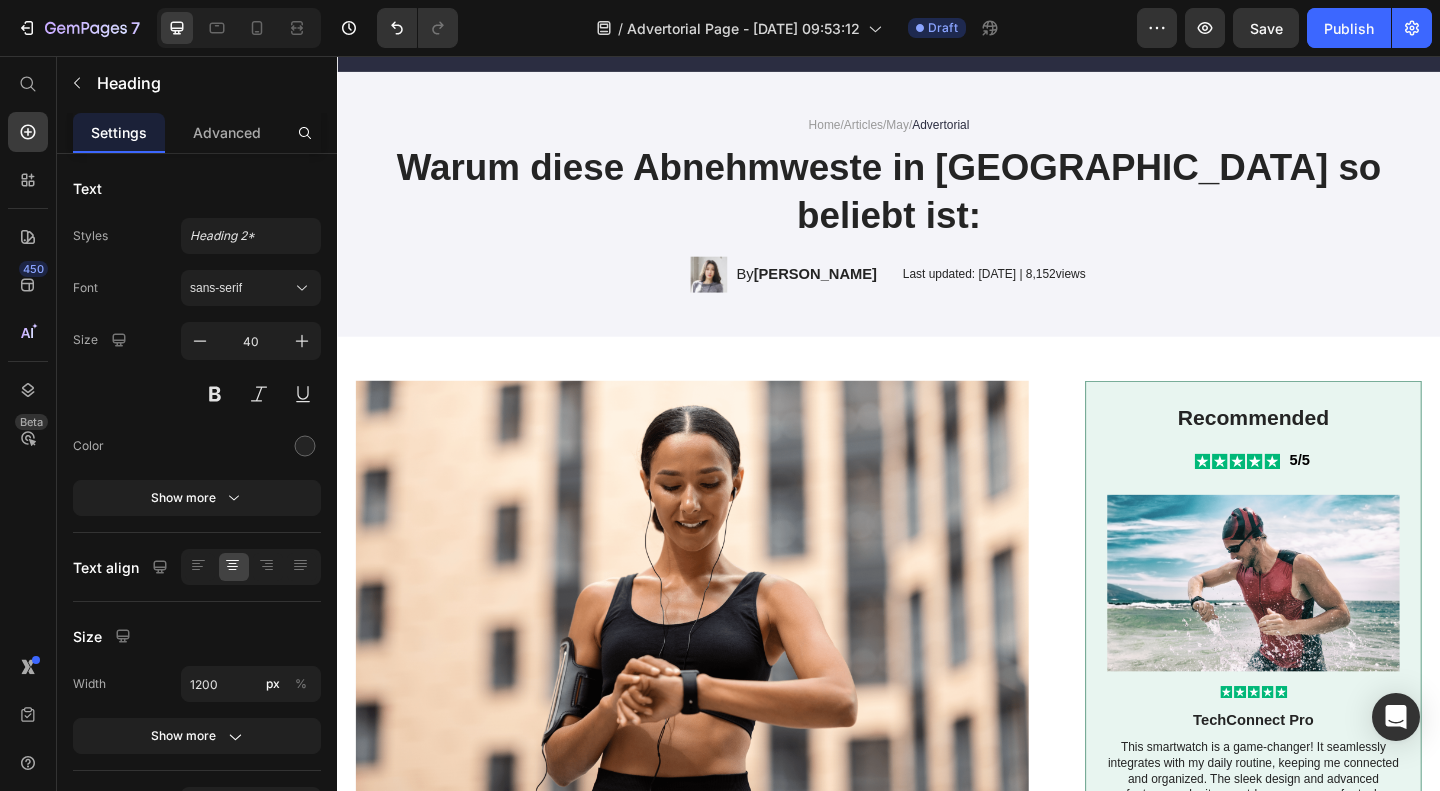 click on "Warum diese Abnehmweste in [GEOGRAPHIC_DATA] so beliebt ist:" at bounding box center (937, 203) 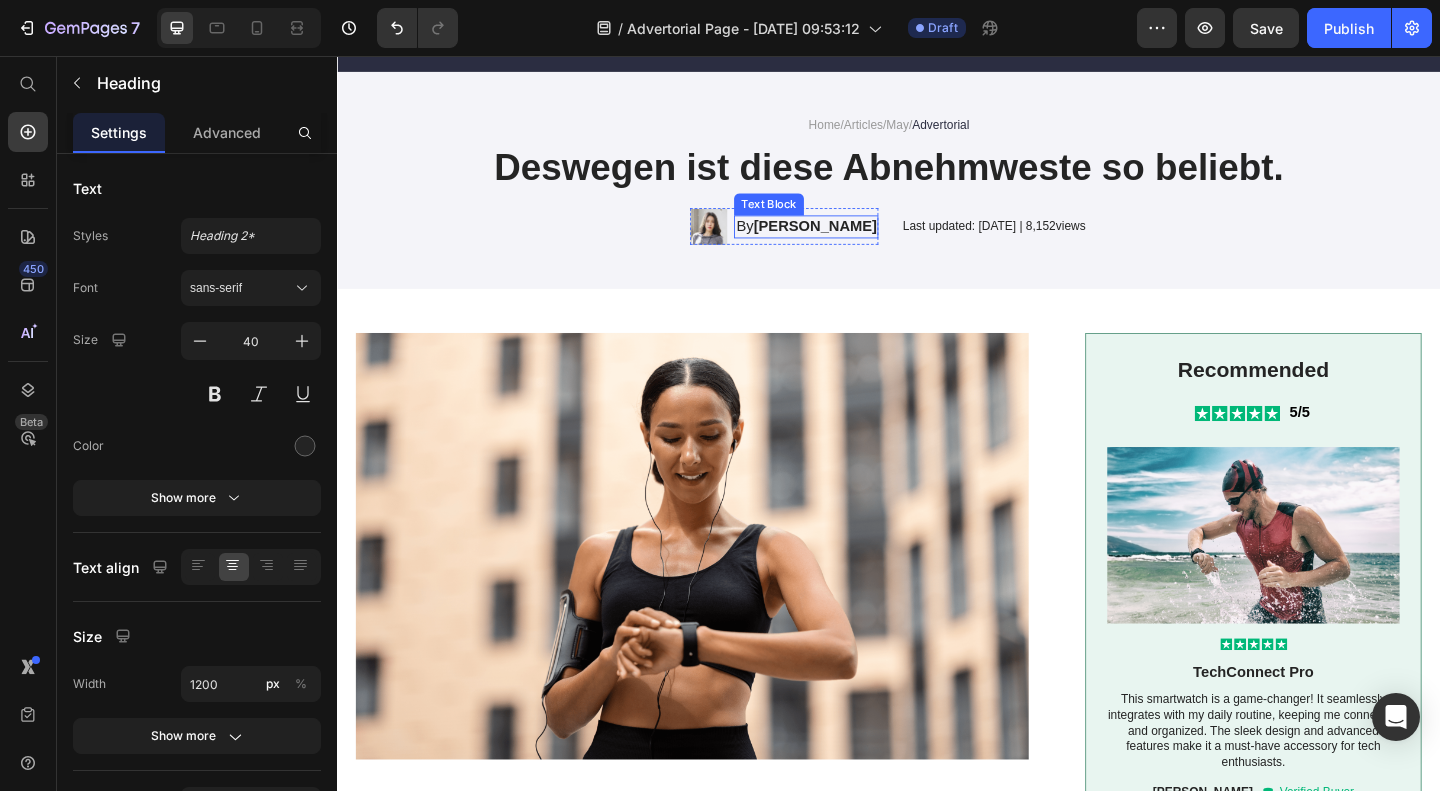 click on "By  [PERSON_NAME]" at bounding box center (847, 241) 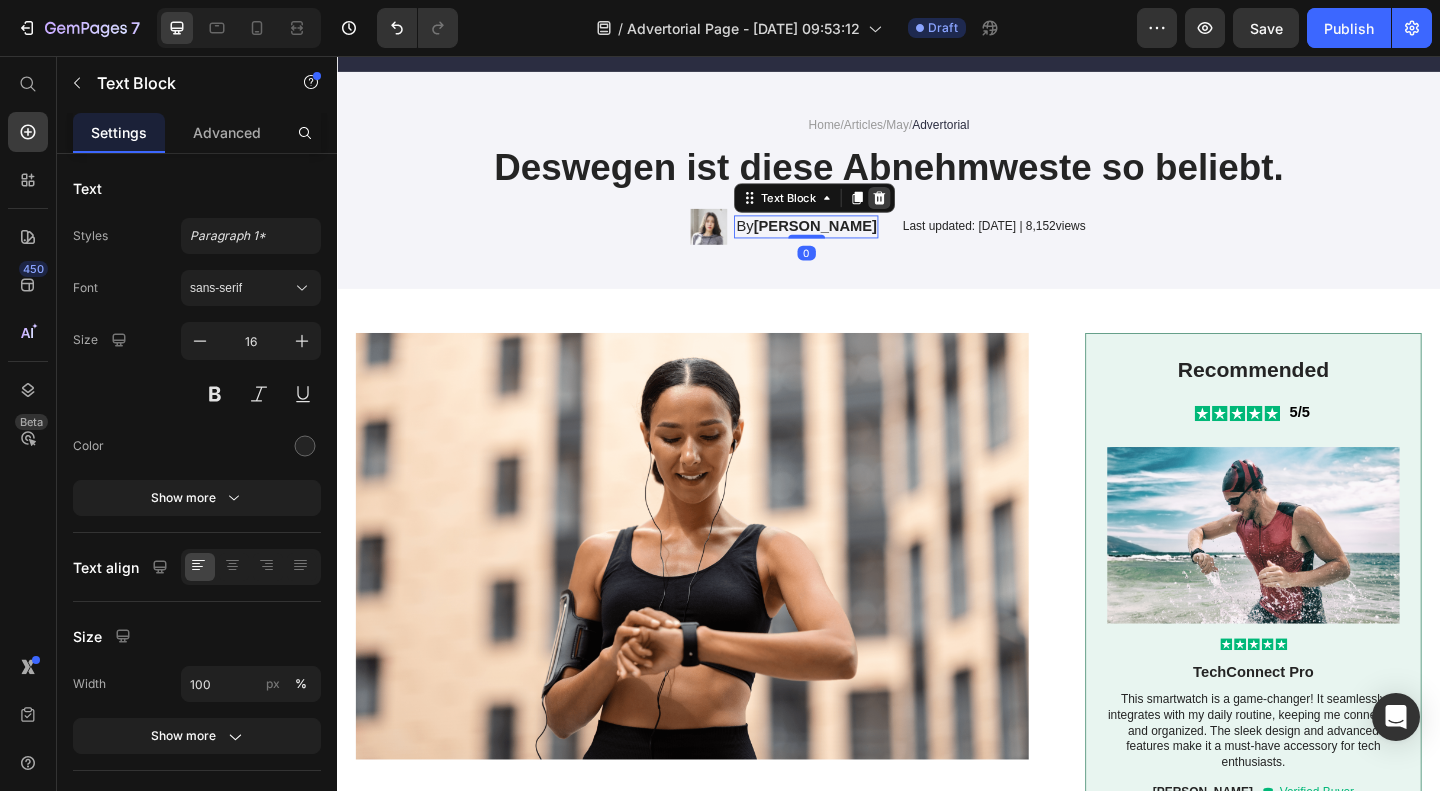 click 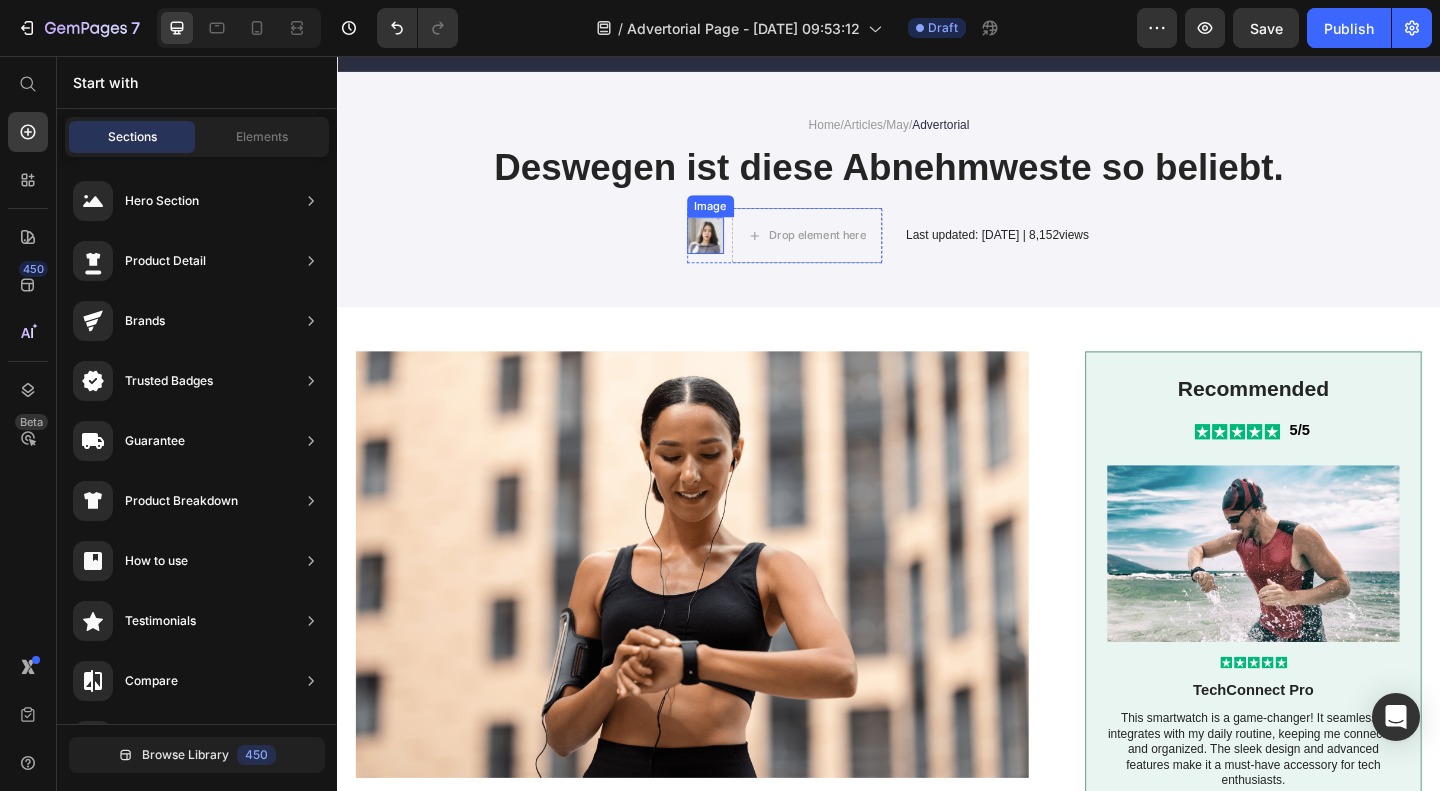 click at bounding box center [738, 251] 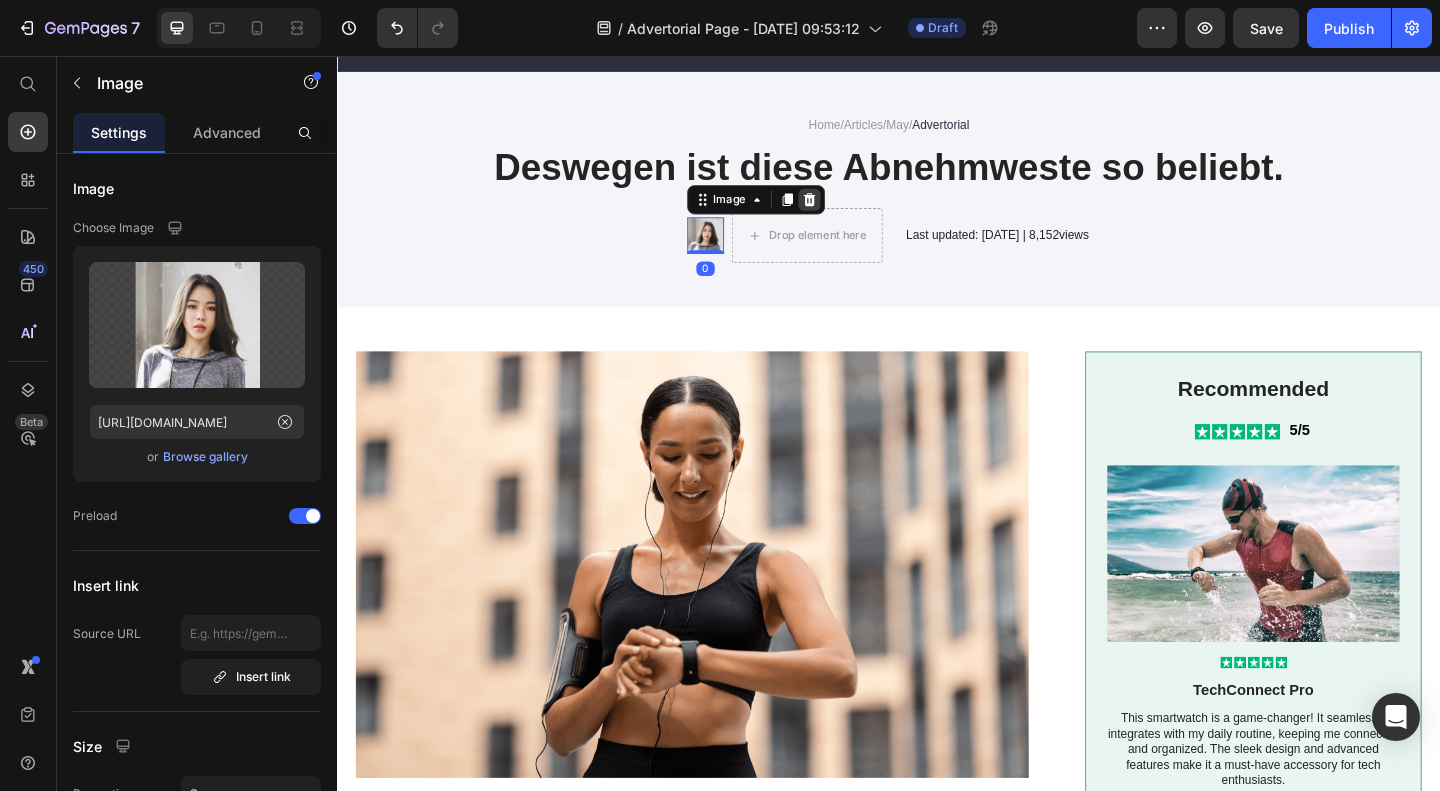 click 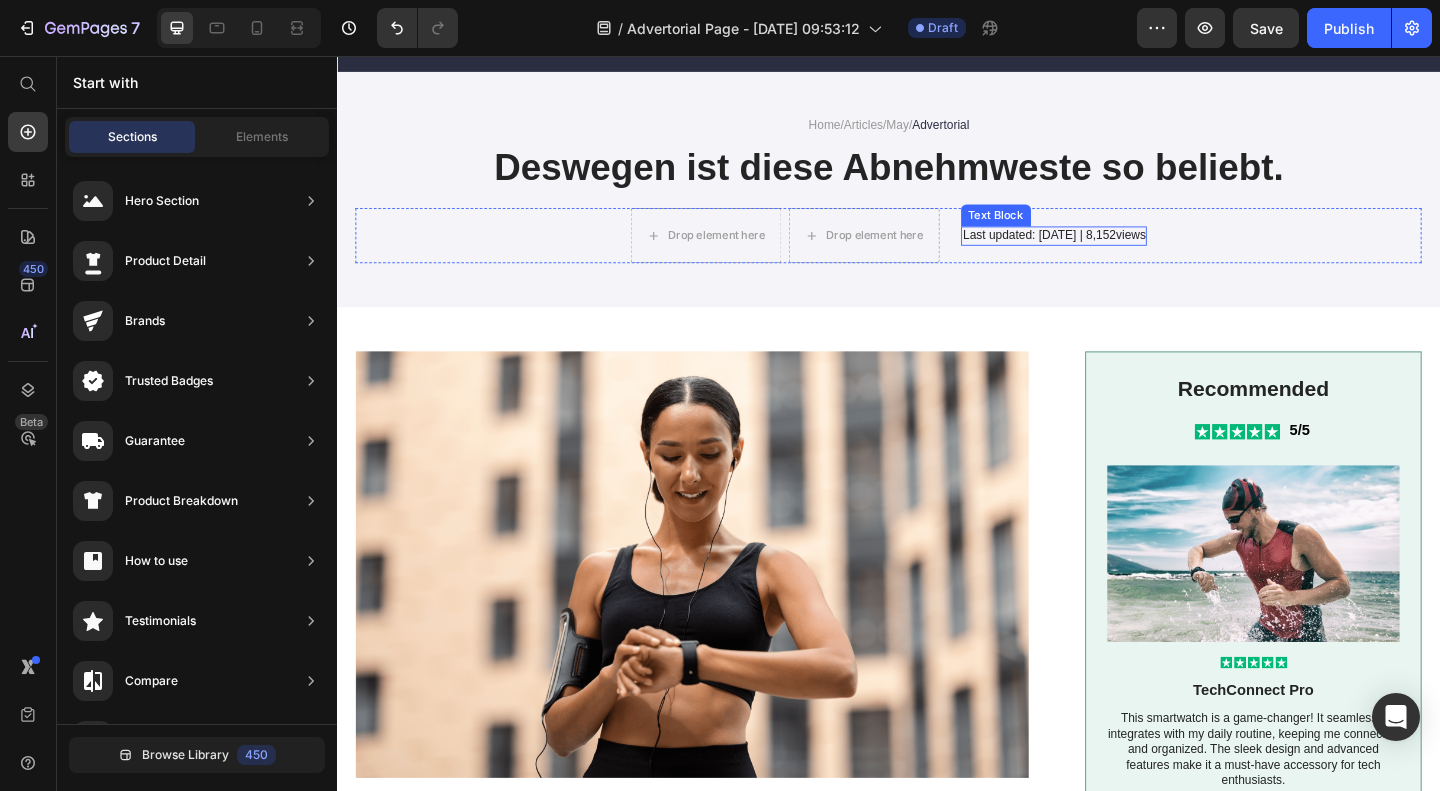 click on "Last updated: [DATE] | 8,152views" at bounding box center (1117, 251) 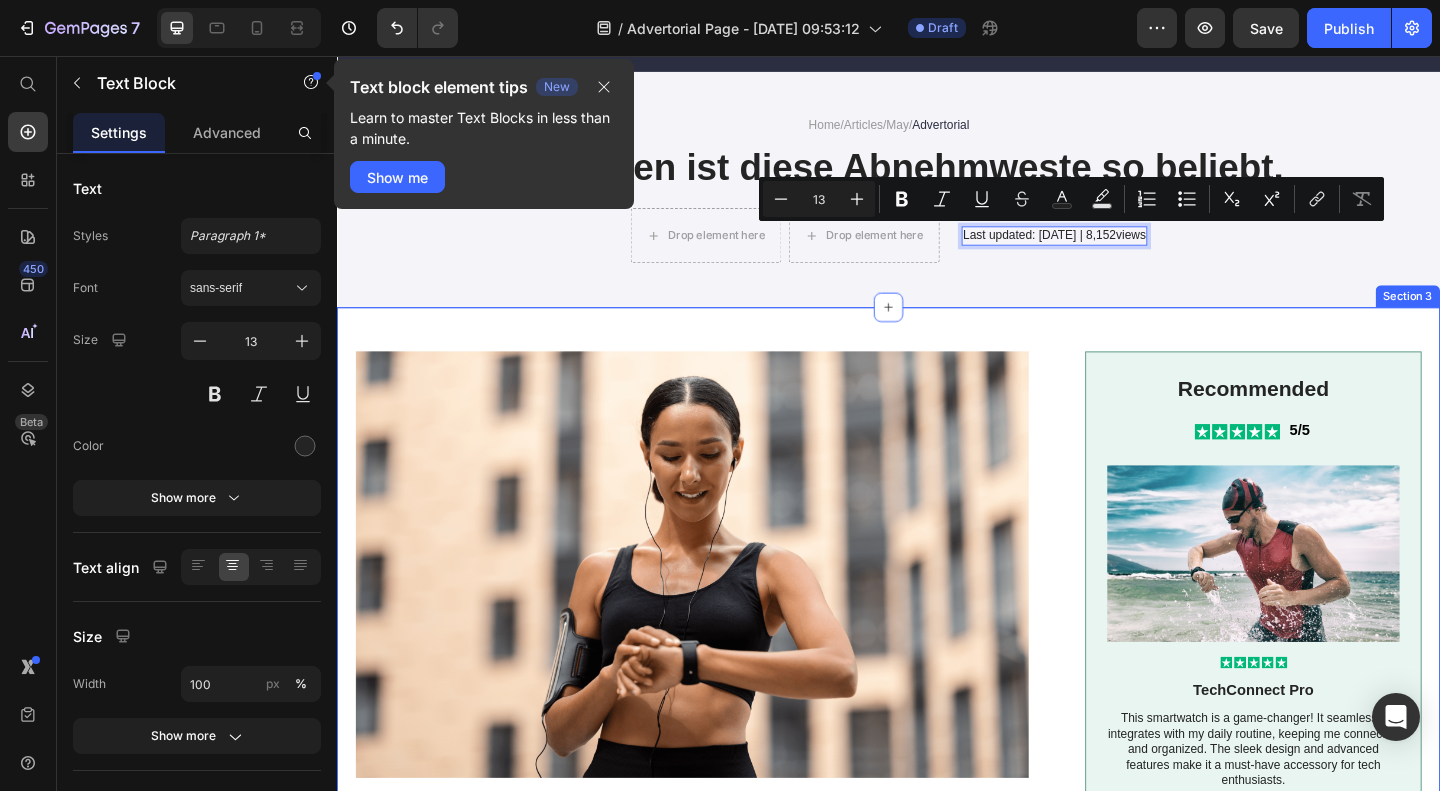 click on "Image Unleash a captivating smartwatch that rivals high-end boutiques. Heading Here's a little secret I'm hesitant to share... I used to admire those high-end smartwatches worn by others, thinking they were out of my reach.   My partner would say,  "We can't afford those expensive smartwatches."   But now, I've discovered a game-changing smartwatch that offers premium features without the exorbitant price tag. It's time to upgrade your lifestyle without breaking the bank. Text Block GEMWAT Smartwatch Heading 100% Risk FREE - 30-Day No Questions Asked Return Policy Text Block
Icon Measure heartbeat Text Block Row
Icon Movement tracking Text Block Row Row
Icon Waterproof Text Block Row
Icon GPS feature Text Block Row Row Row Image Future on your wrist. Stay connected, organized, and stylish with advanced features. Elevate your digital experience. Text Block
Check availability Button 100% Plastic Free | Free Shipping on orders $55+ Text Block Row Row     Text Block Heading Image" at bounding box center (937, 1508) 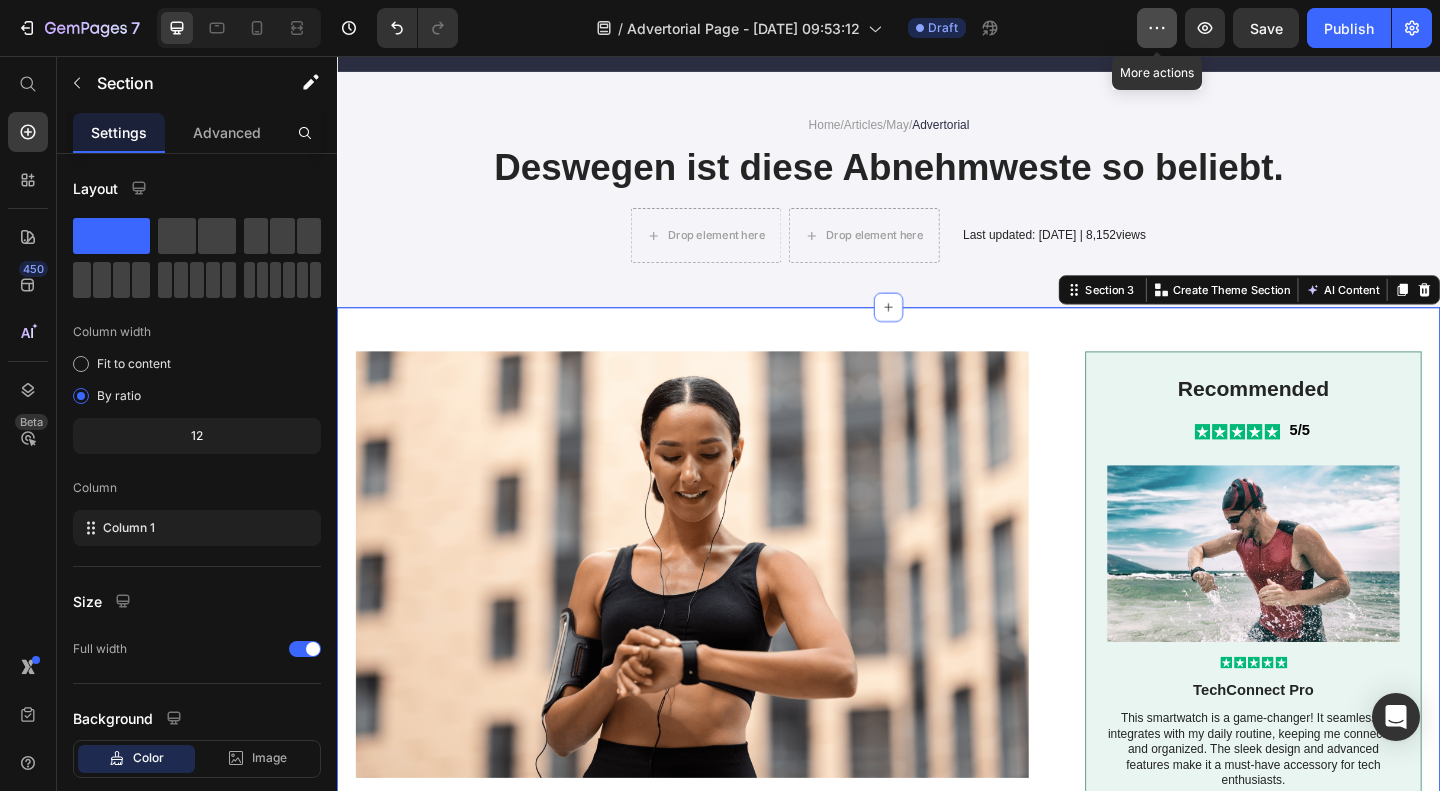 click 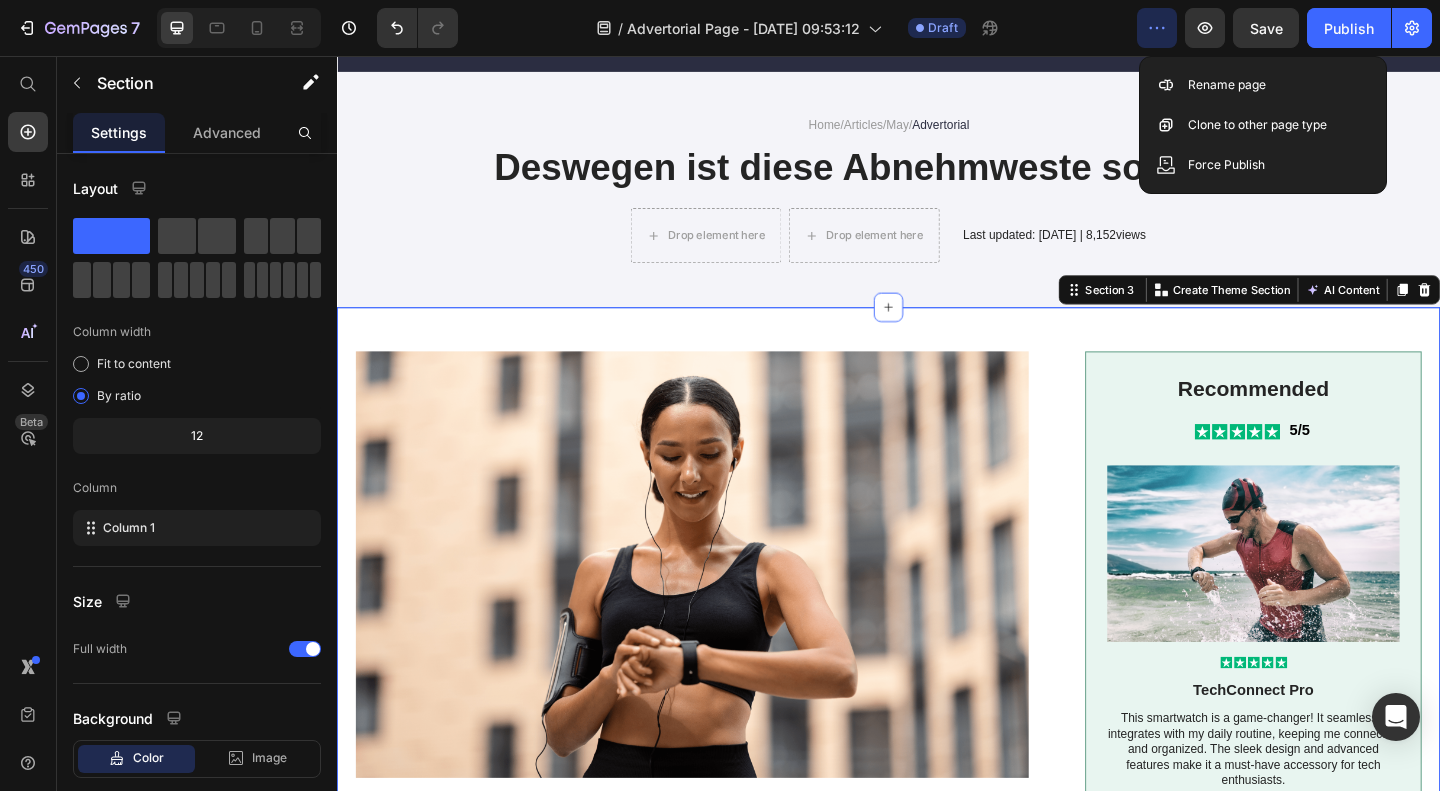 click 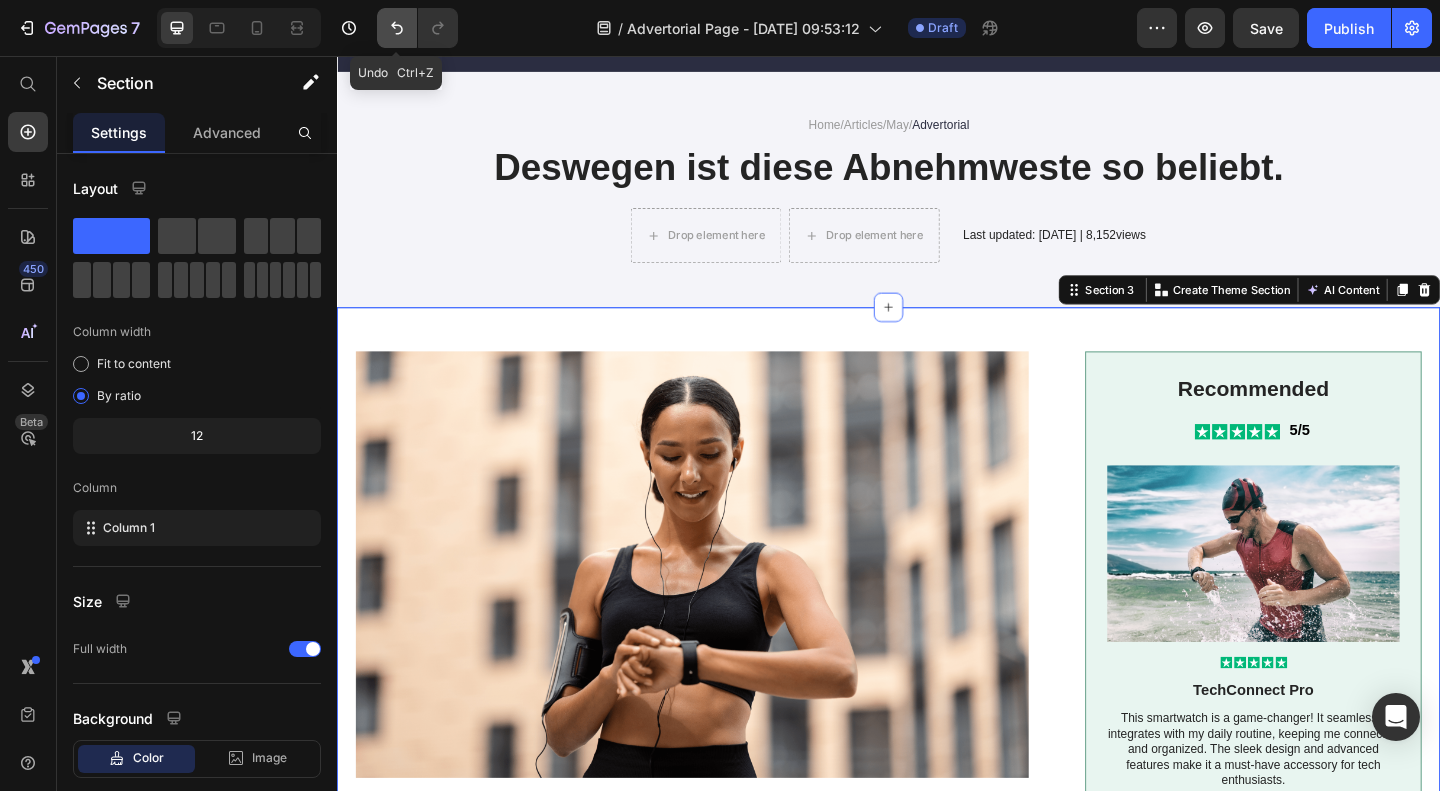 click 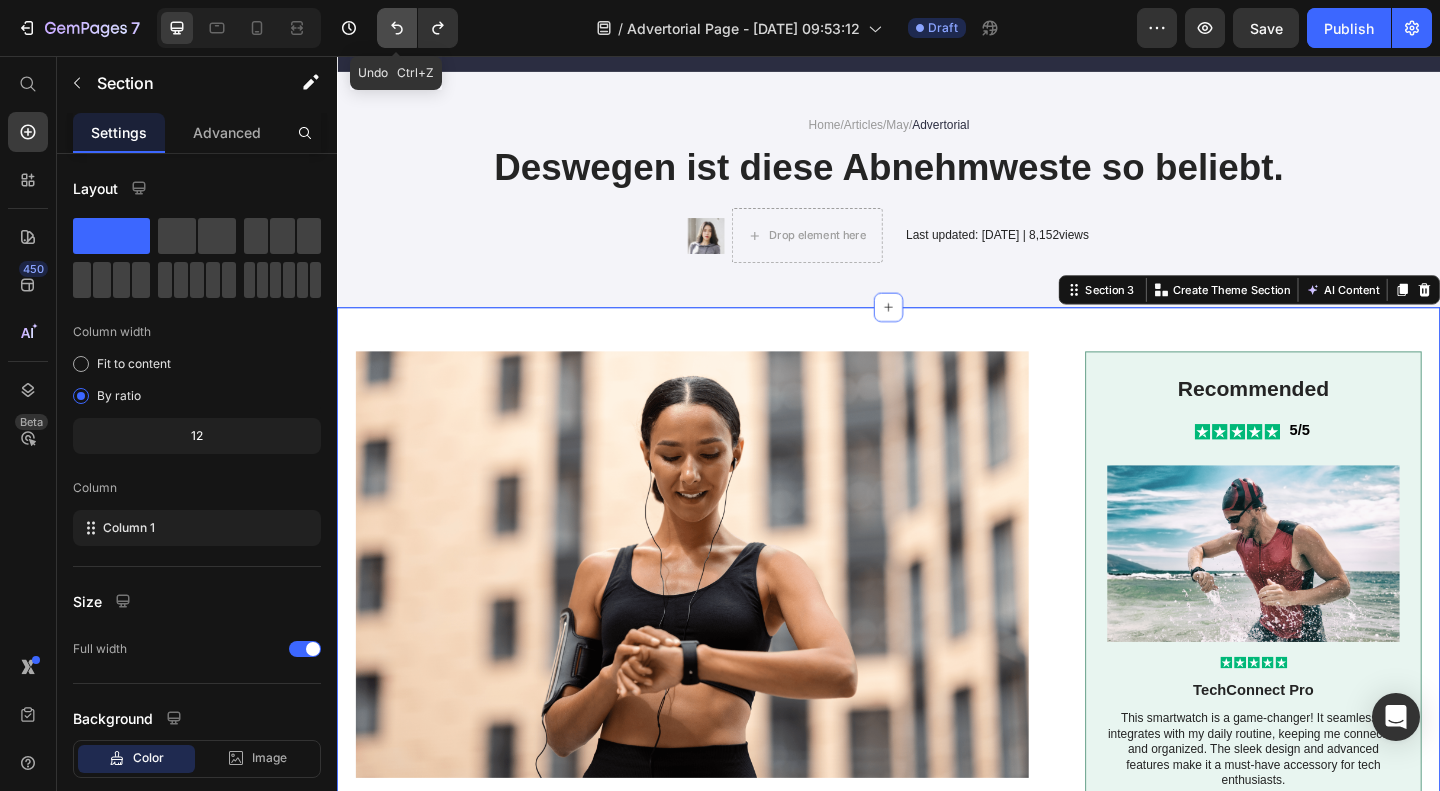 click 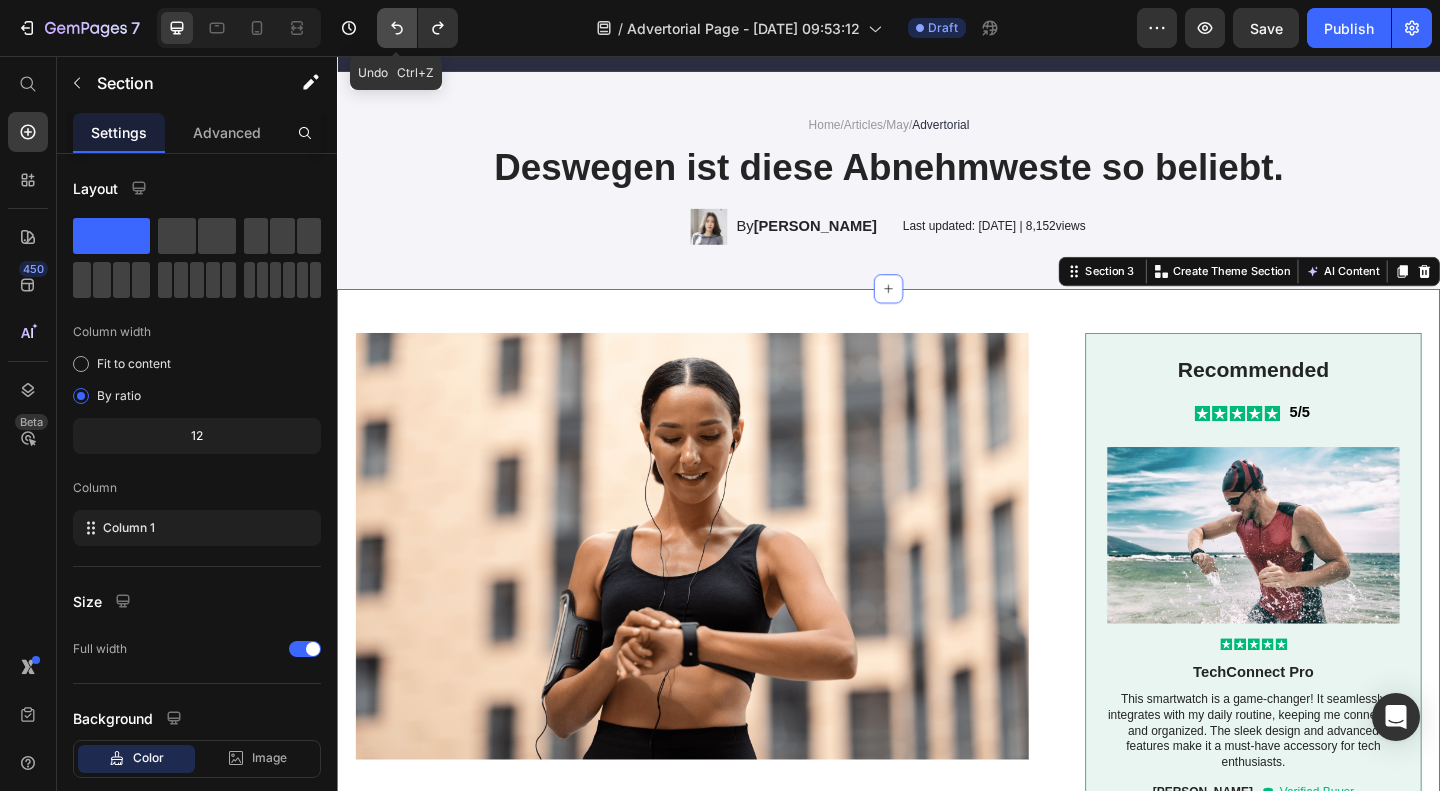 click 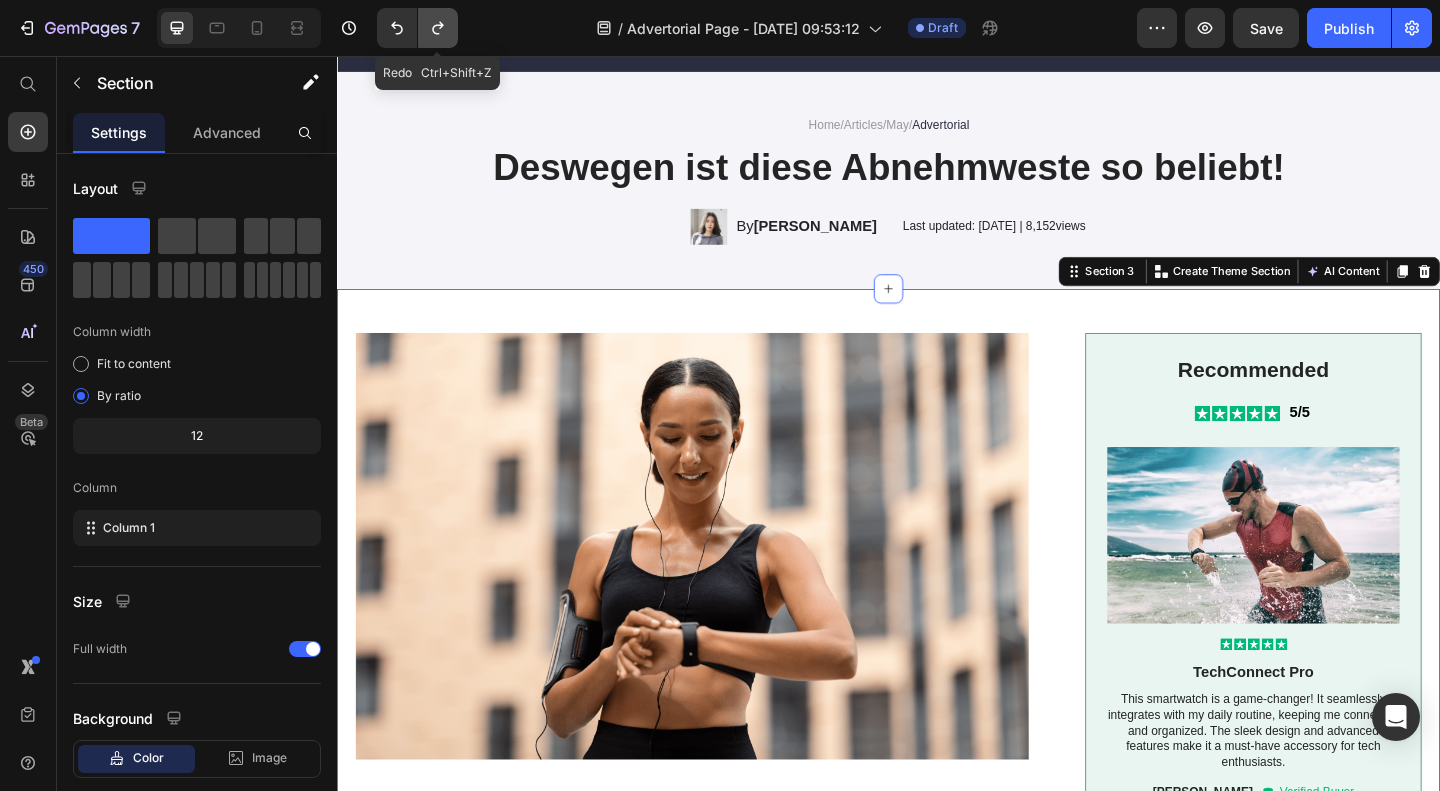 click 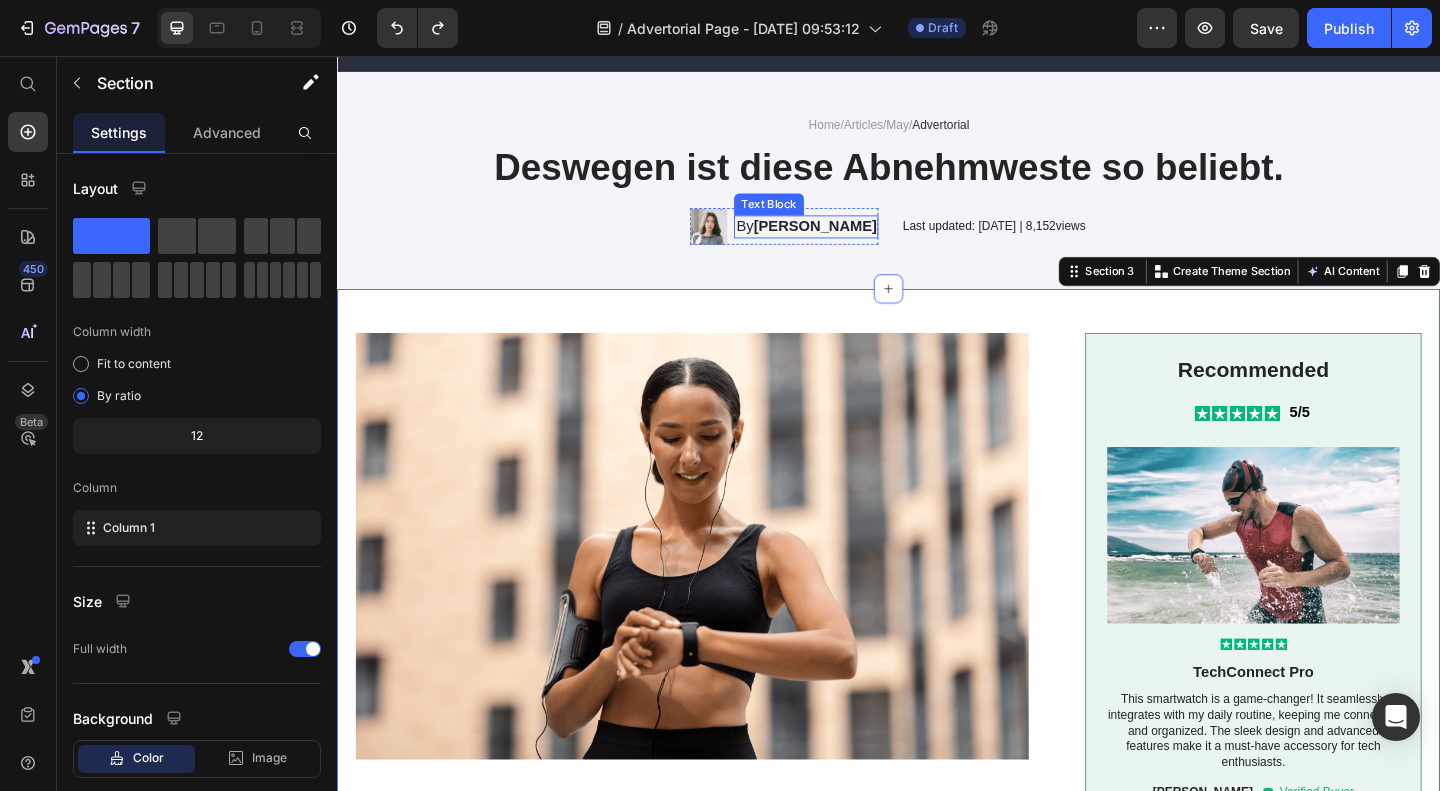 click on "By  [PERSON_NAME]" at bounding box center (847, 241) 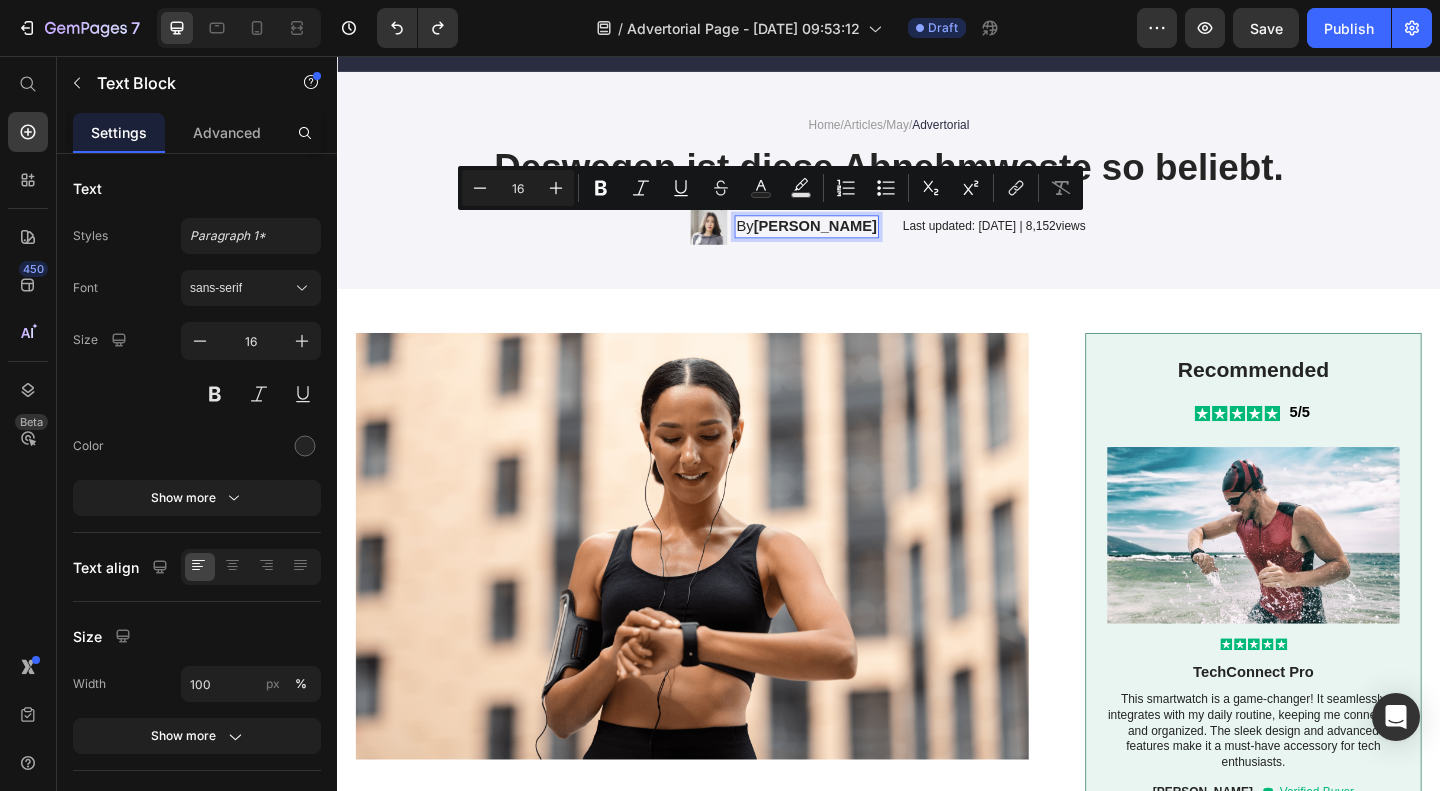 click on "[PERSON_NAME]" at bounding box center (857, 240) 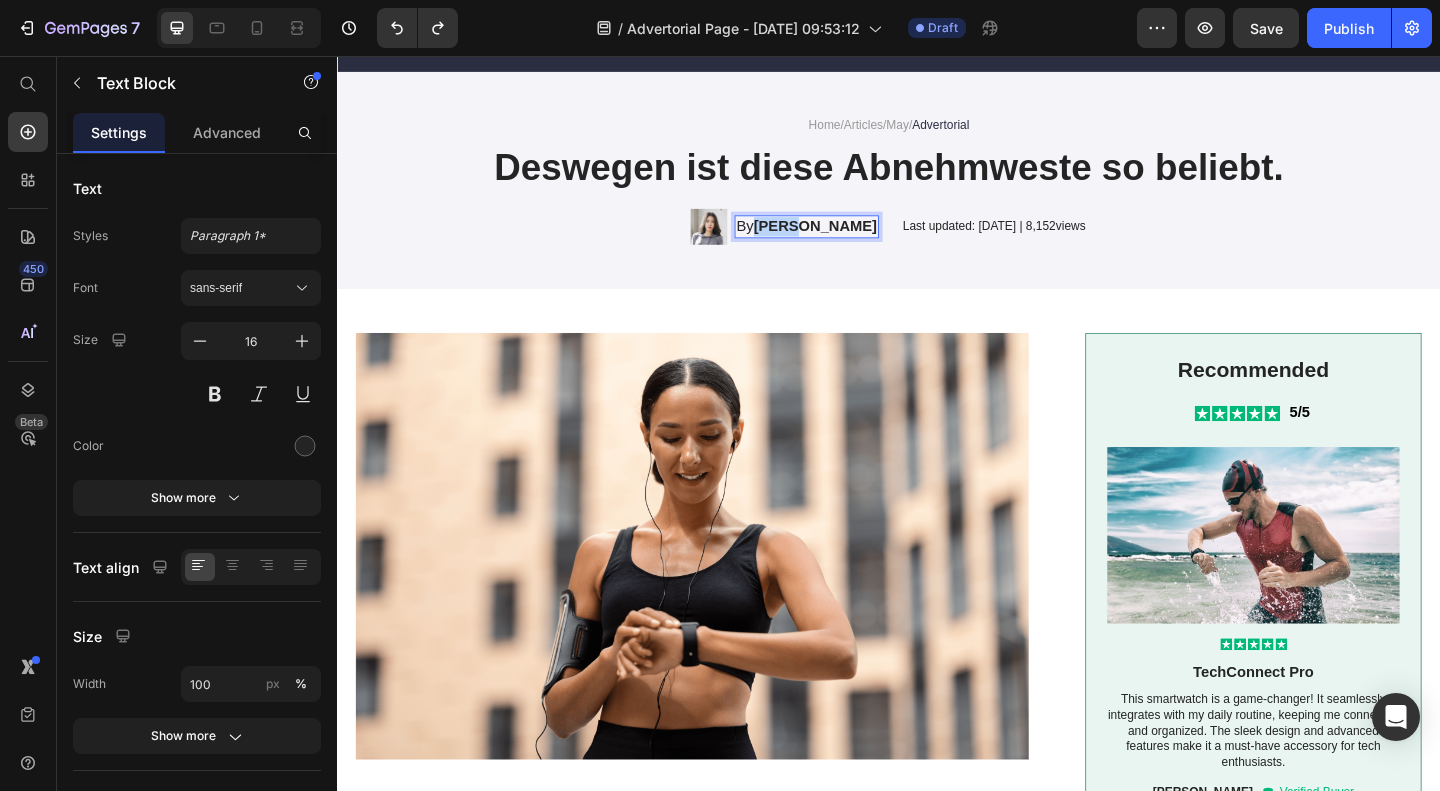 click on "[PERSON_NAME]" at bounding box center (857, 240) 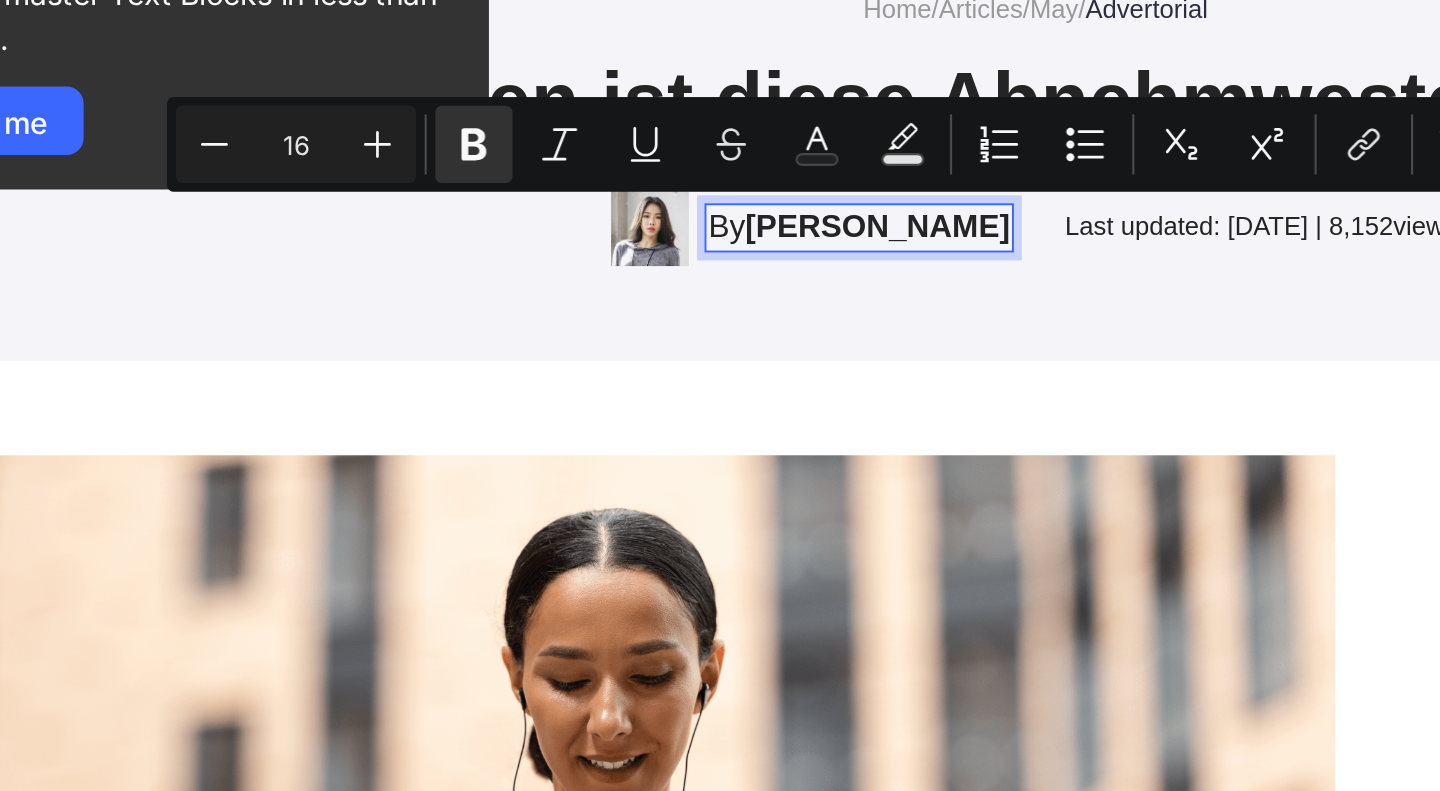 click on "By  [PERSON_NAME]" at bounding box center [363, 47] 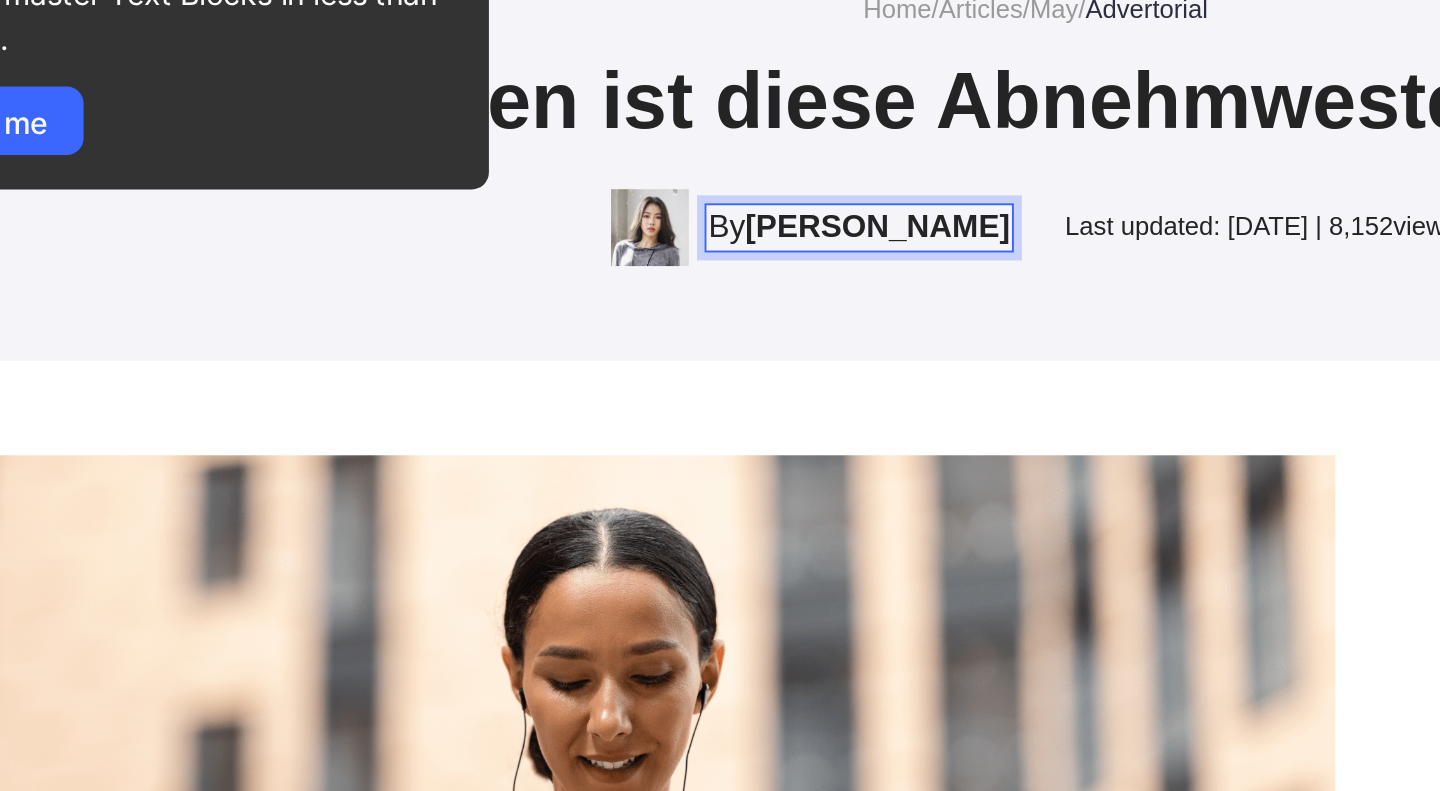 click on "By  [PERSON_NAME]" at bounding box center (363, 47) 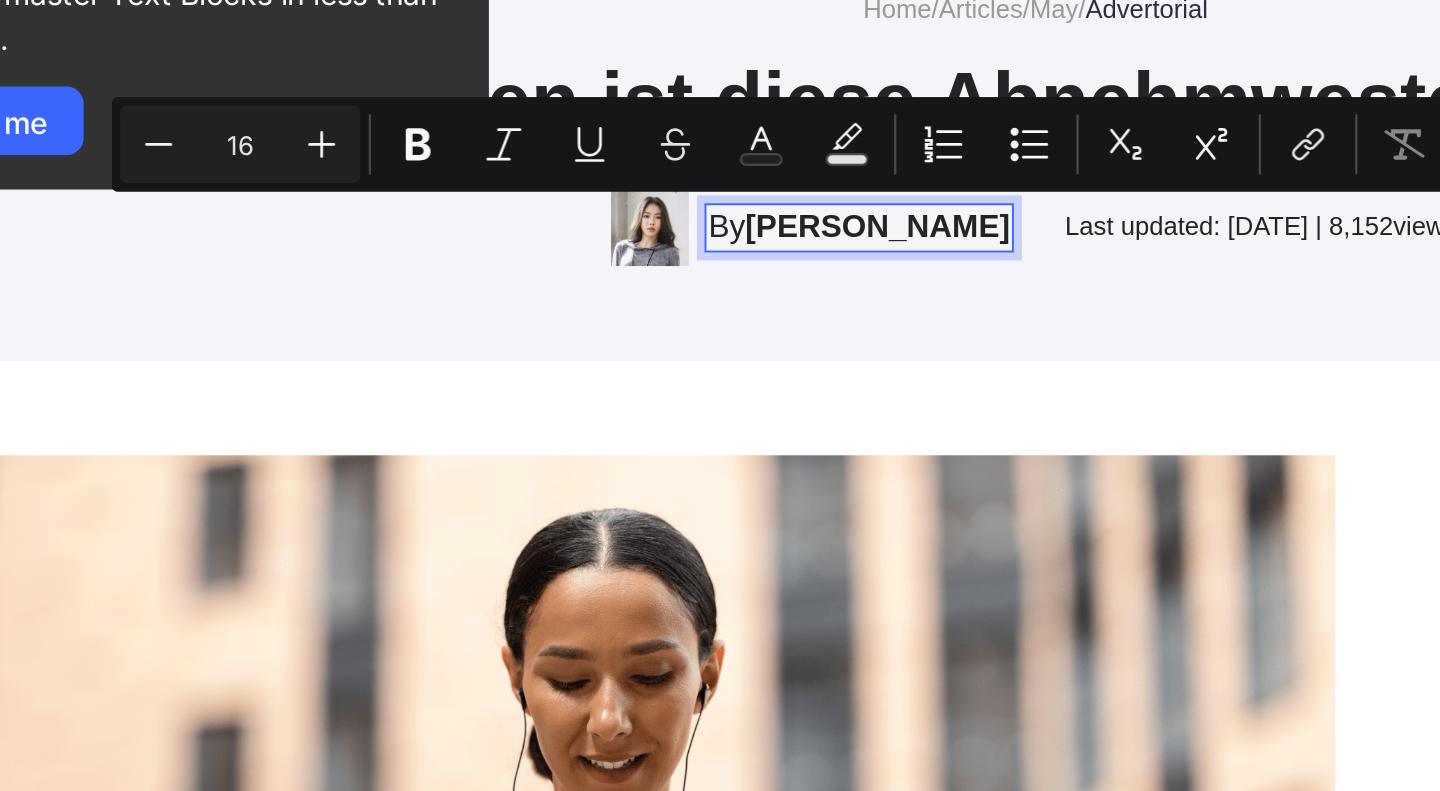 click on "By  [PERSON_NAME]" at bounding box center [363, 47] 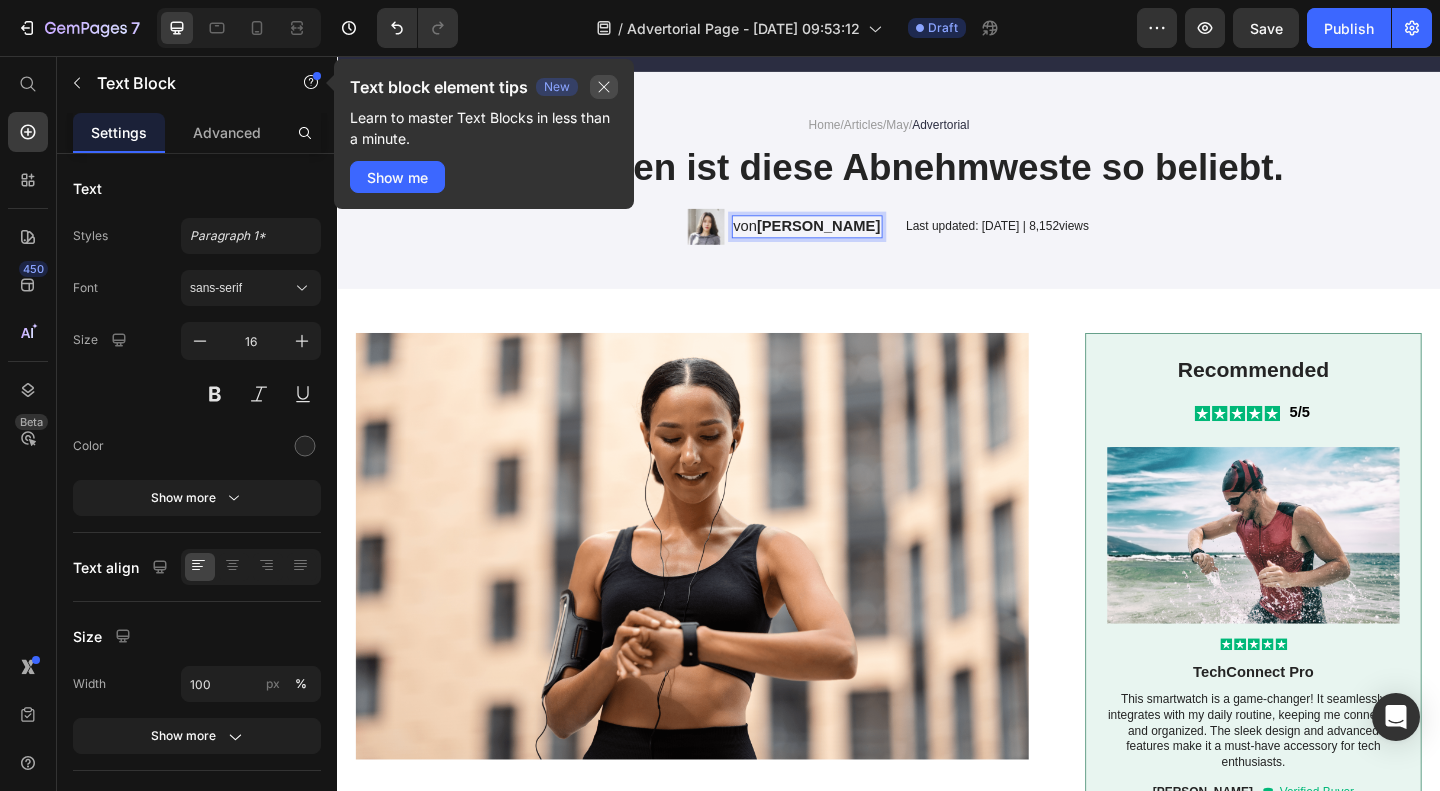 click 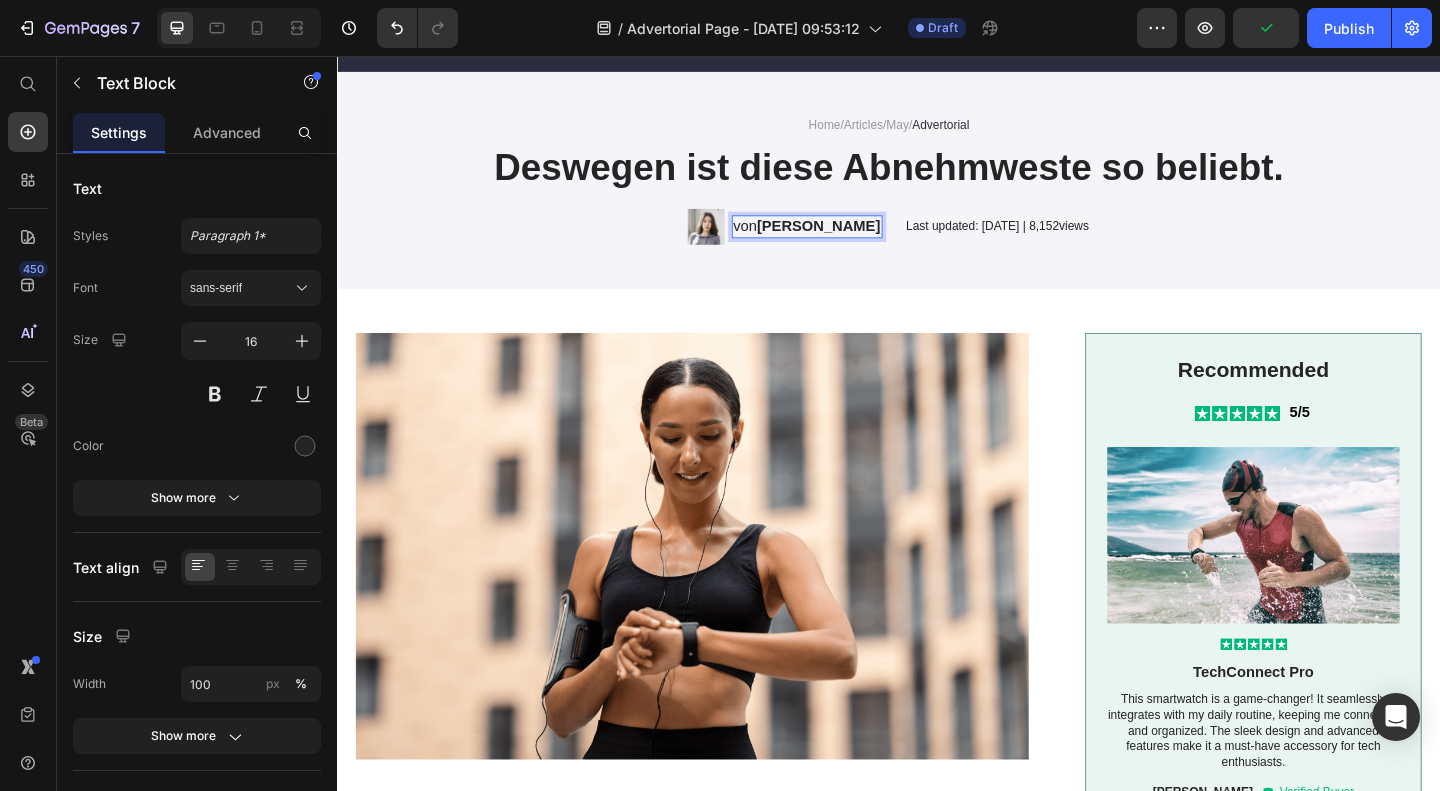 click on "[PERSON_NAME]" at bounding box center [860, 240] 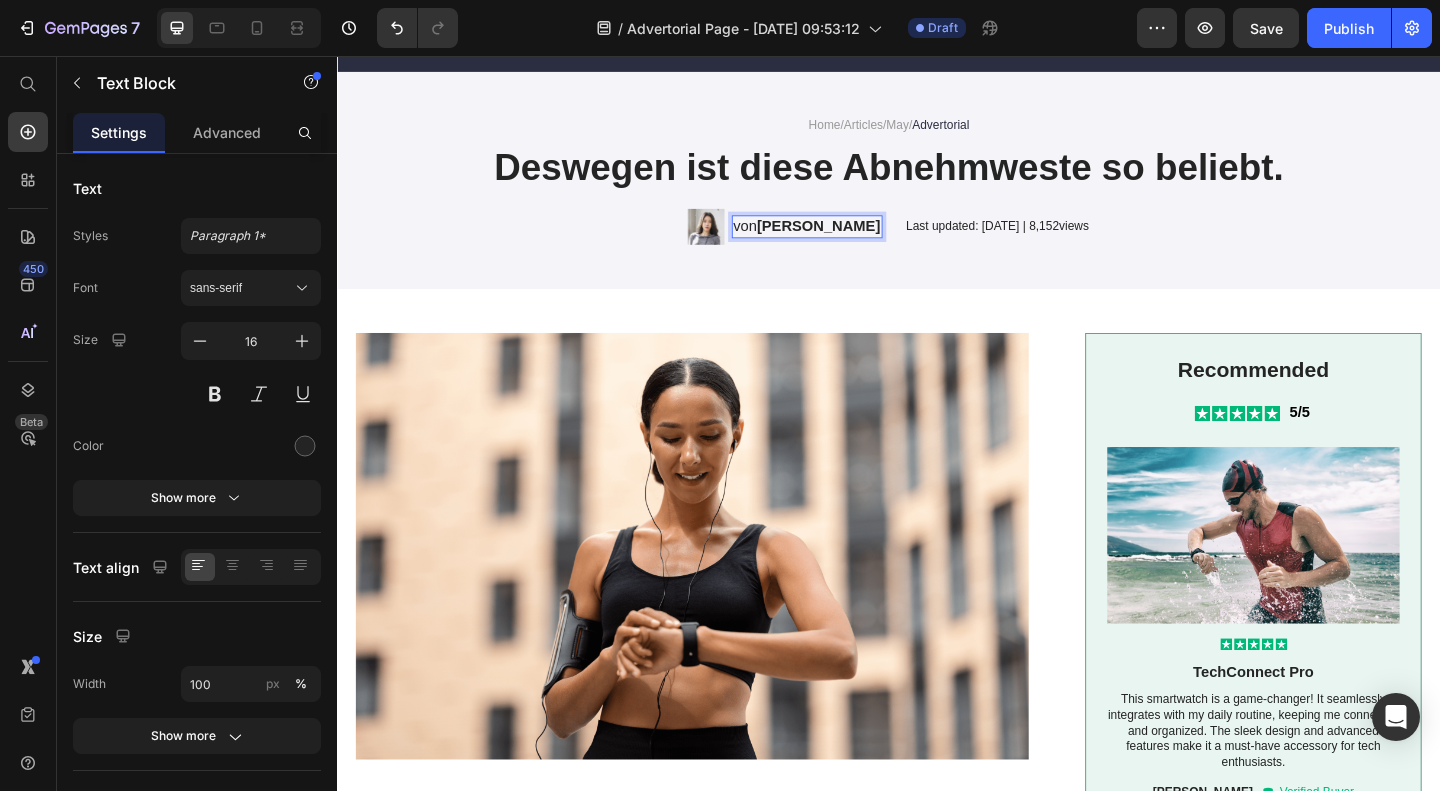 click on "[PERSON_NAME]" at bounding box center [860, 240] 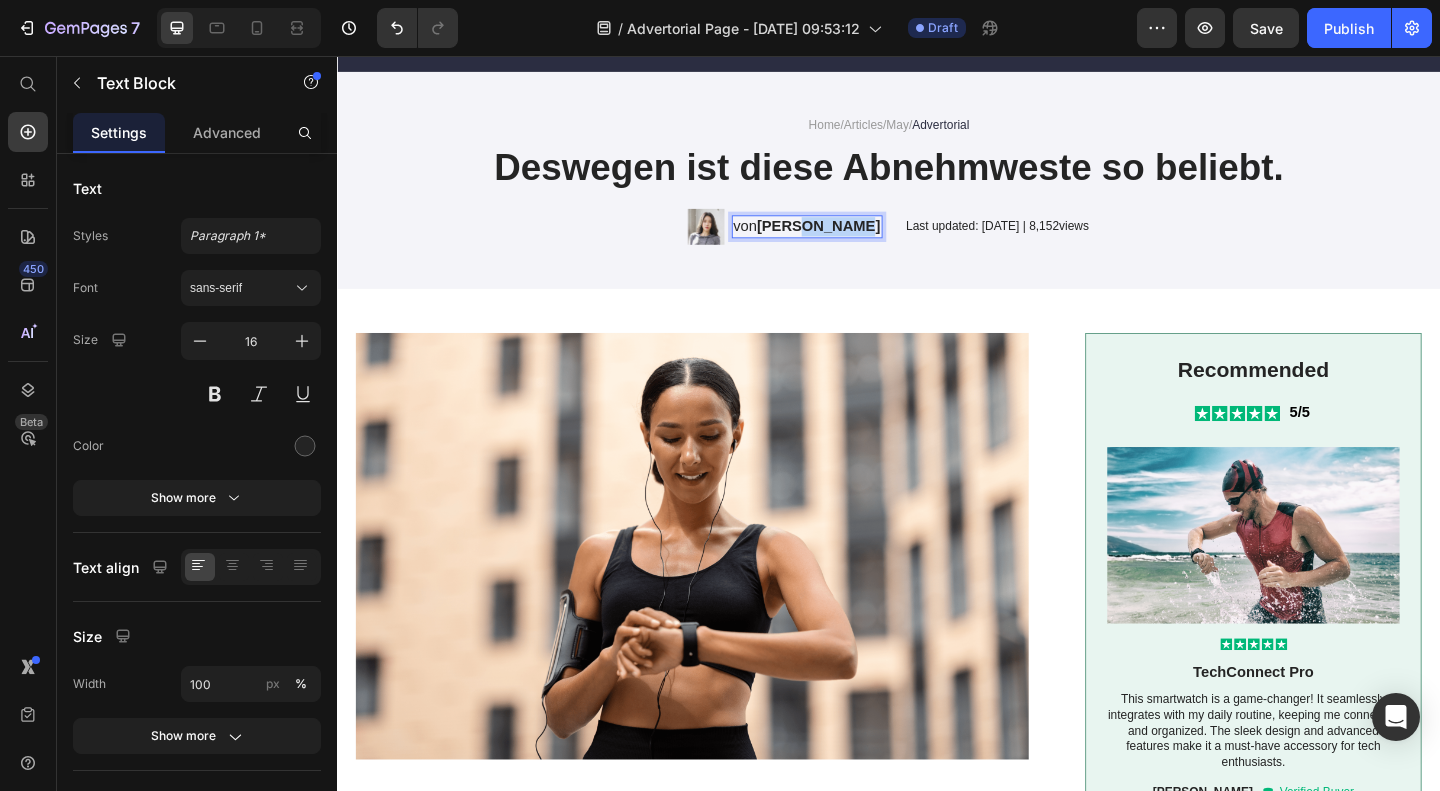 click on "[PERSON_NAME]" at bounding box center [860, 240] 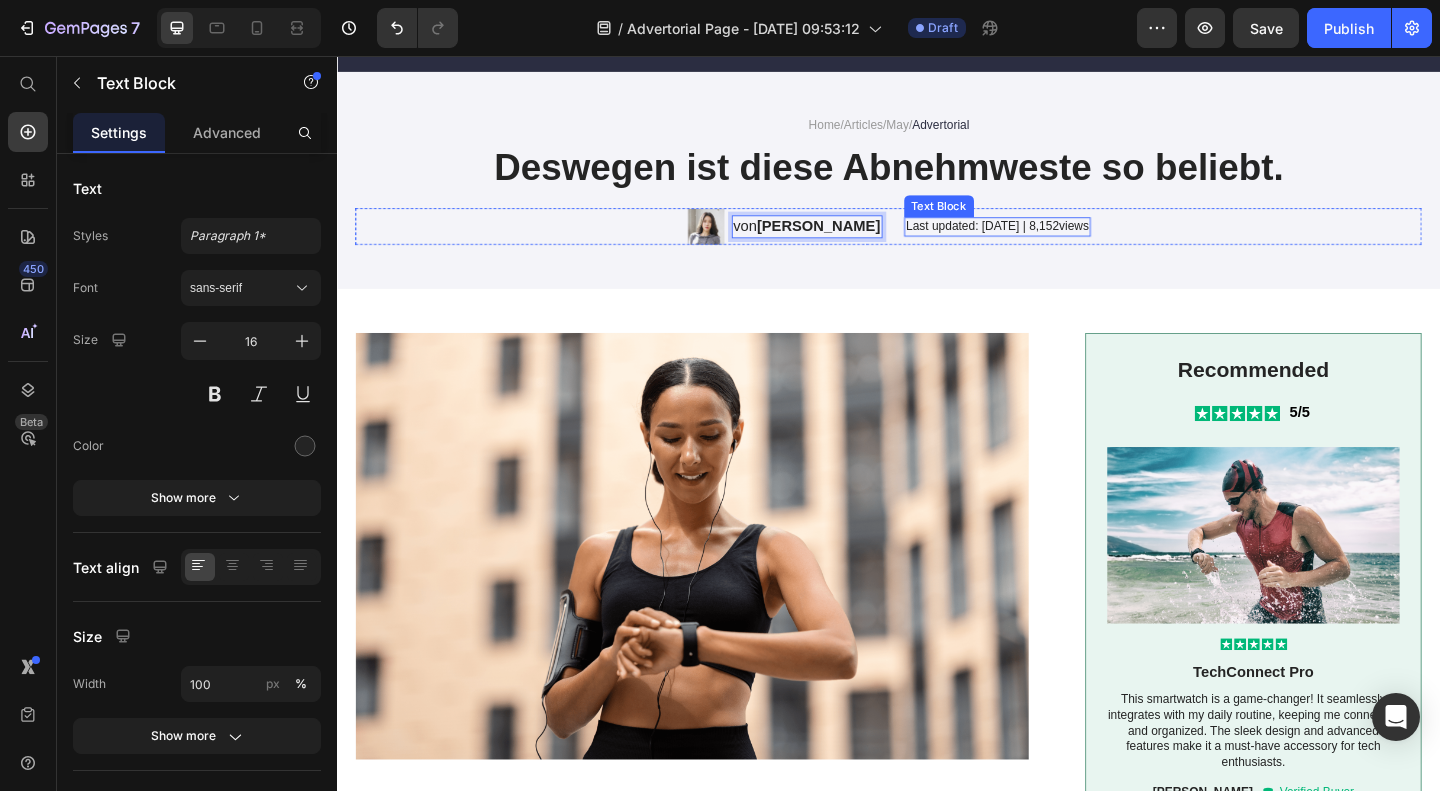 click on "Last updated: [DATE] | 8,152views" at bounding box center (1055, 241) 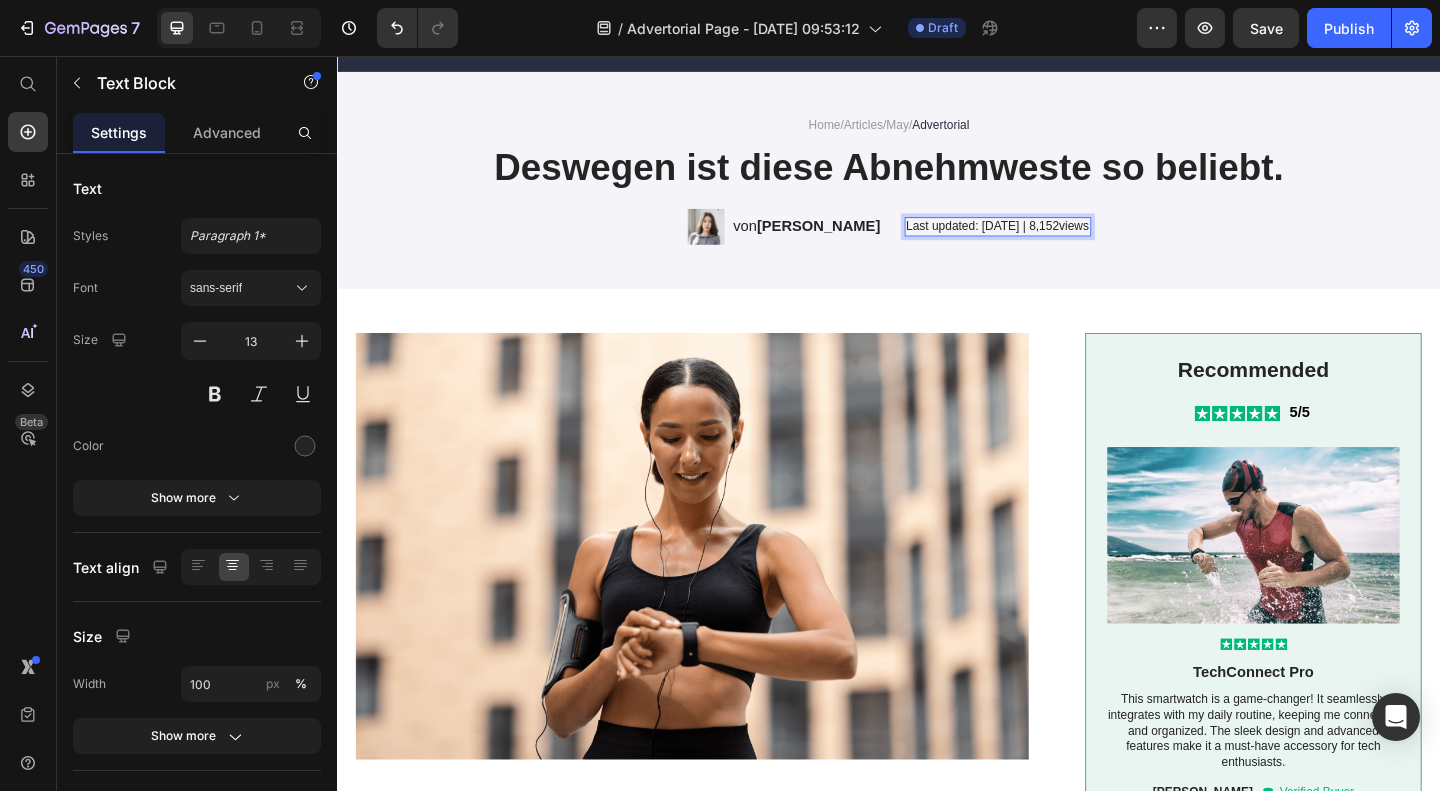 click on "Last updated: [DATE] | 8,152views" at bounding box center (1055, 241) 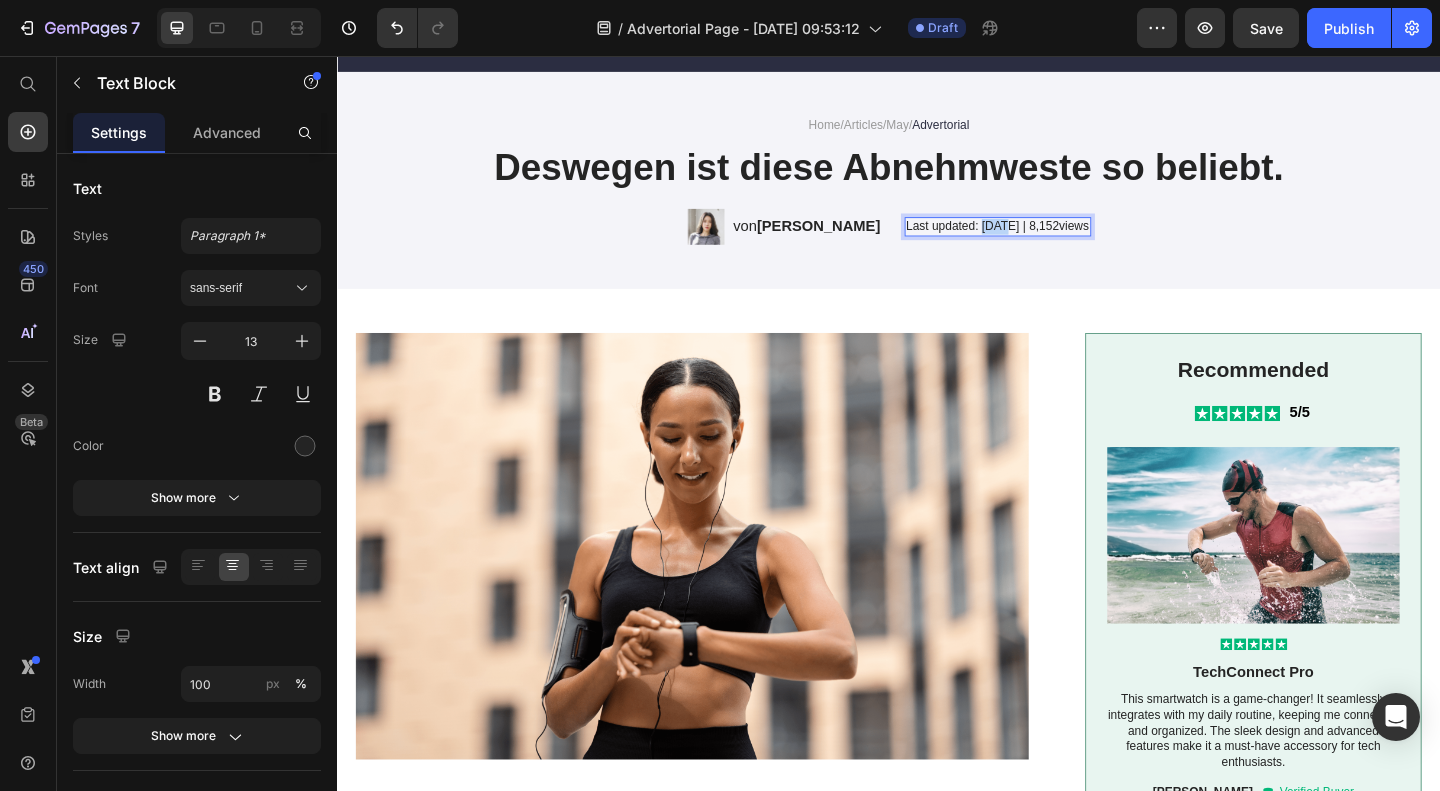 click on "Last updated: [DATE] | 8,152views" at bounding box center [1055, 241] 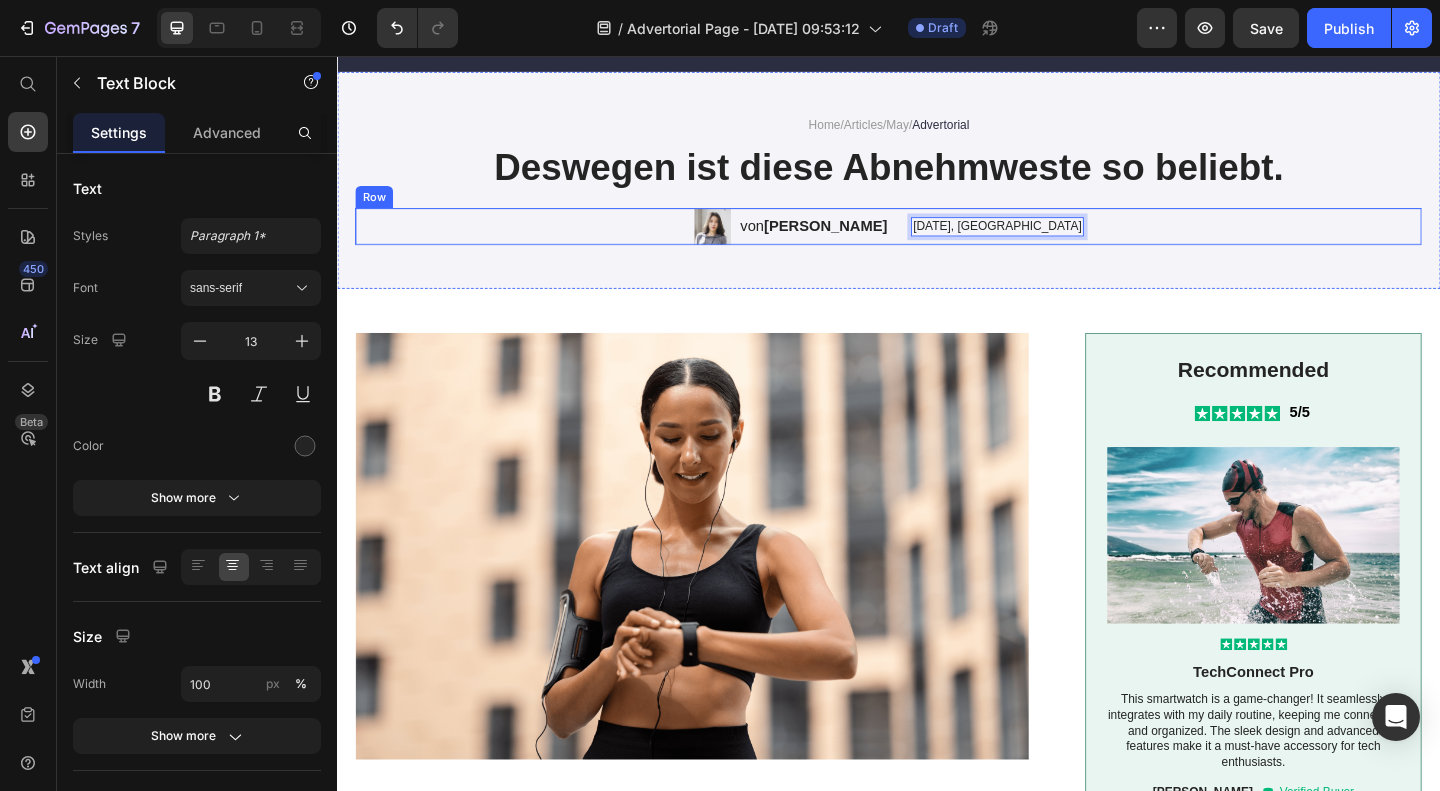 click on "Image von  [PERSON_NAME] Text Block Row [DATE], Berlin Text Block   0 Row" at bounding box center (937, 241) 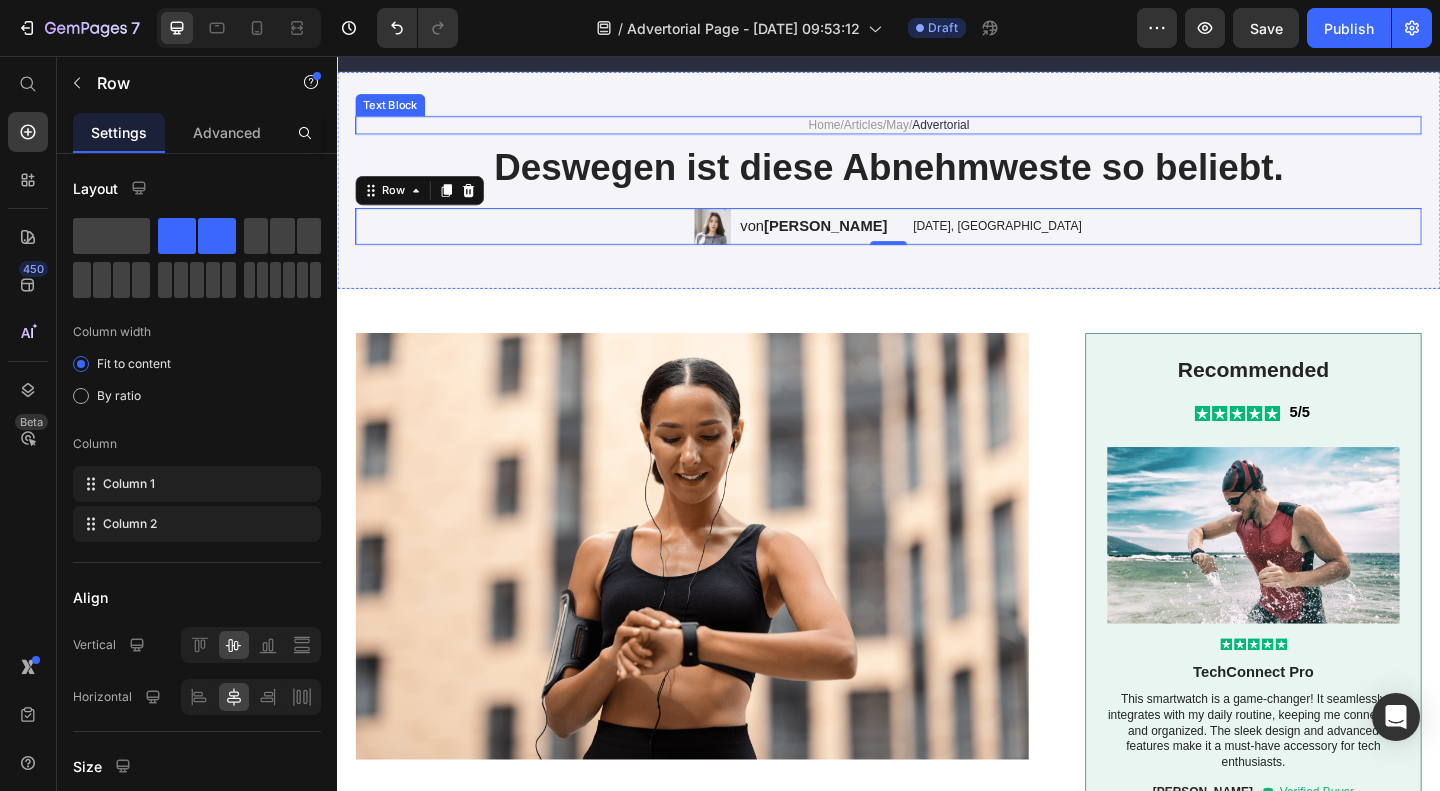 click on "May" at bounding box center [946, 130] 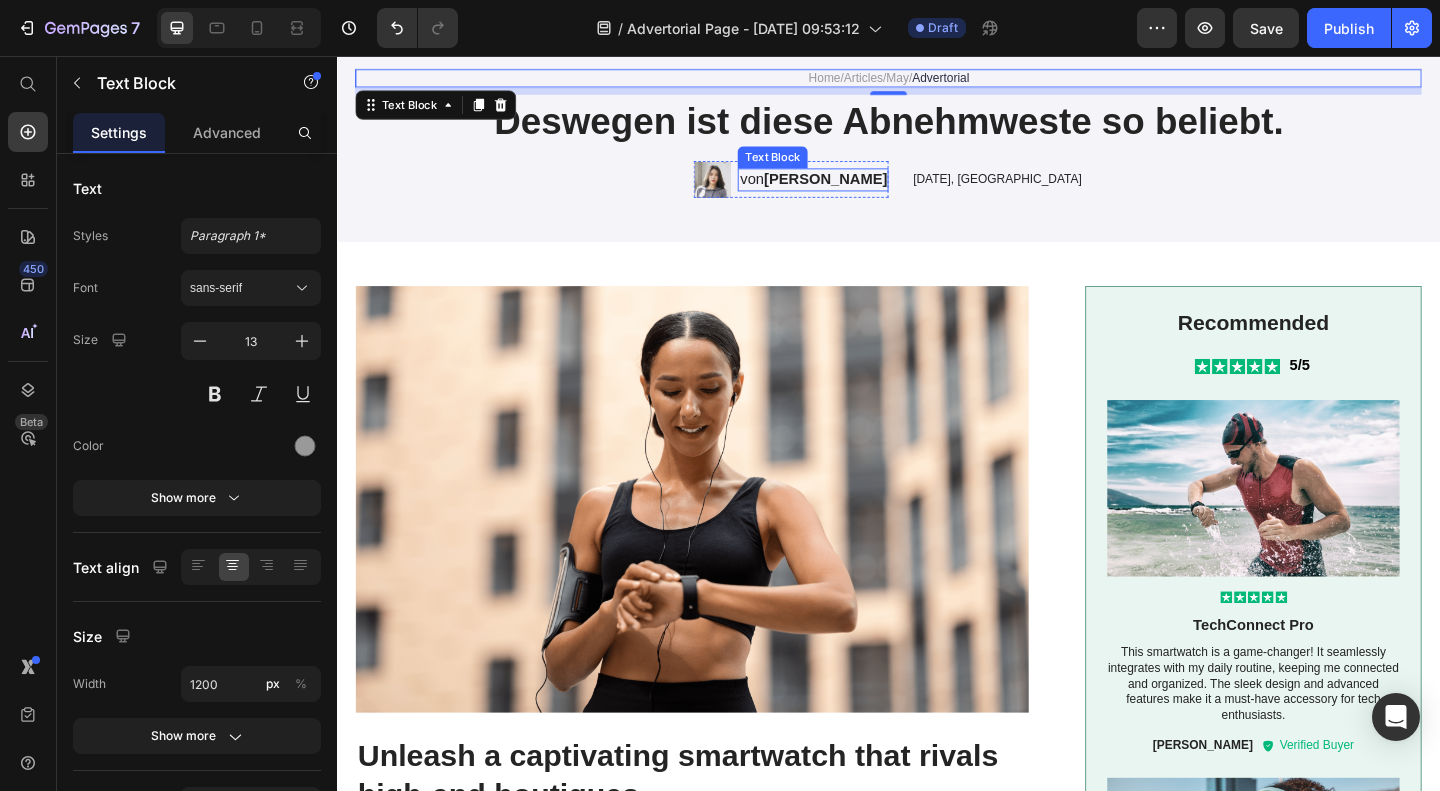scroll, scrollTop: 151, scrollLeft: 0, axis: vertical 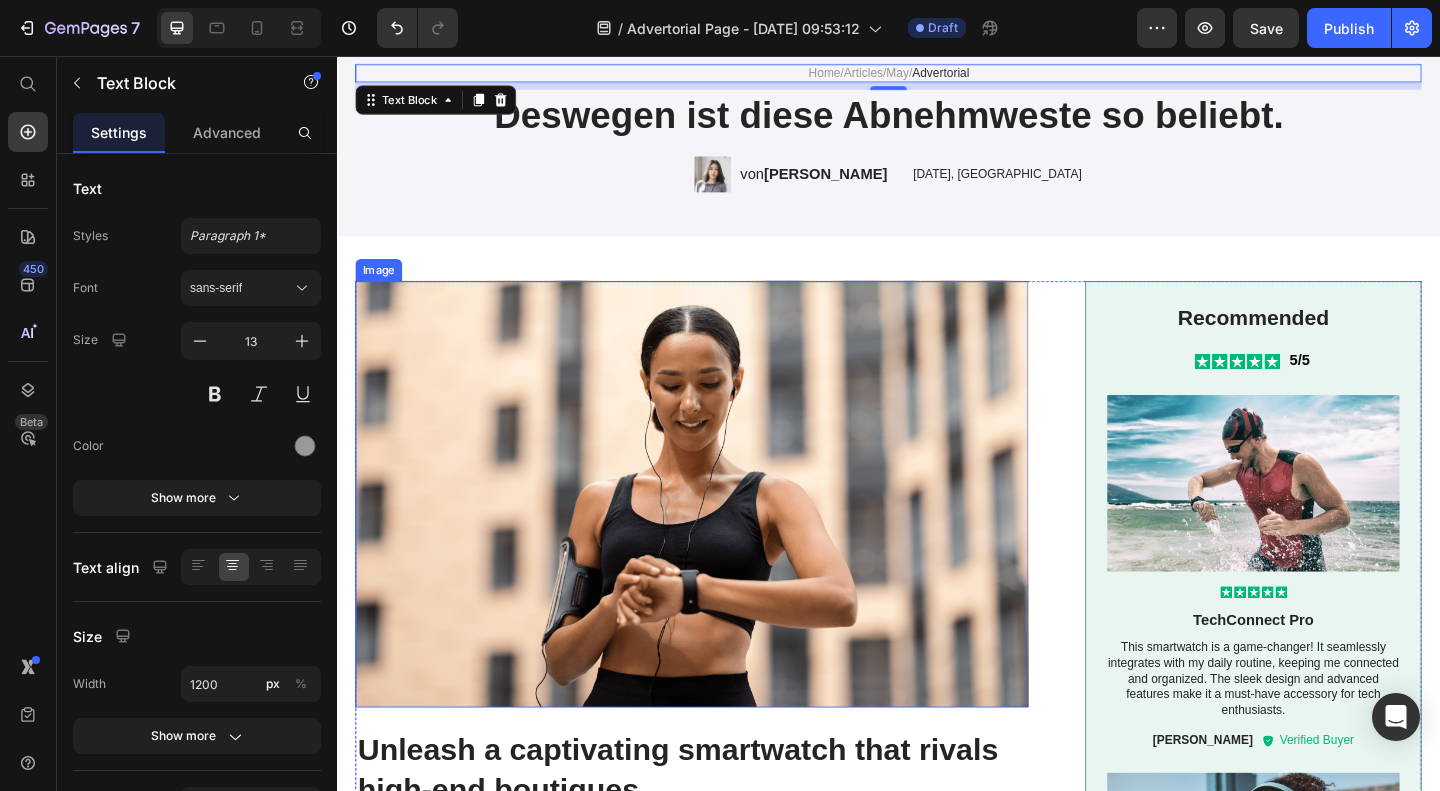 click at bounding box center (723, 532) 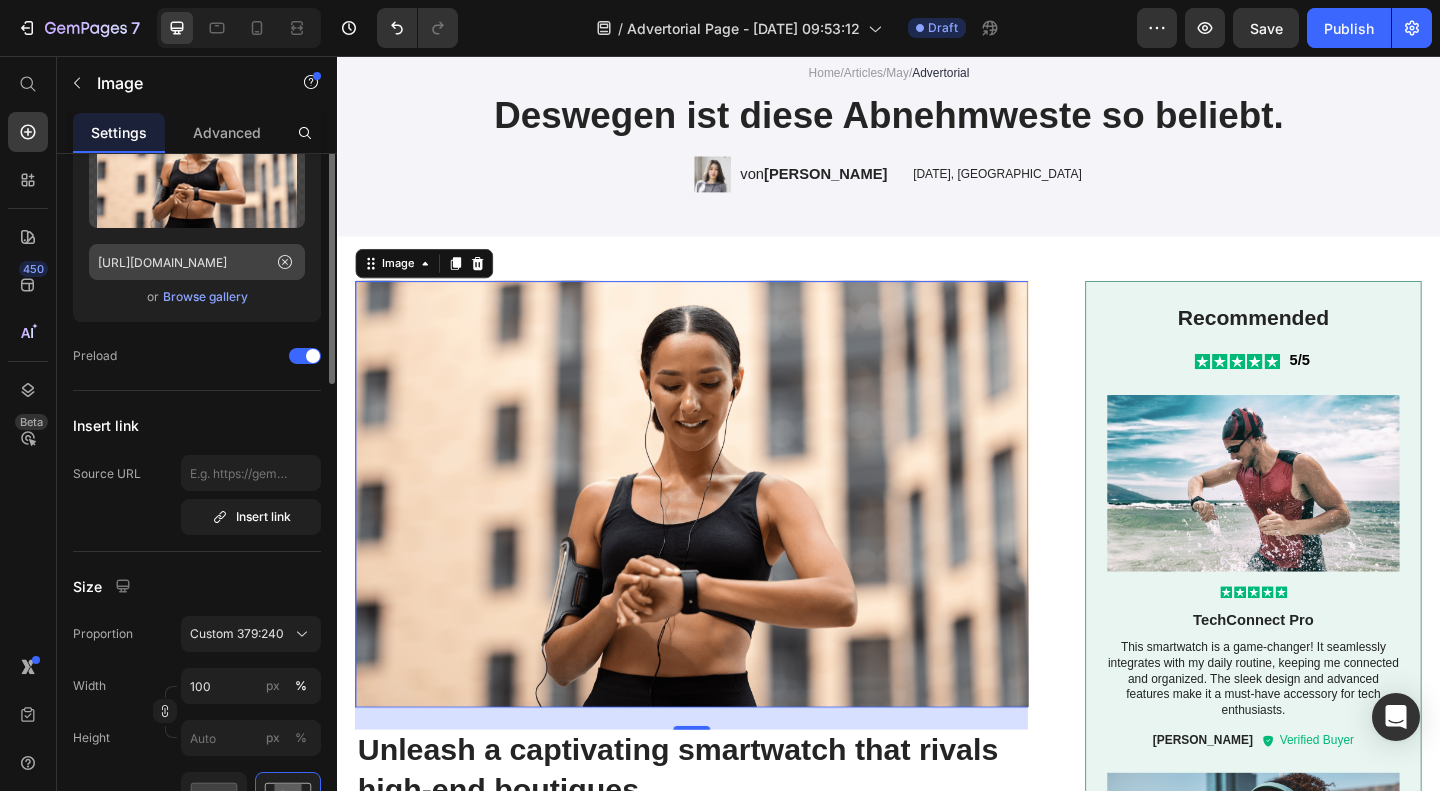 scroll, scrollTop: 0, scrollLeft: 0, axis: both 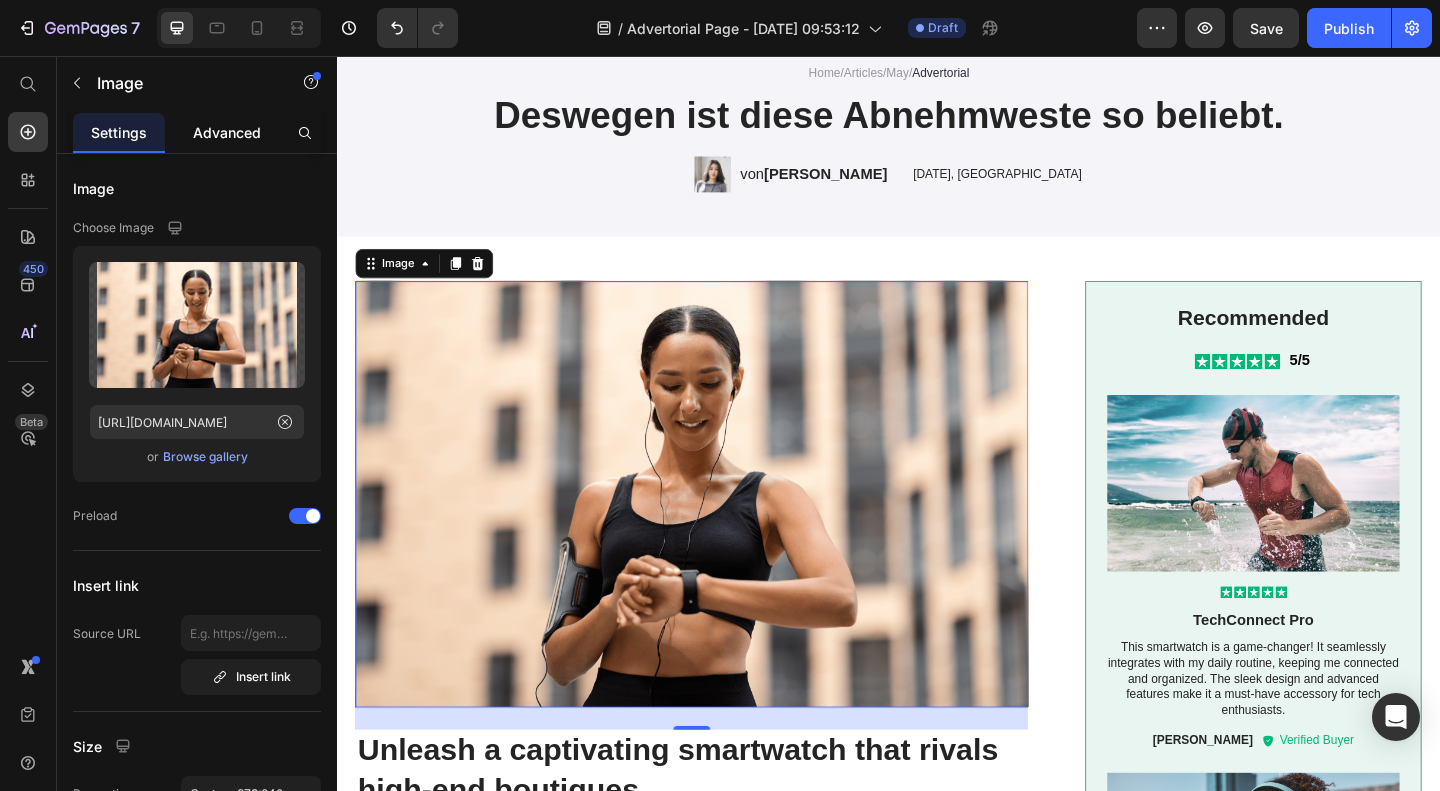 click on "Advanced" at bounding box center [227, 132] 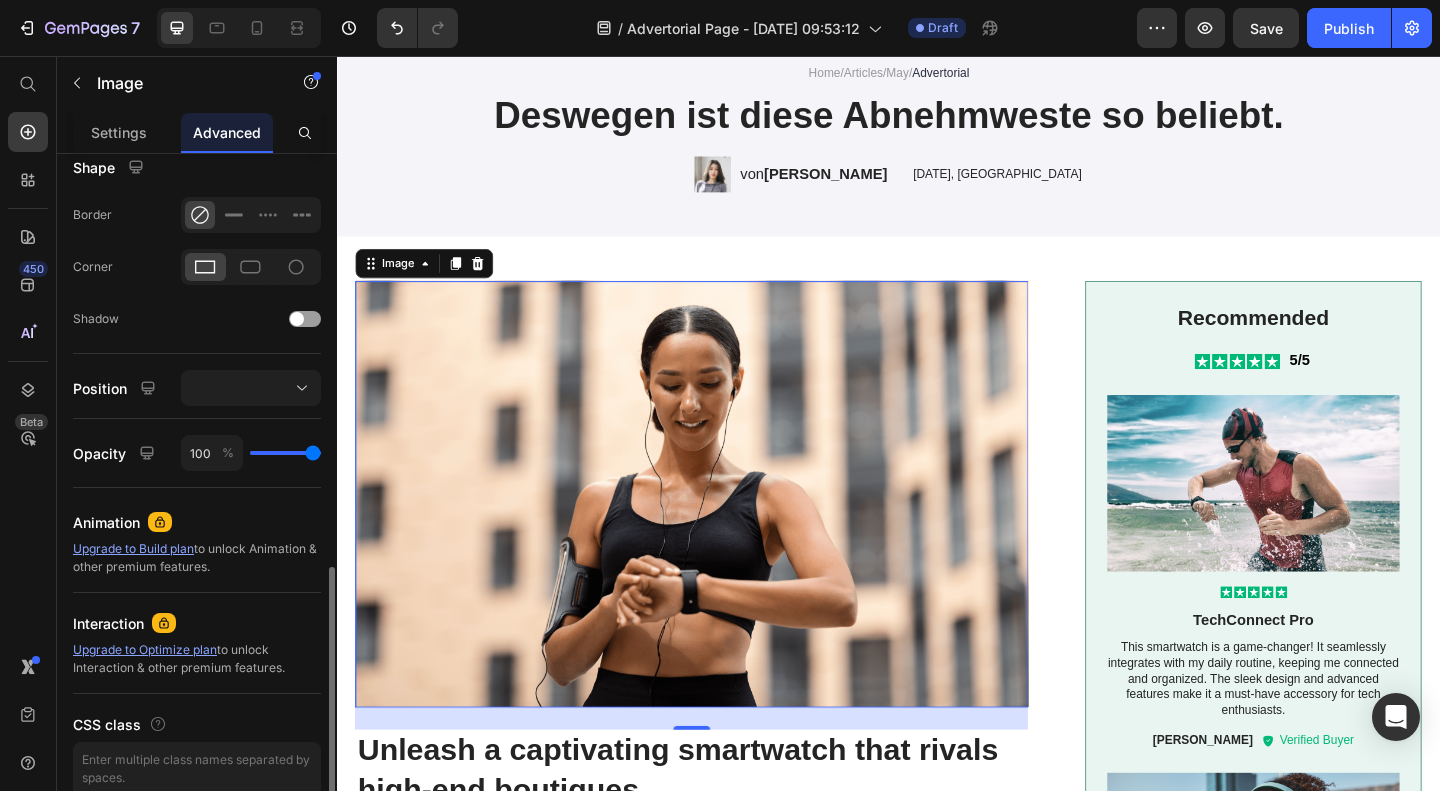 scroll, scrollTop: 607, scrollLeft: 0, axis: vertical 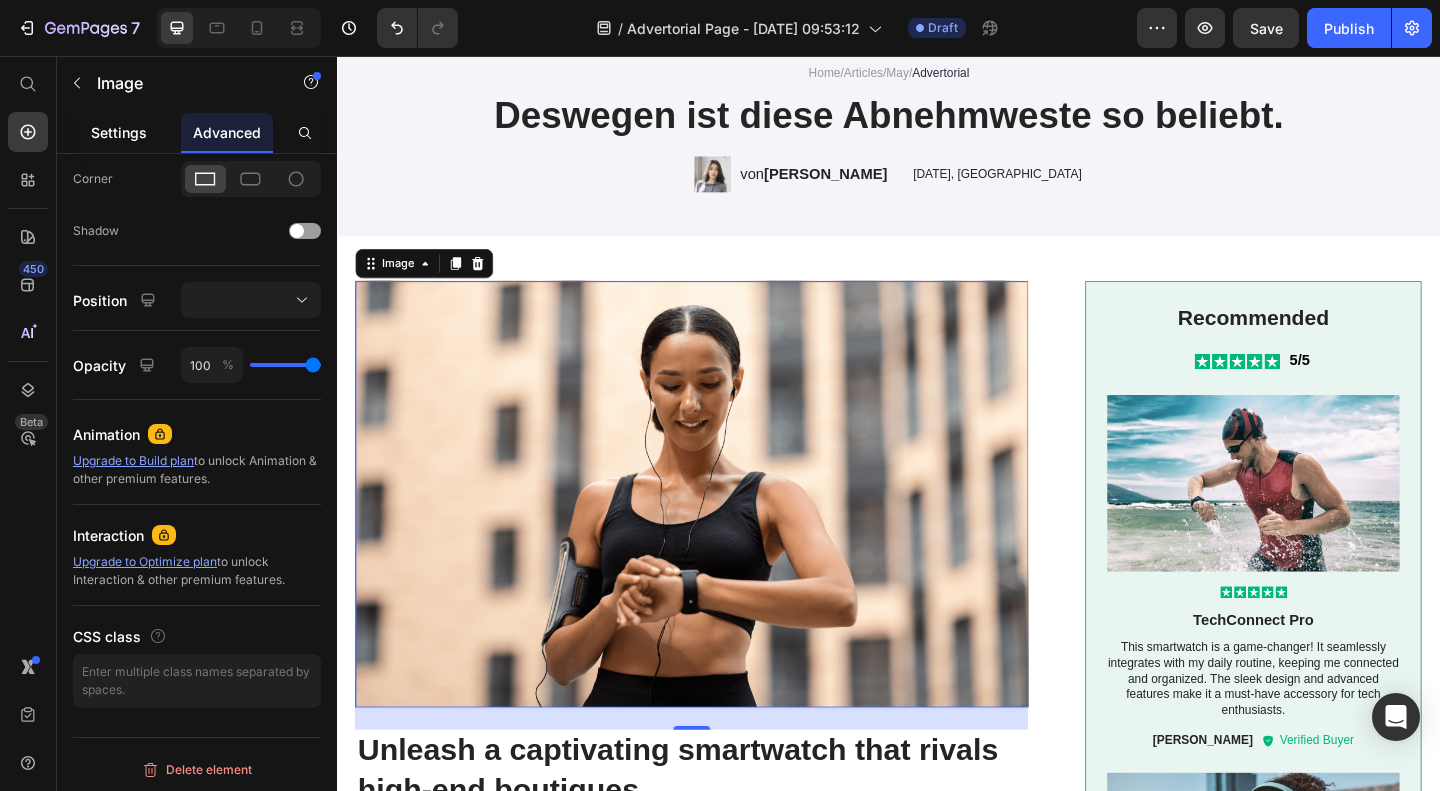 click on "Settings" at bounding box center [119, 132] 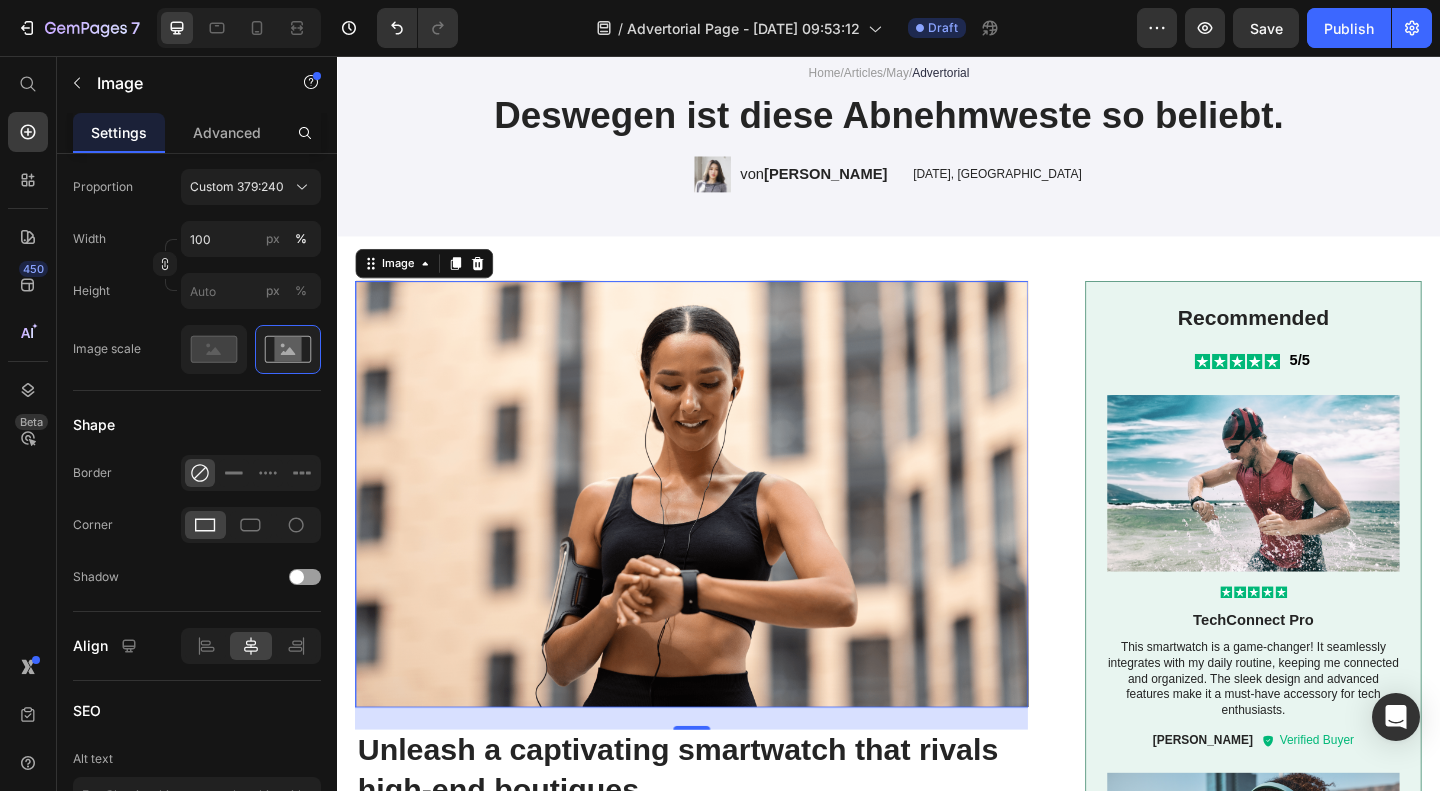 scroll, scrollTop: 0, scrollLeft: 0, axis: both 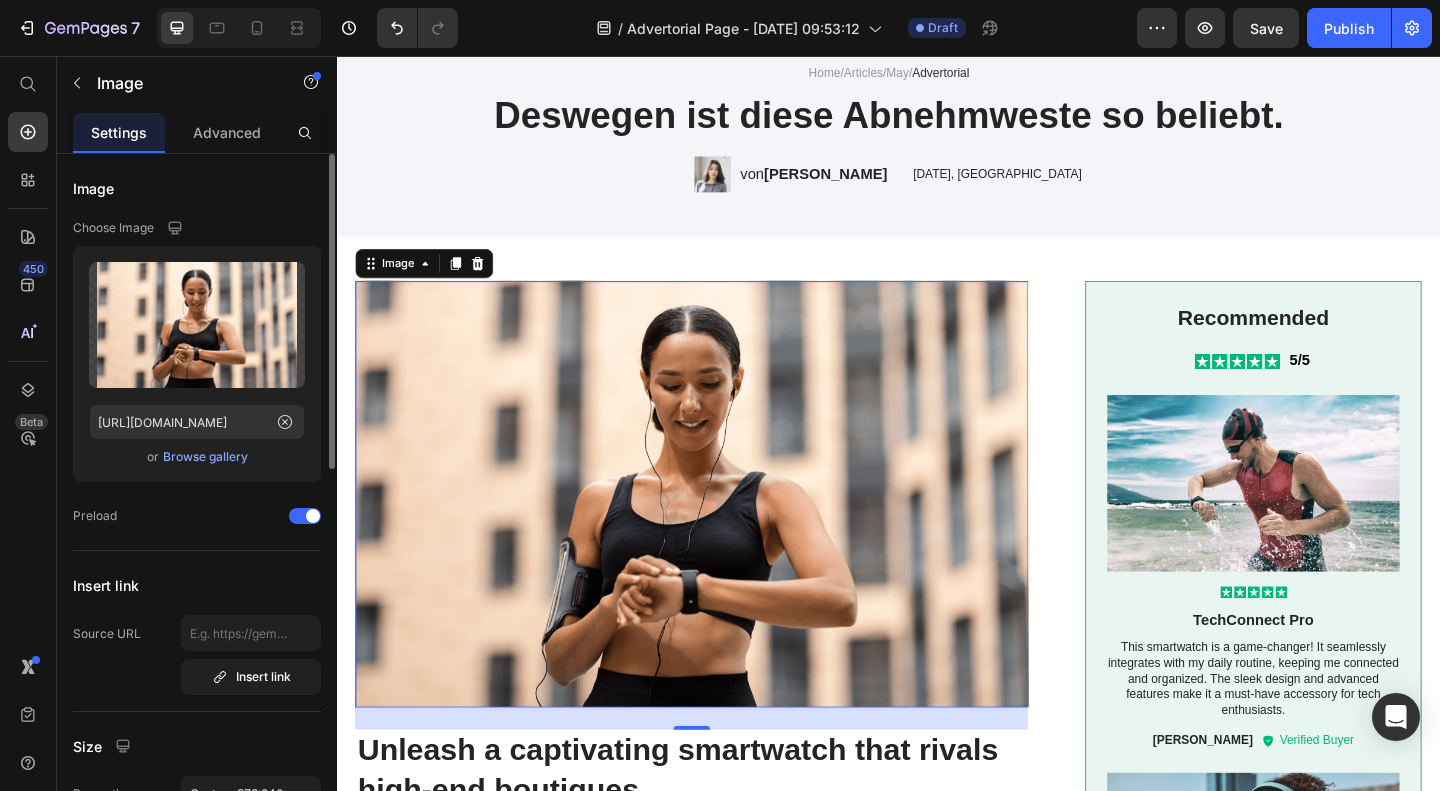 click on "Browse gallery" at bounding box center [205, 457] 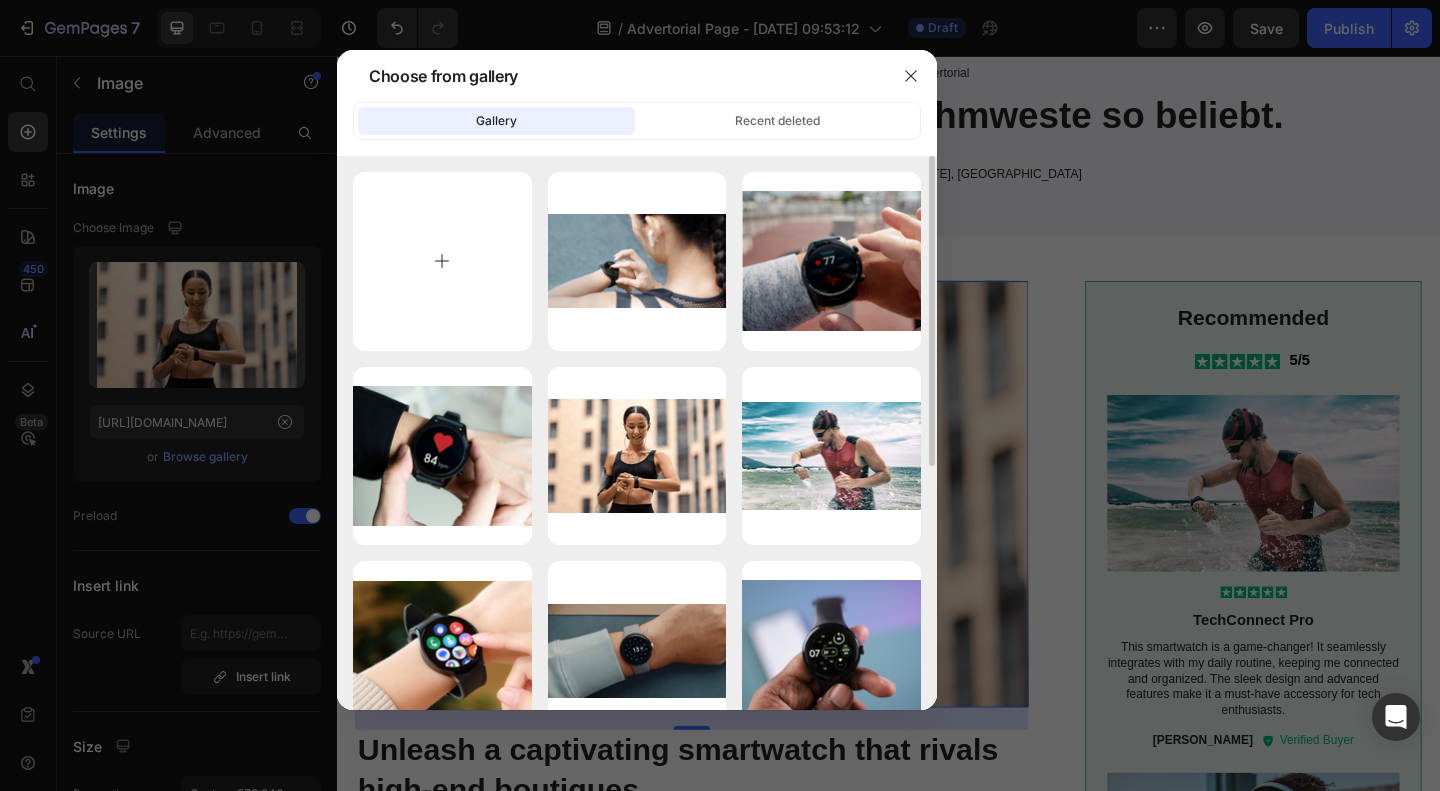 click at bounding box center (442, 261) 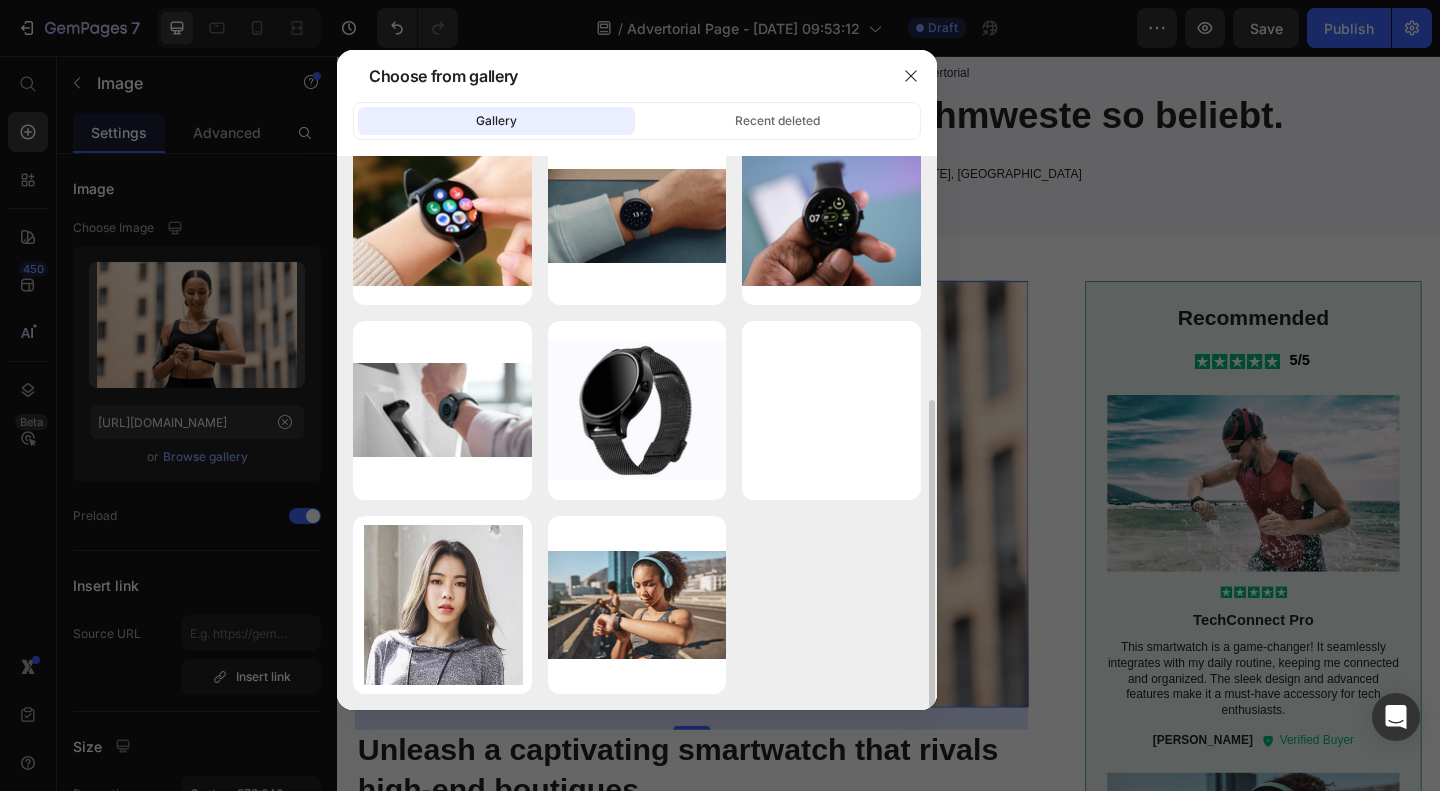 scroll, scrollTop: 0, scrollLeft: 0, axis: both 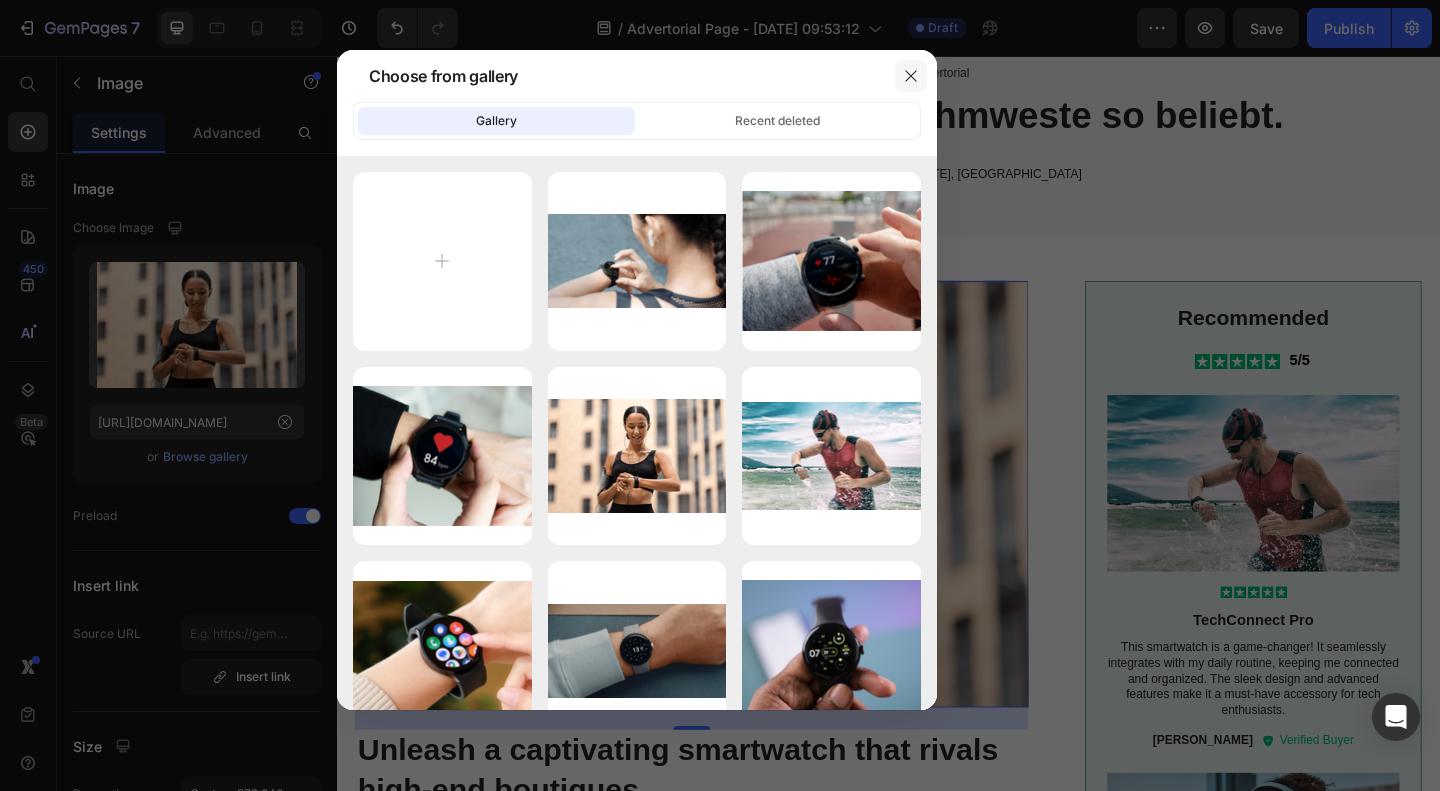 click at bounding box center [911, 76] 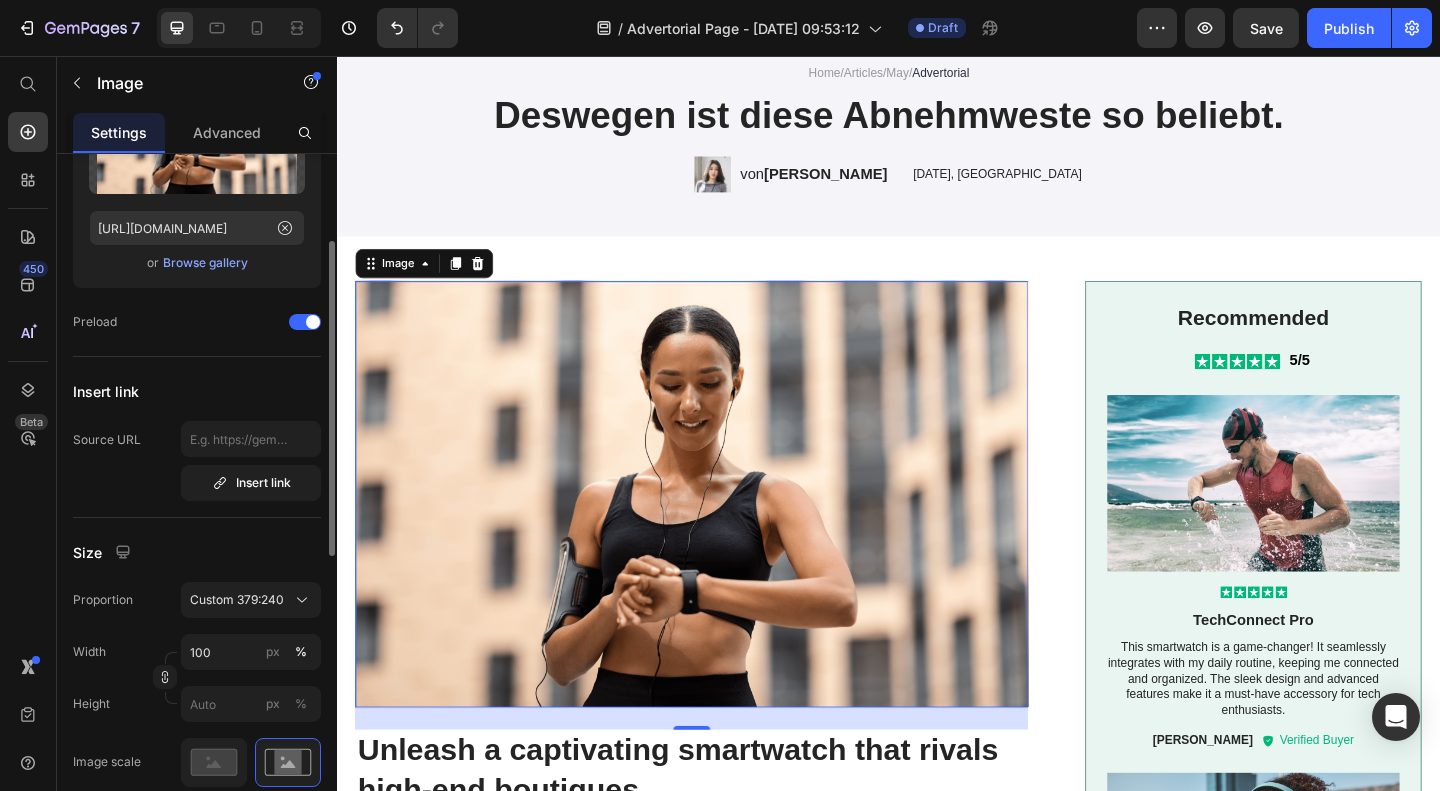 scroll, scrollTop: 195, scrollLeft: 0, axis: vertical 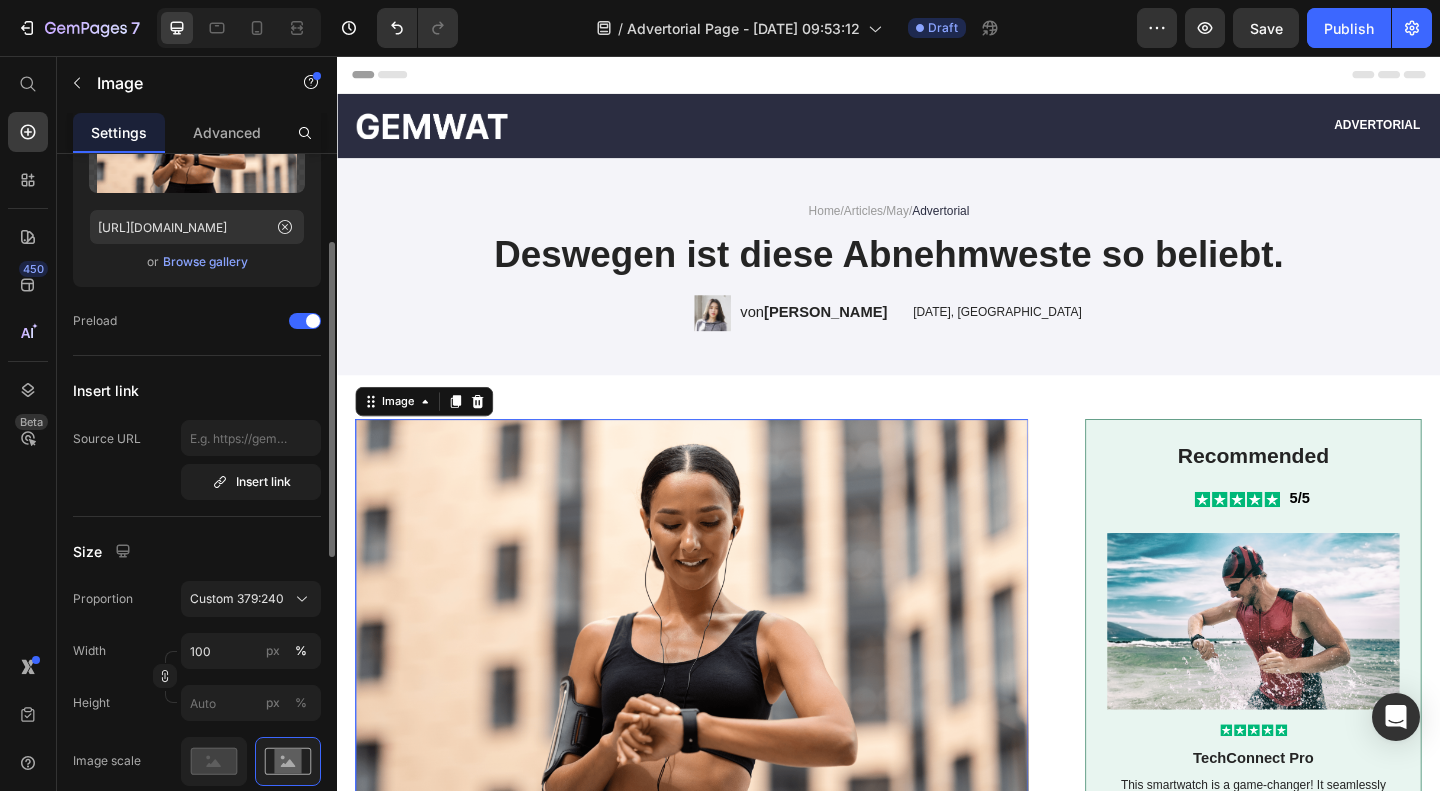 click on "Browse gallery" at bounding box center [205, 262] 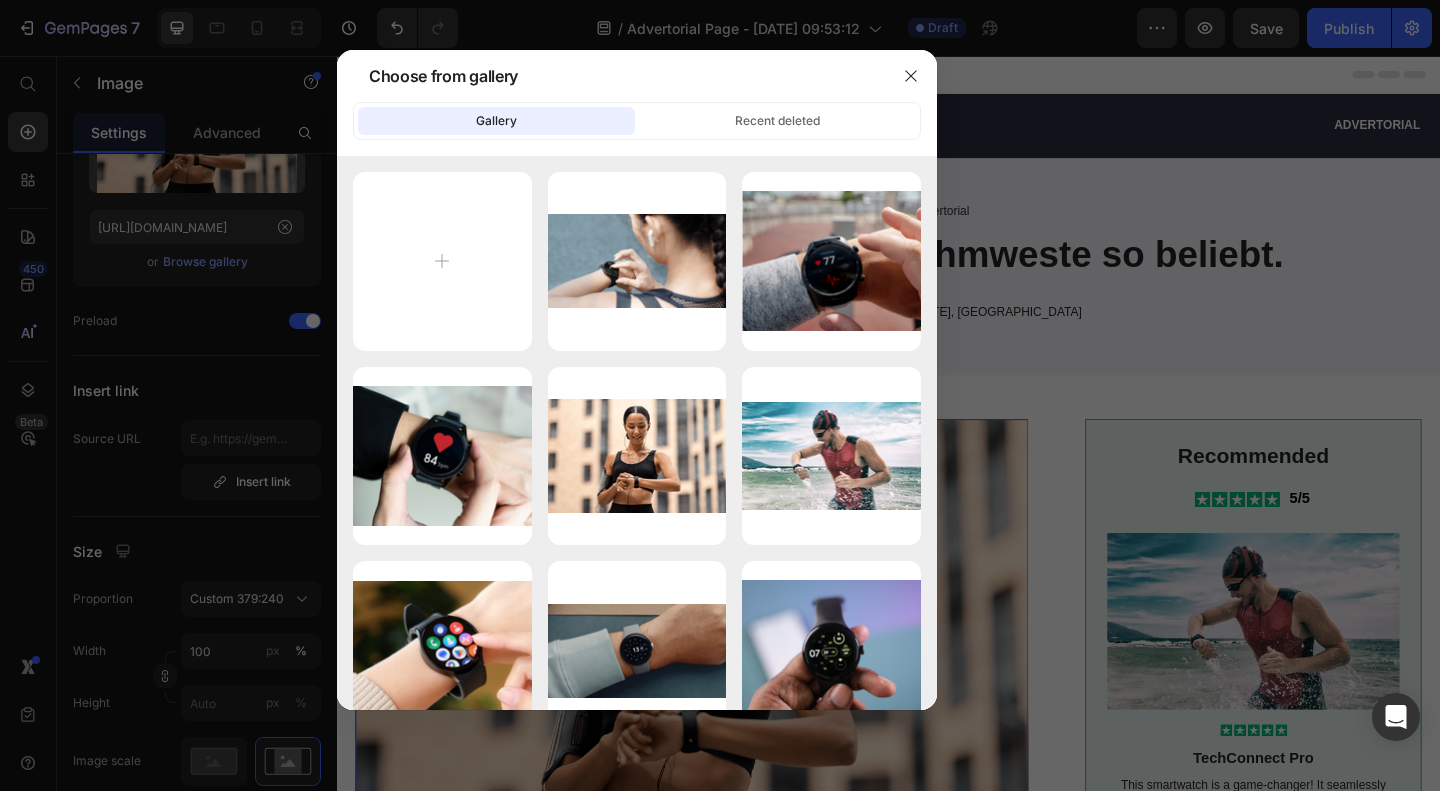 click on "Choose from gallery" at bounding box center (611, 76) 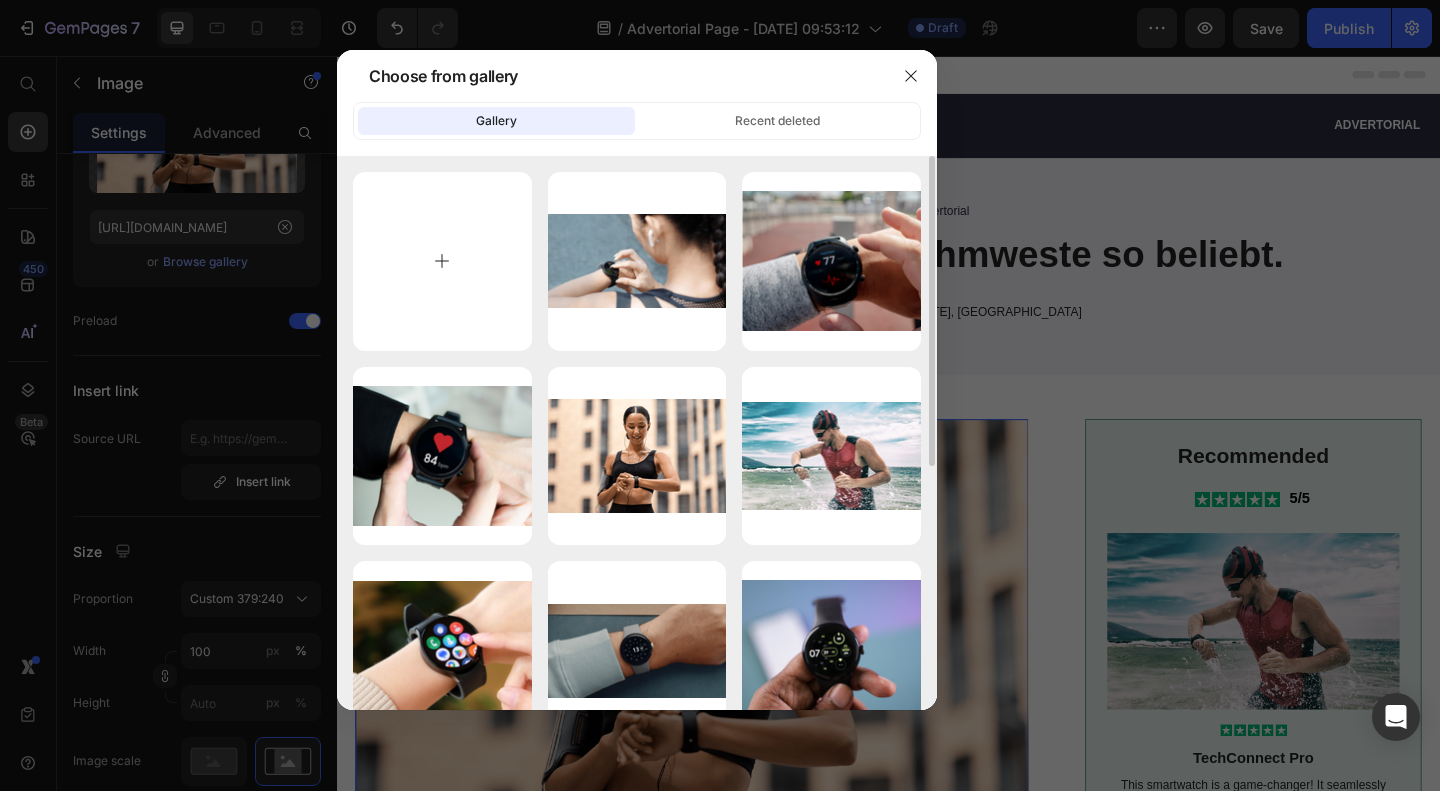 click at bounding box center [442, 261] 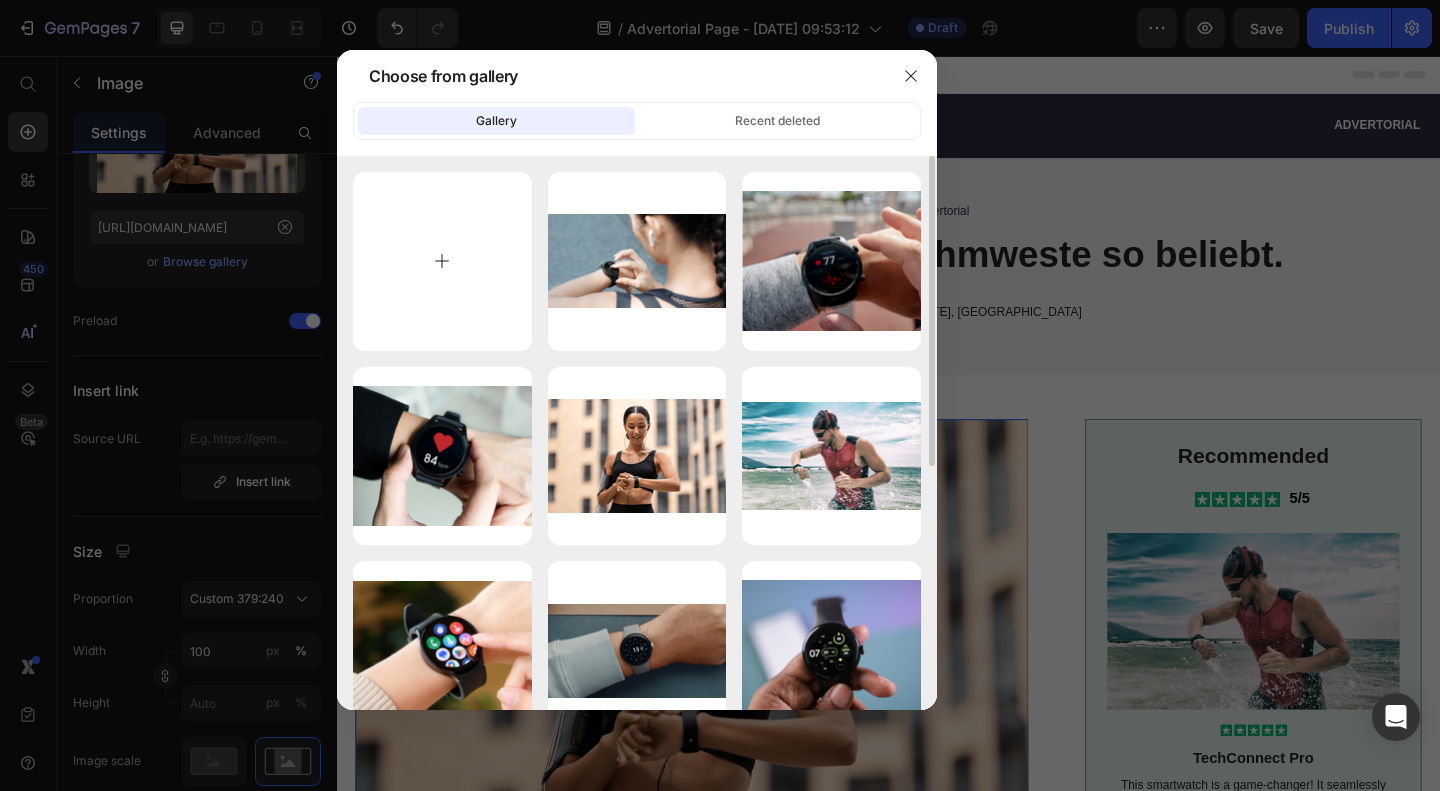 type on "C:\fakepath\ChatGPT Image [DATE], 10_08_26.png" 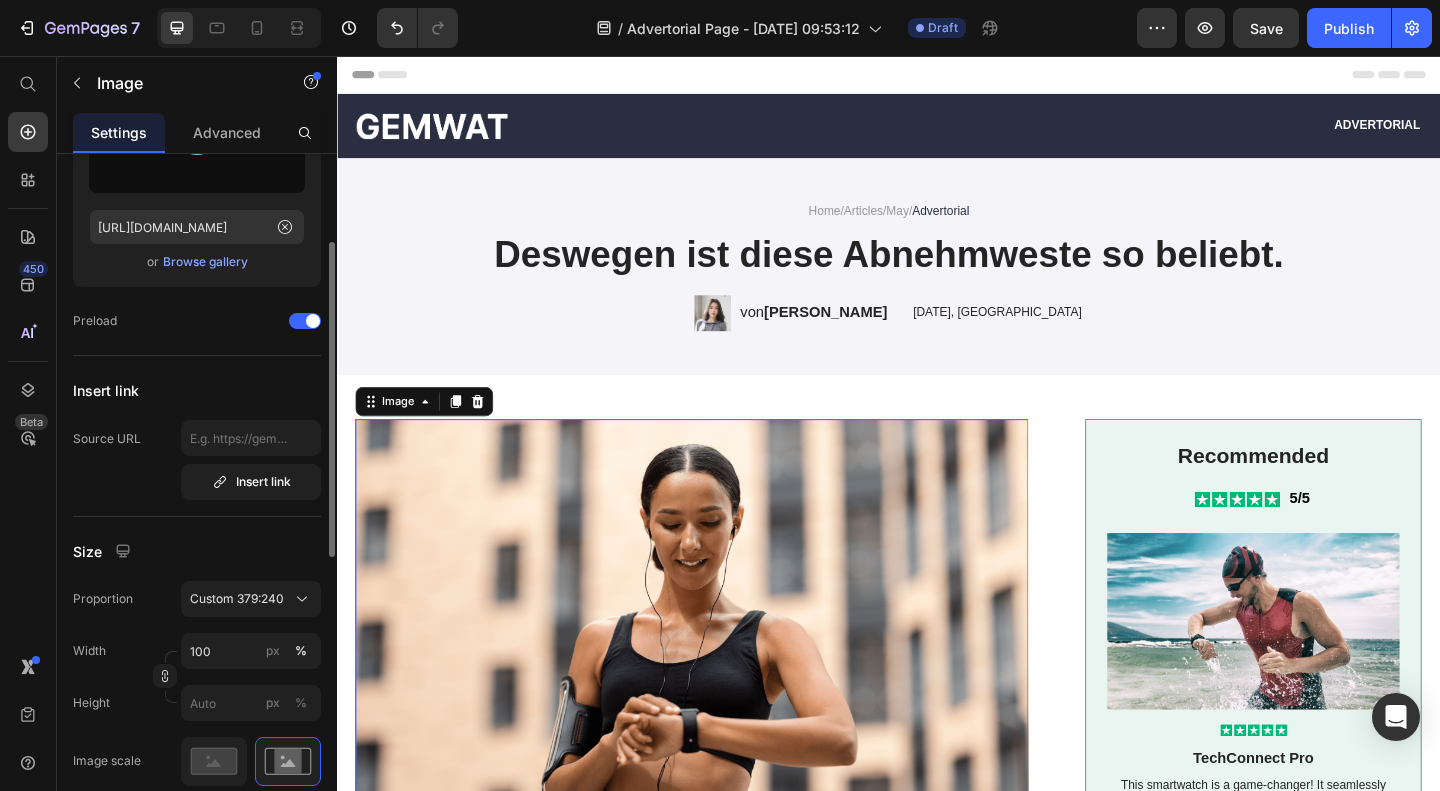 click on "Browse gallery" at bounding box center (205, 262) 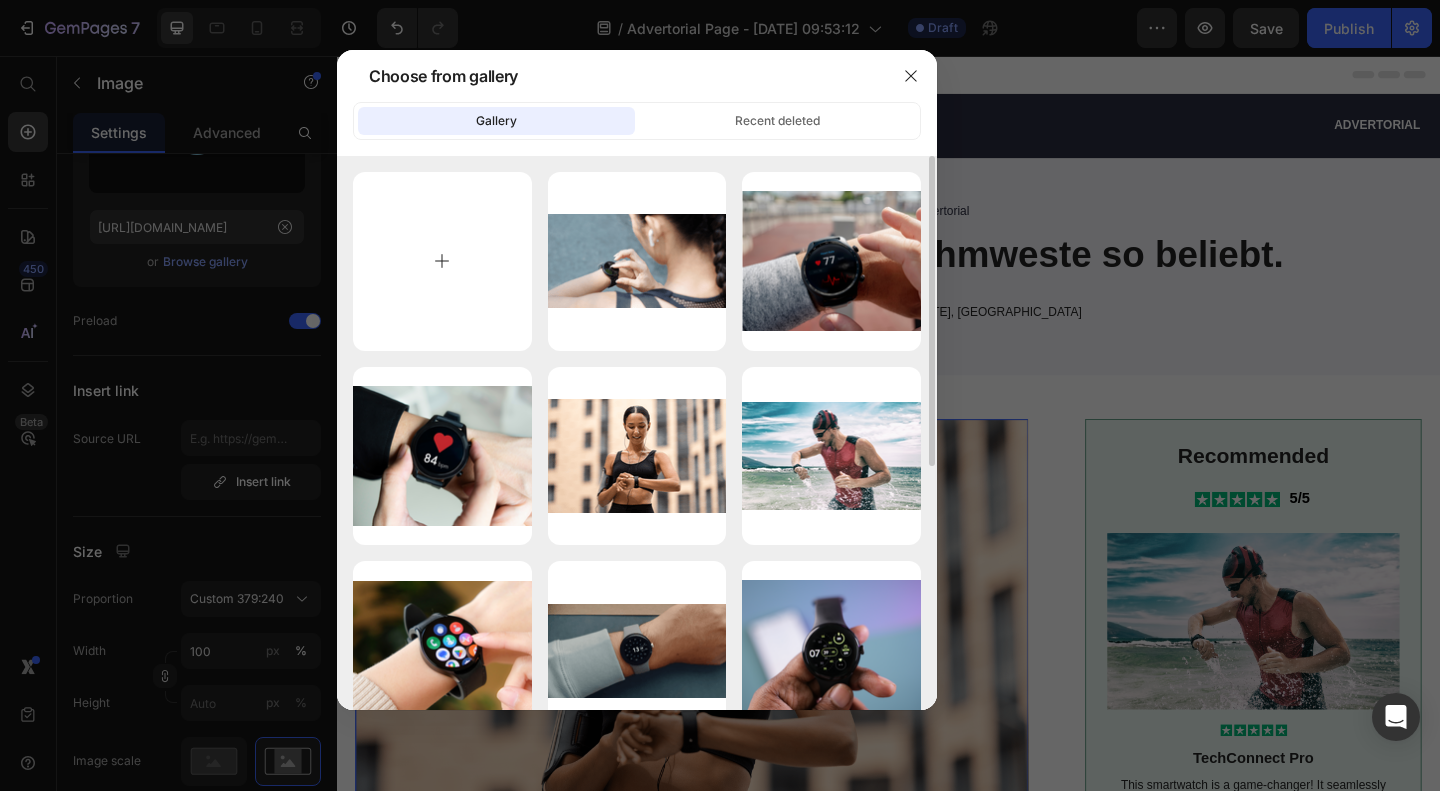 click at bounding box center [442, 261] 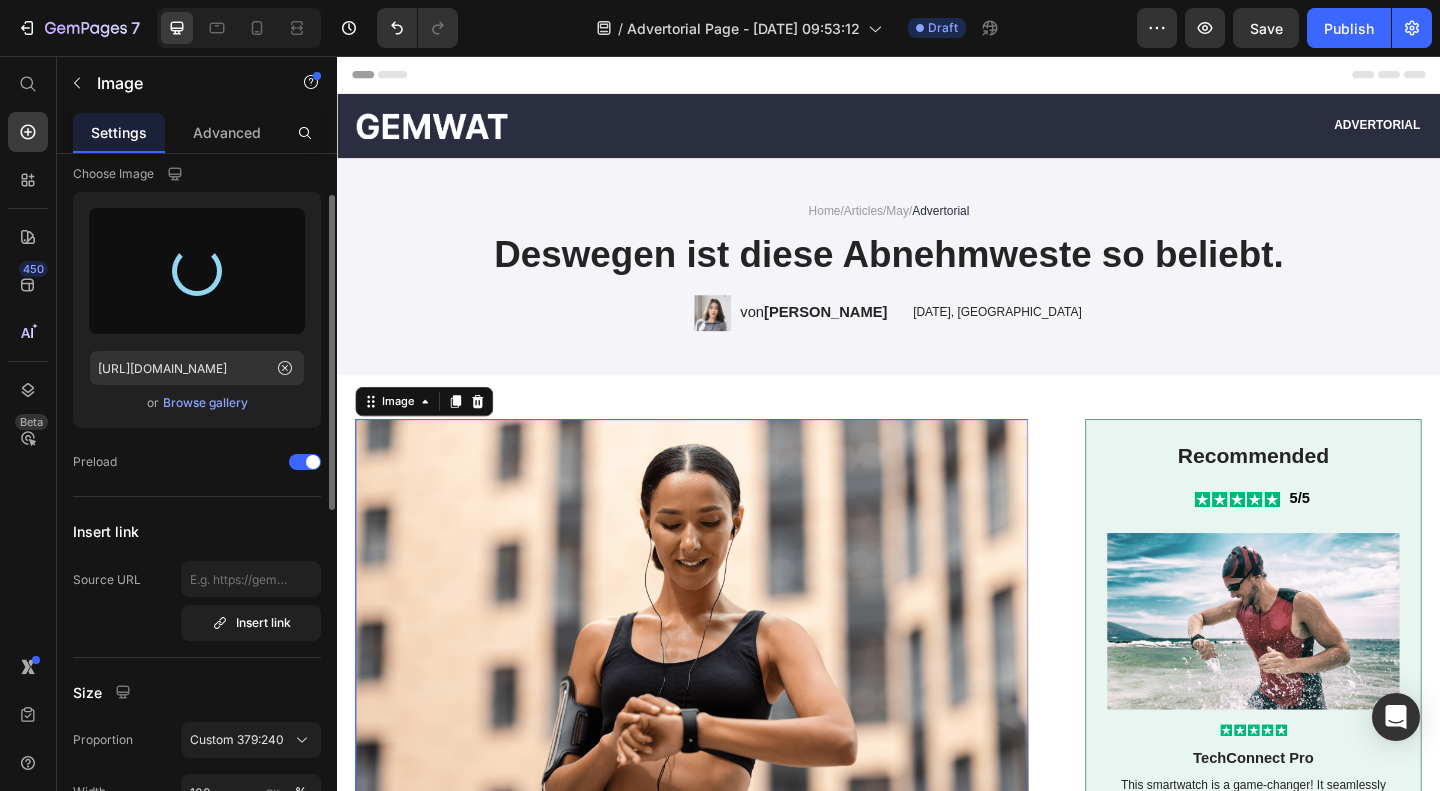 scroll, scrollTop: 54, scrollLeft: 0, axis: vertical 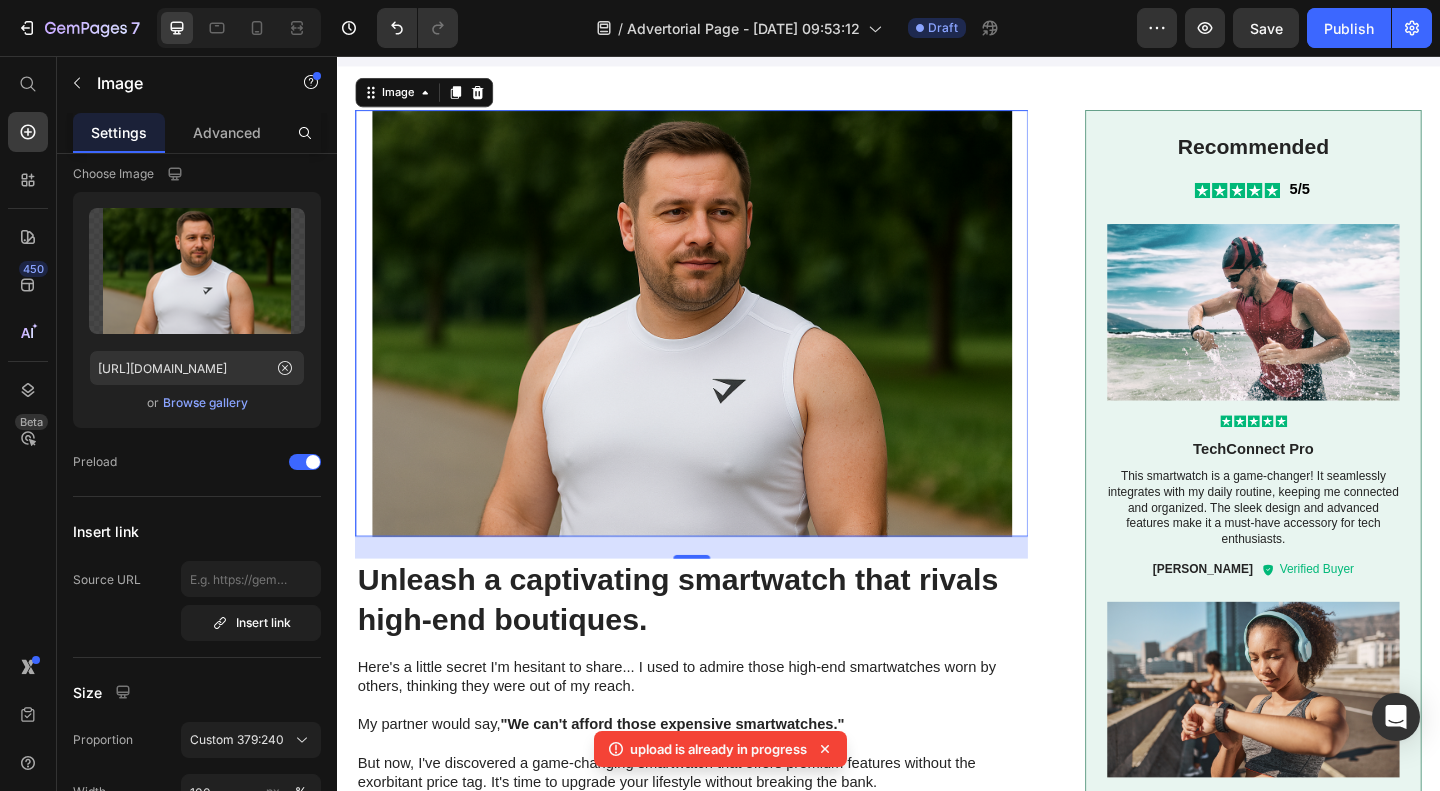click 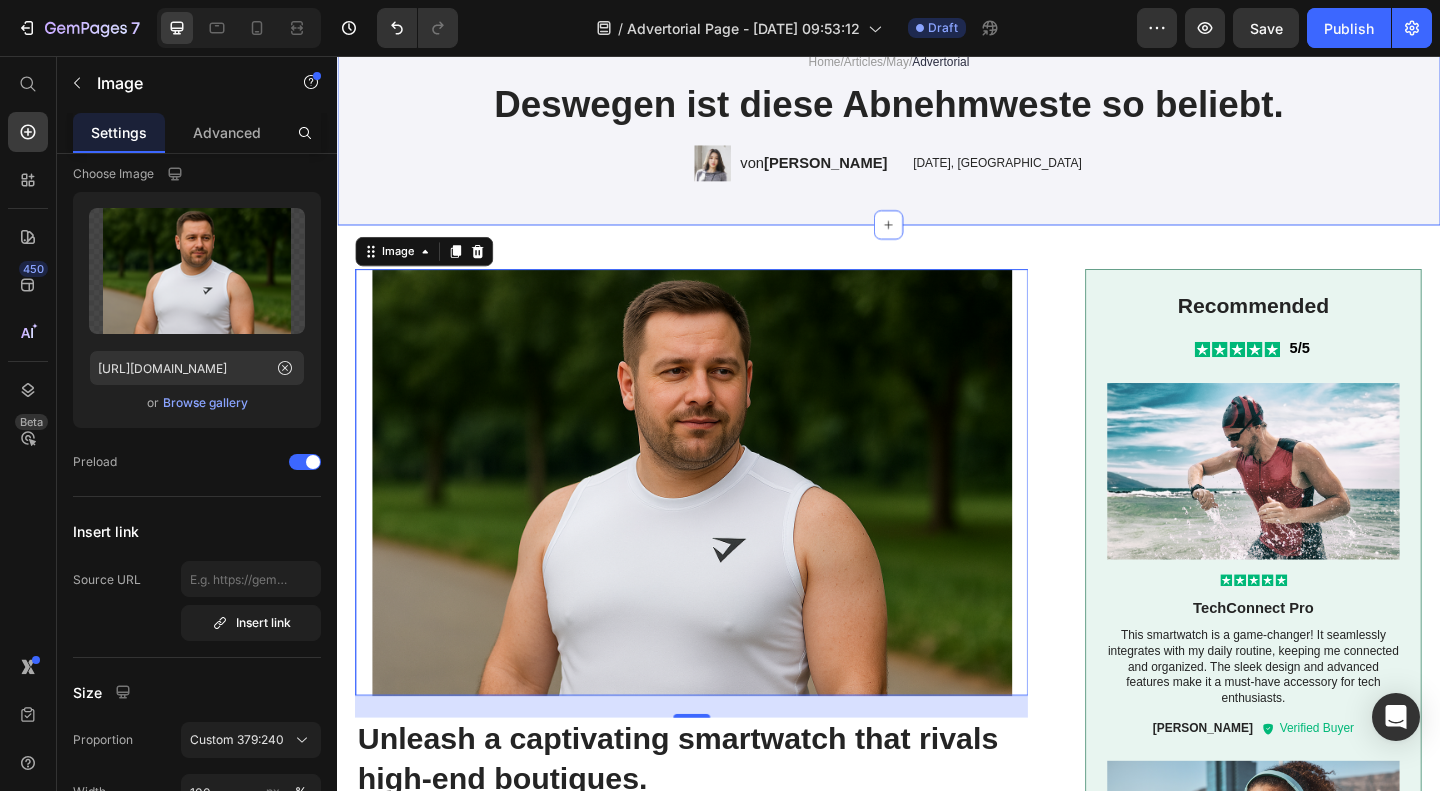 scroll, scrollTop: 0, scrollLeft: 0, axis: both 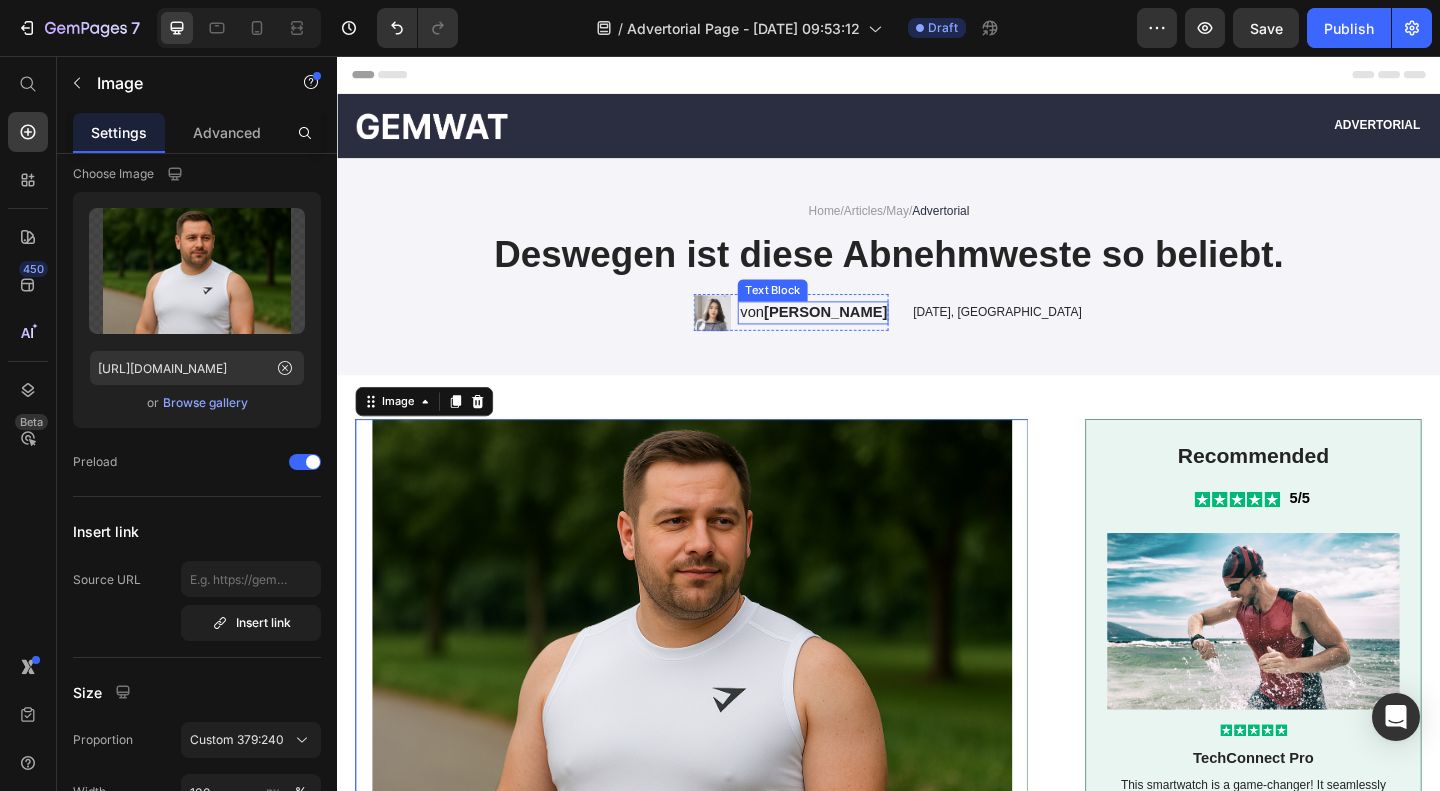 click on "von  [PERSON_NAME]" at bounding box center [855, 335] 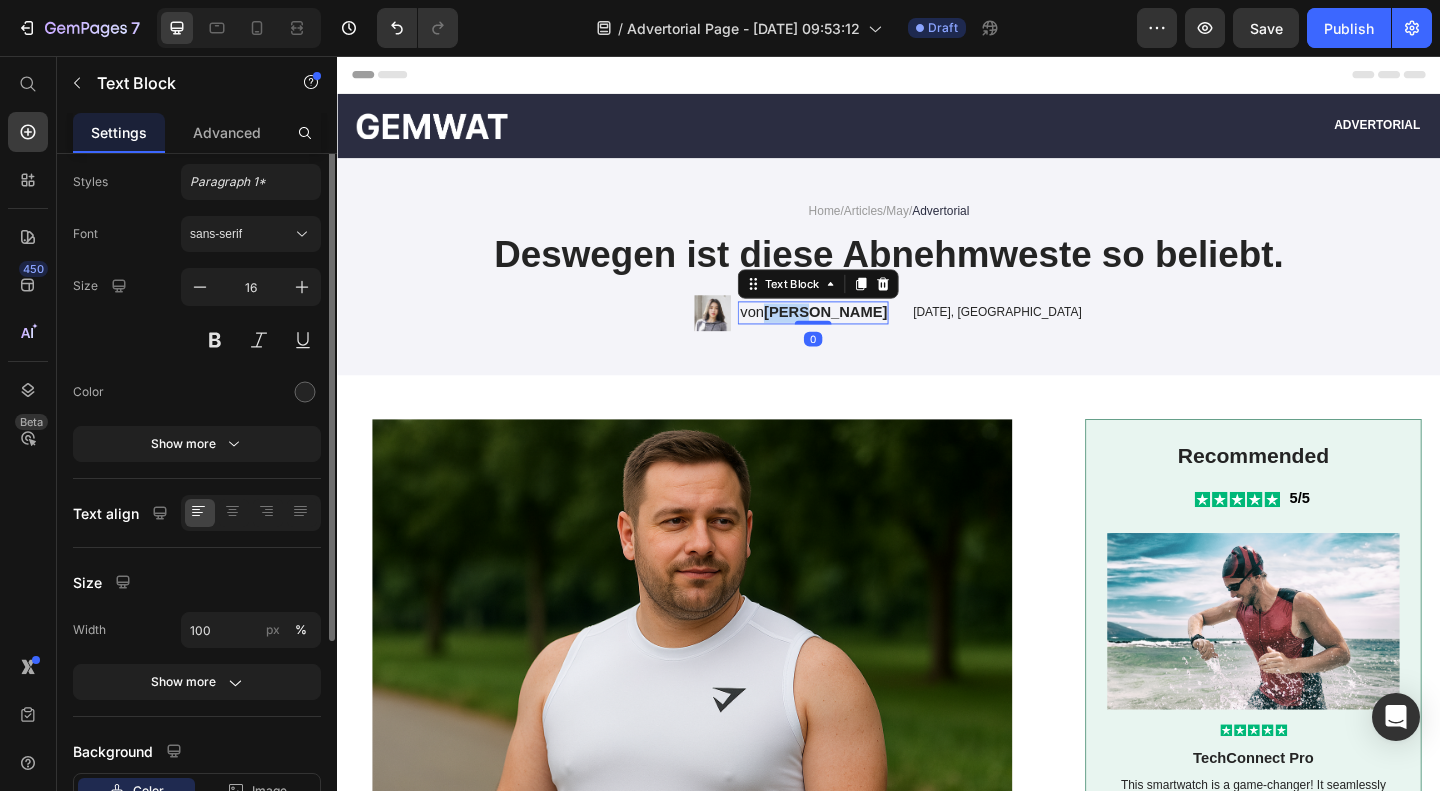 scroll, scrollTop: 0, scrollLeft: 0, axis: both 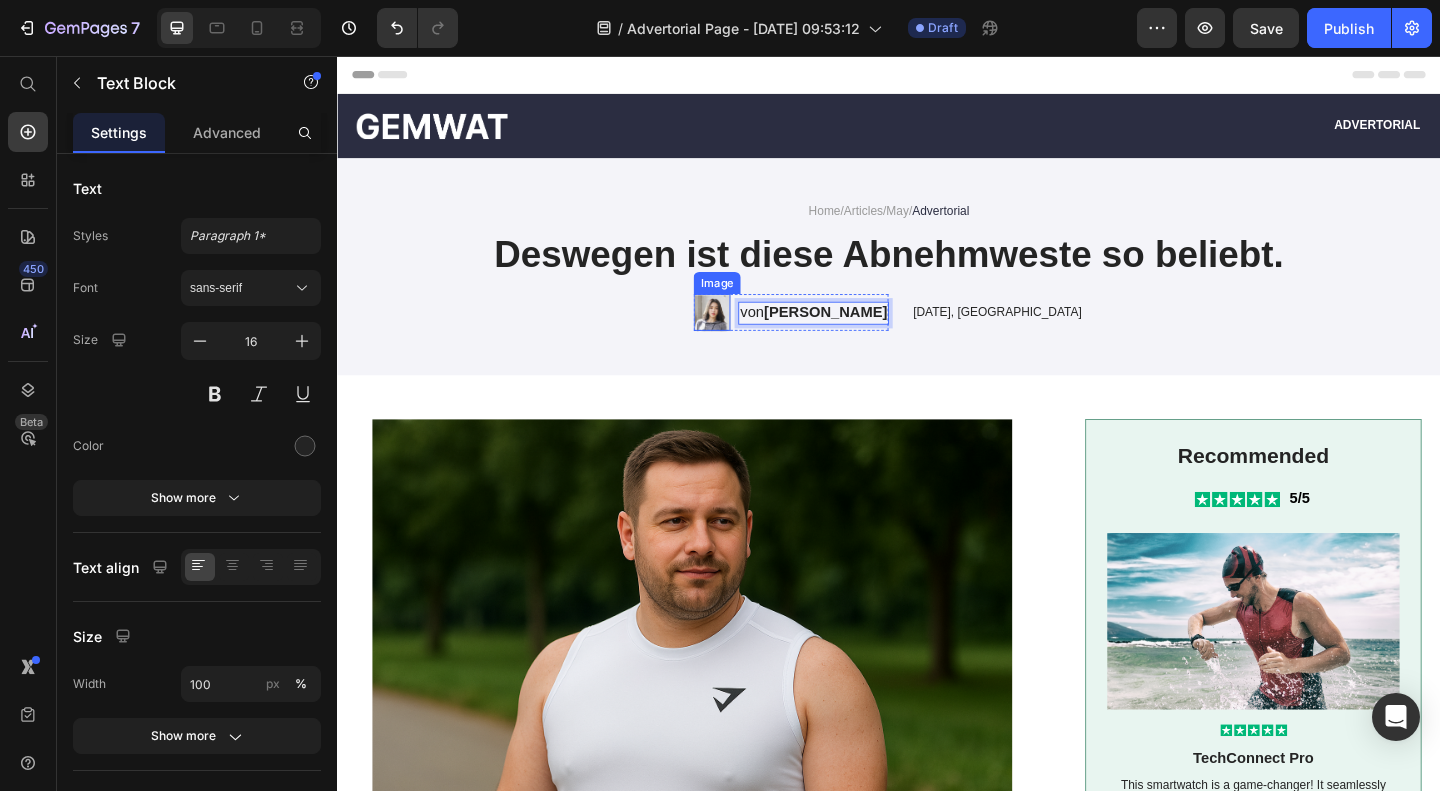 click at bounding box center [745, 335] 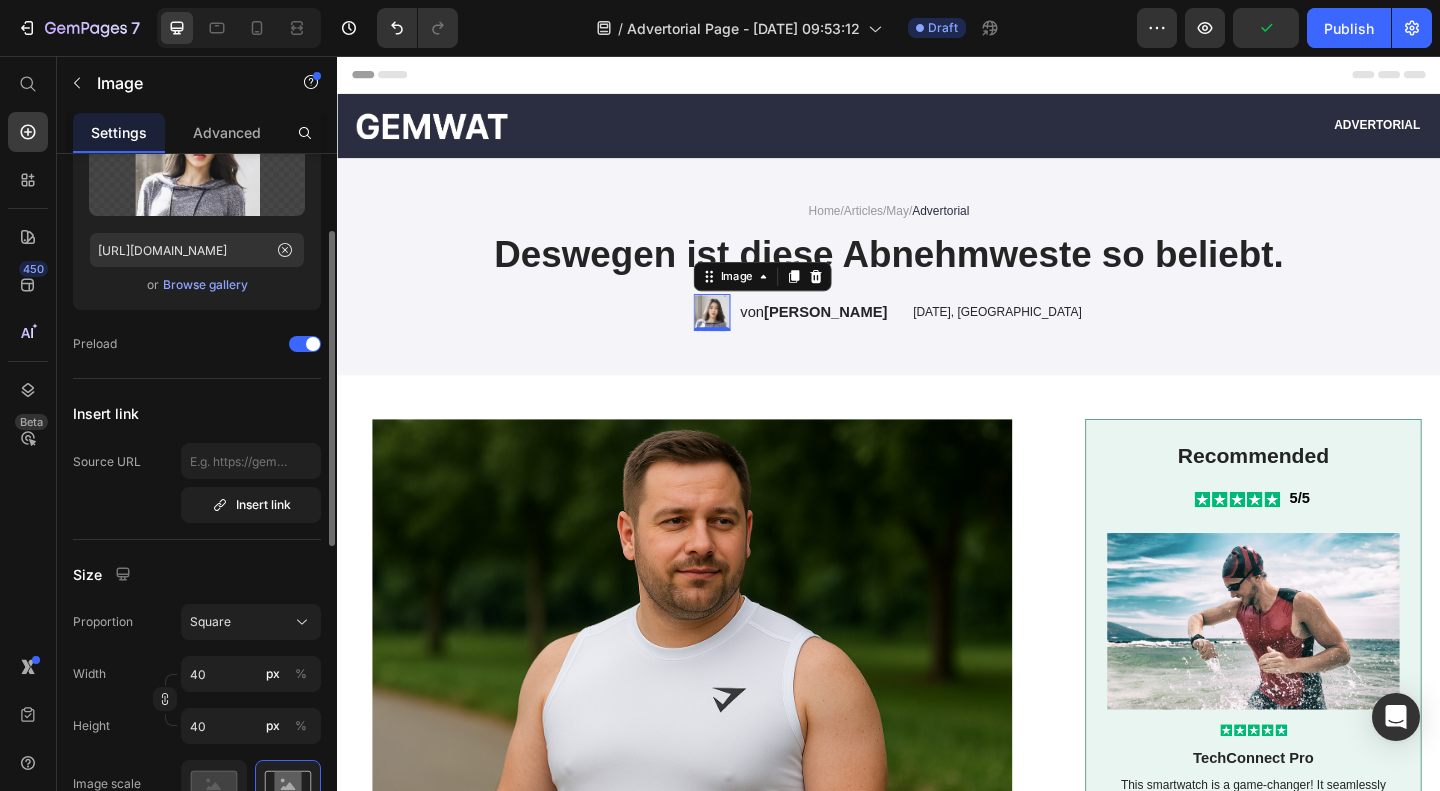 scroll, scrollTop: 172, scrollLeft: 0, axis: vertical 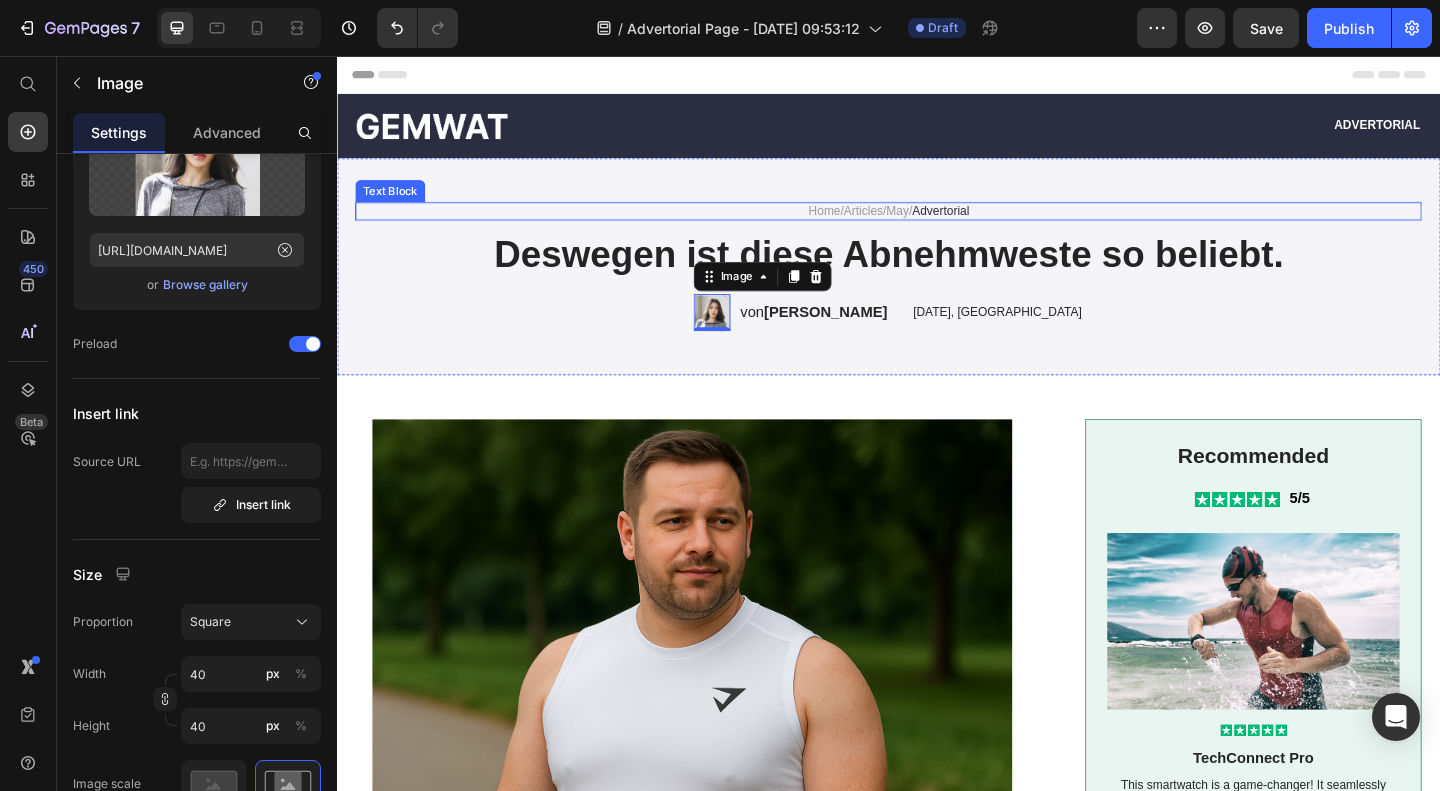 click on "Deswegen ist diese Abnehmweste so beliebt." at bounding box center [937, 271] 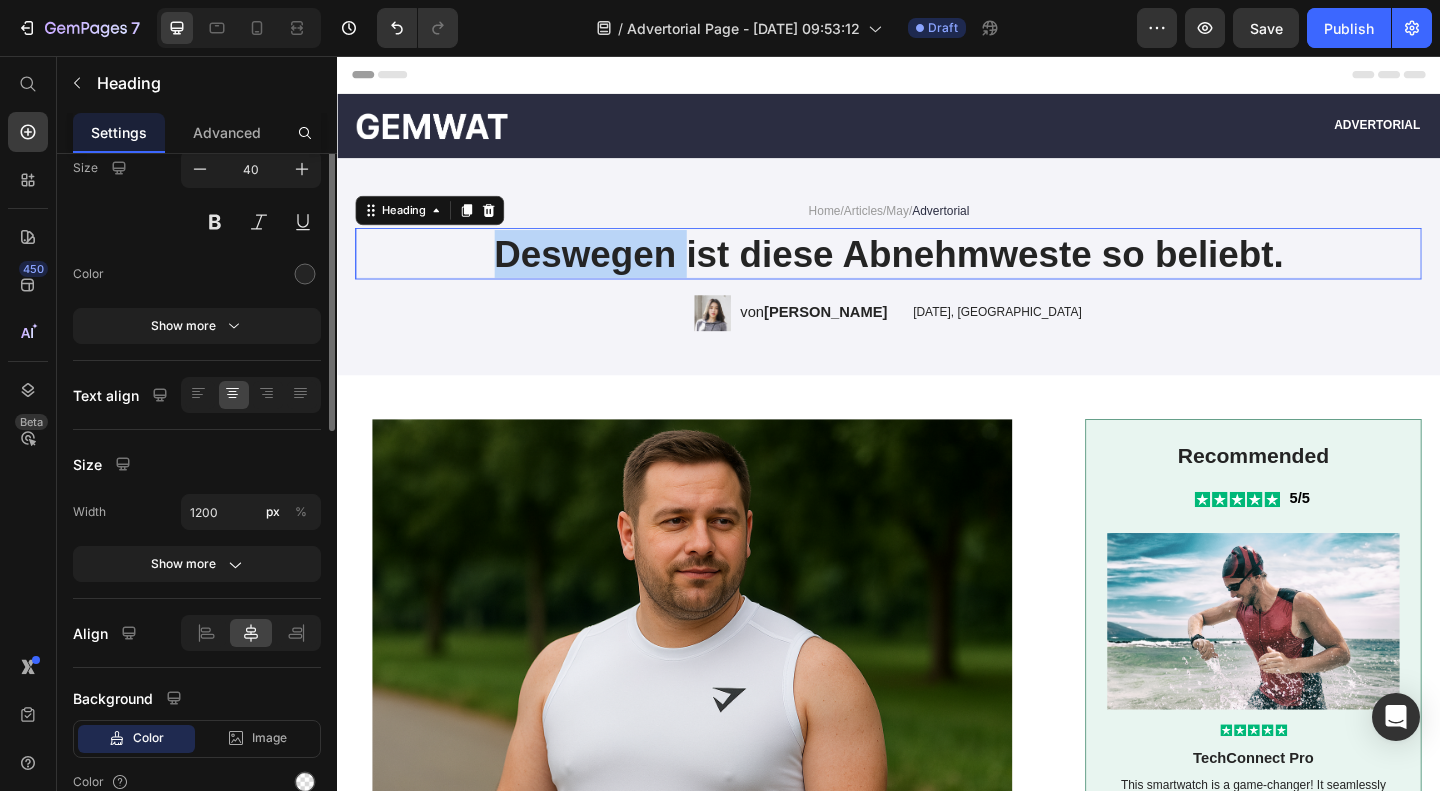 scroll, scrollTop: 0, scrollLeft: 0, axis: both 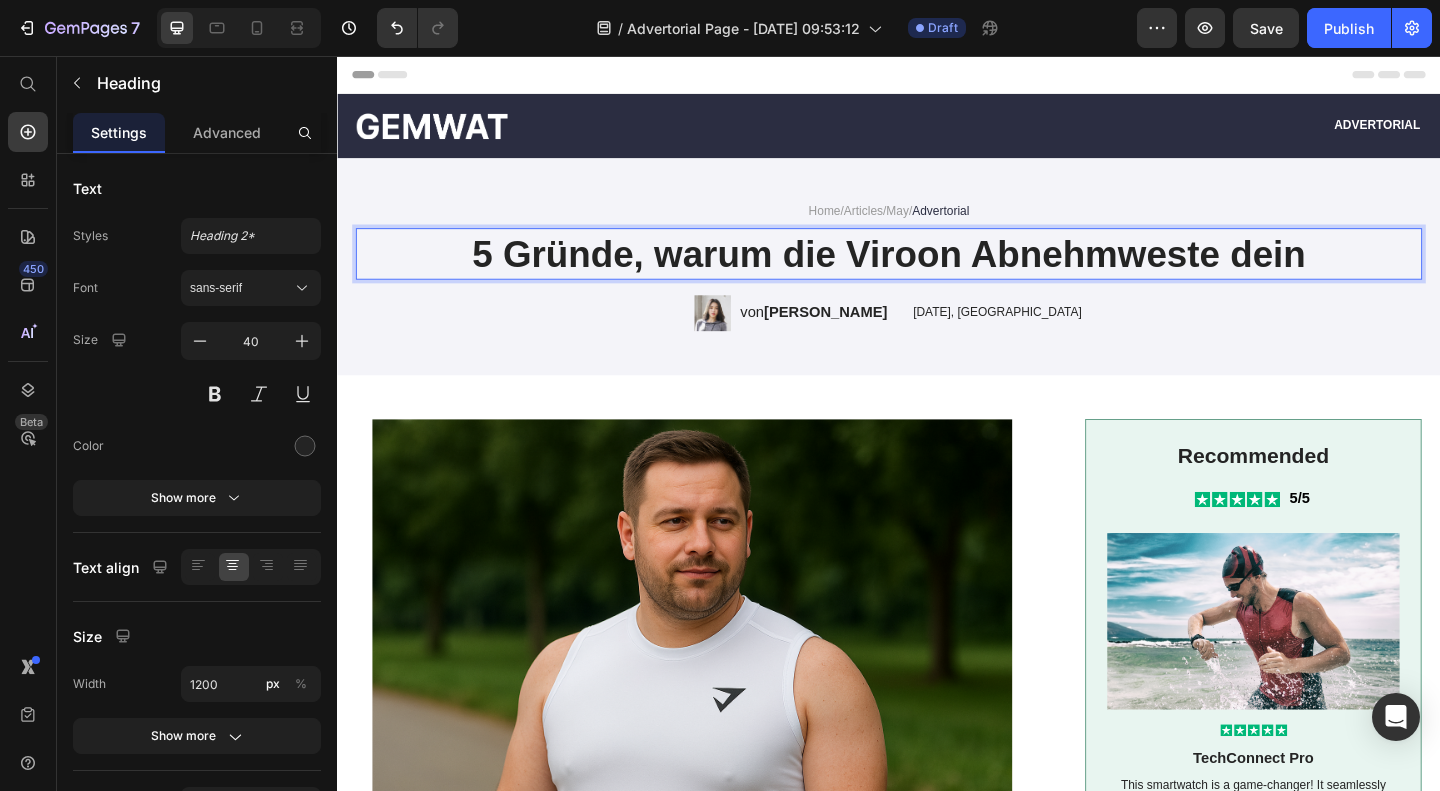 click on "5 Gründe, warum die Viroon Abnehmweste dein" at bounding box center (937, 271) 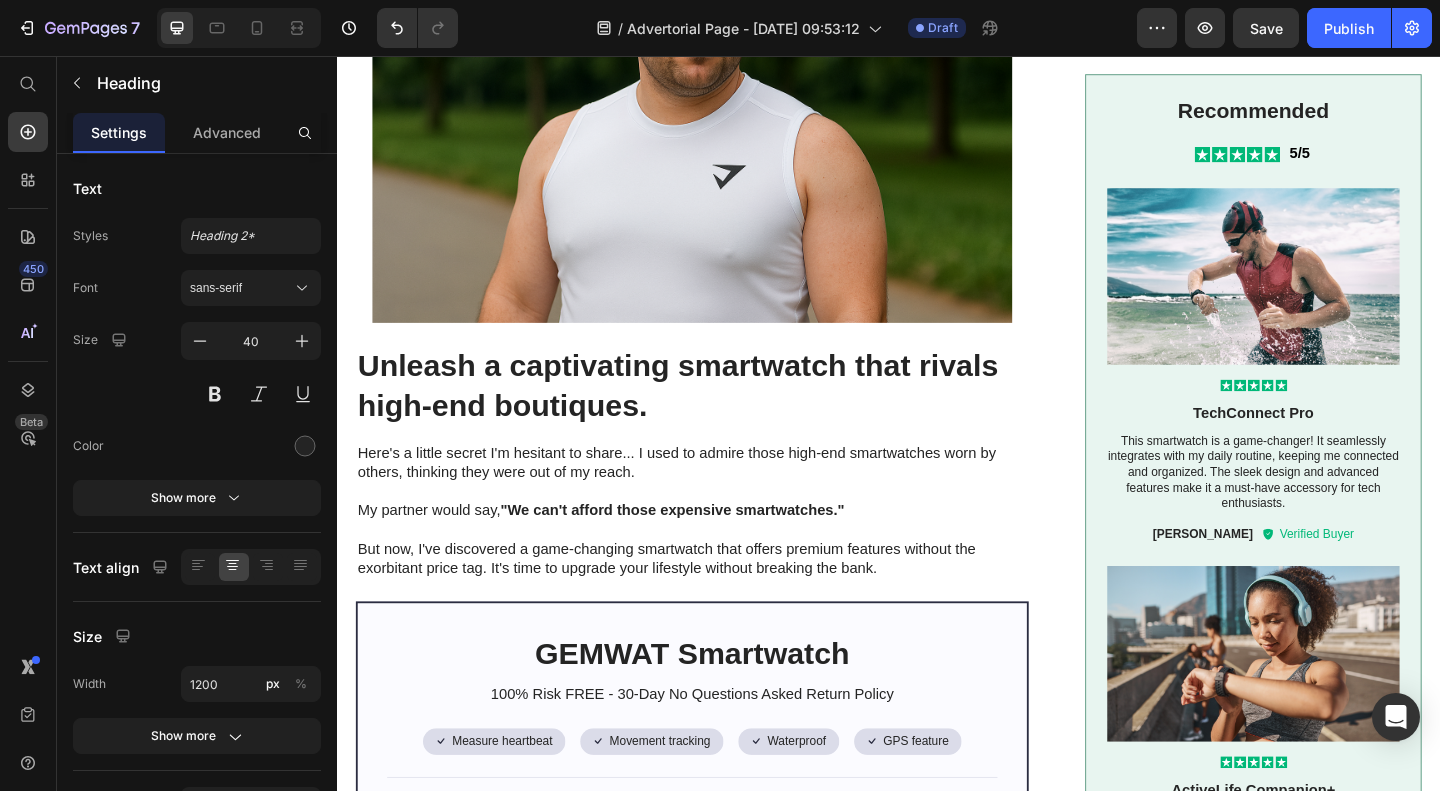 scroll, scrollTop: 622, scrollLeft: 0, axis: vertical 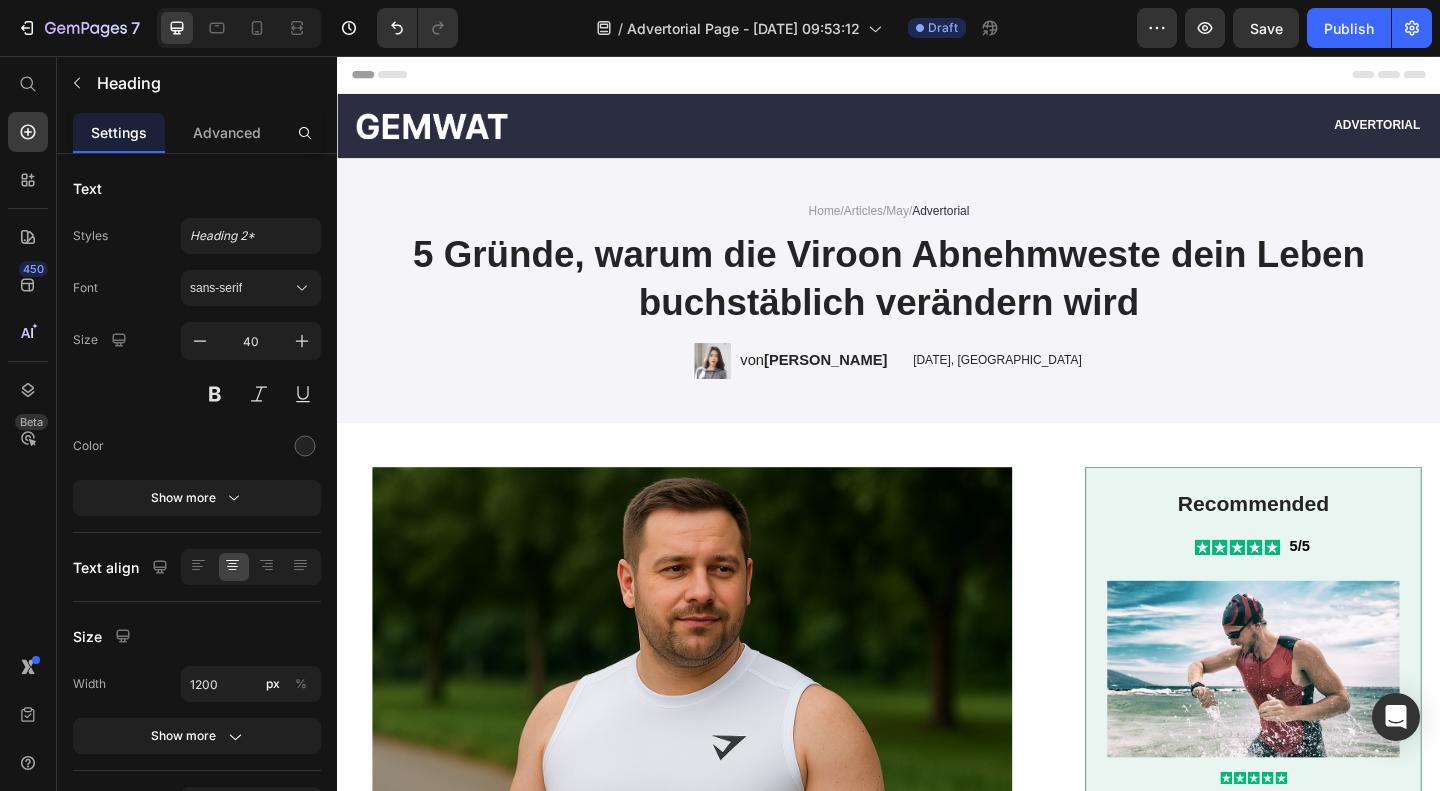 click on "5 Gründe, warum die Viroon Abnehmweste dein Leben buchstäblich verändern wird" at bounding box center [937, 297] 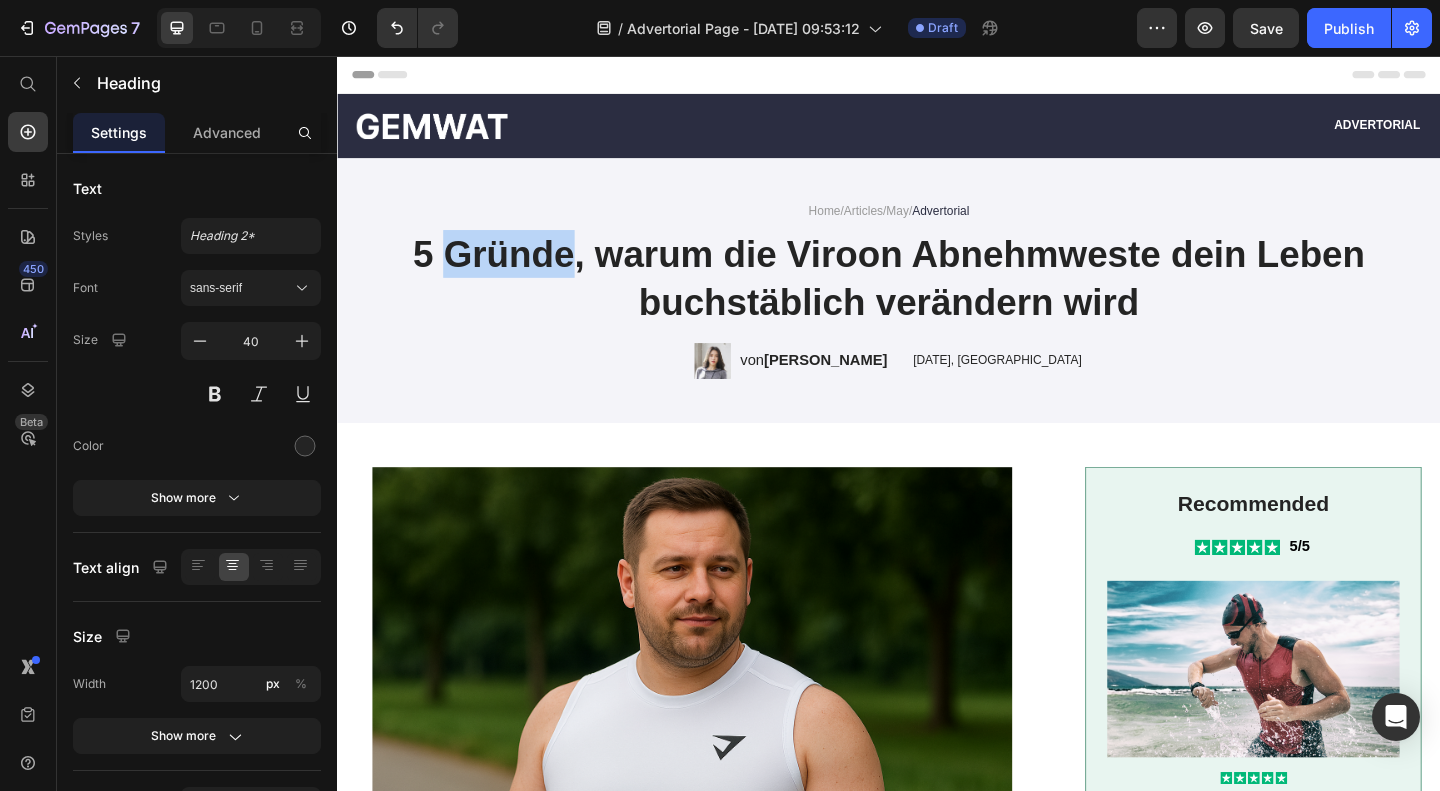 click on "5 Gründe, warum die Viroon Abnehmweste dein Leben buchstäblich verändern wird" at bounding box center [937, 297] 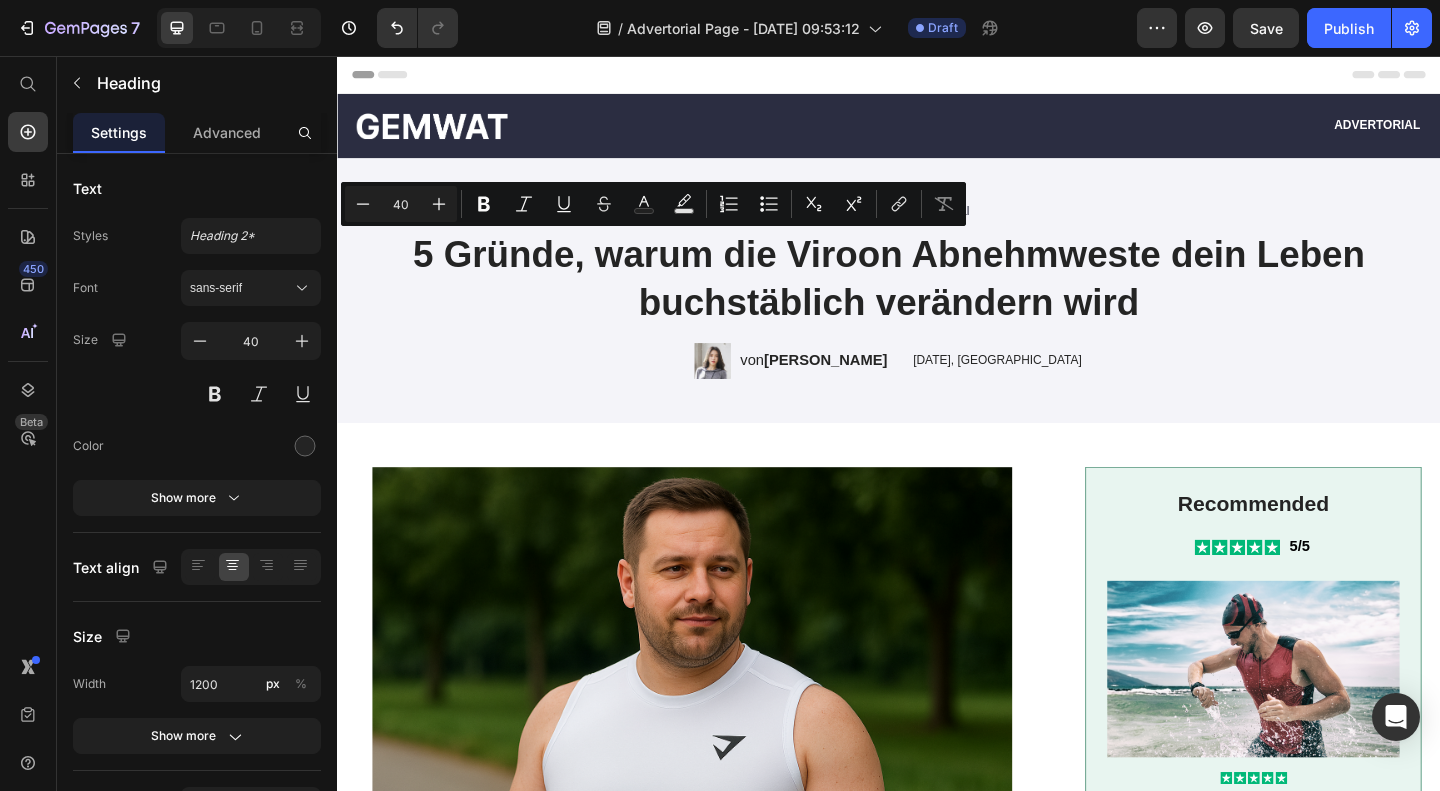click on "5 Gründe, warum die Viroon Abnehmweste dein Leben buchstäblich verändern wird" at bounding box center [937, 297] 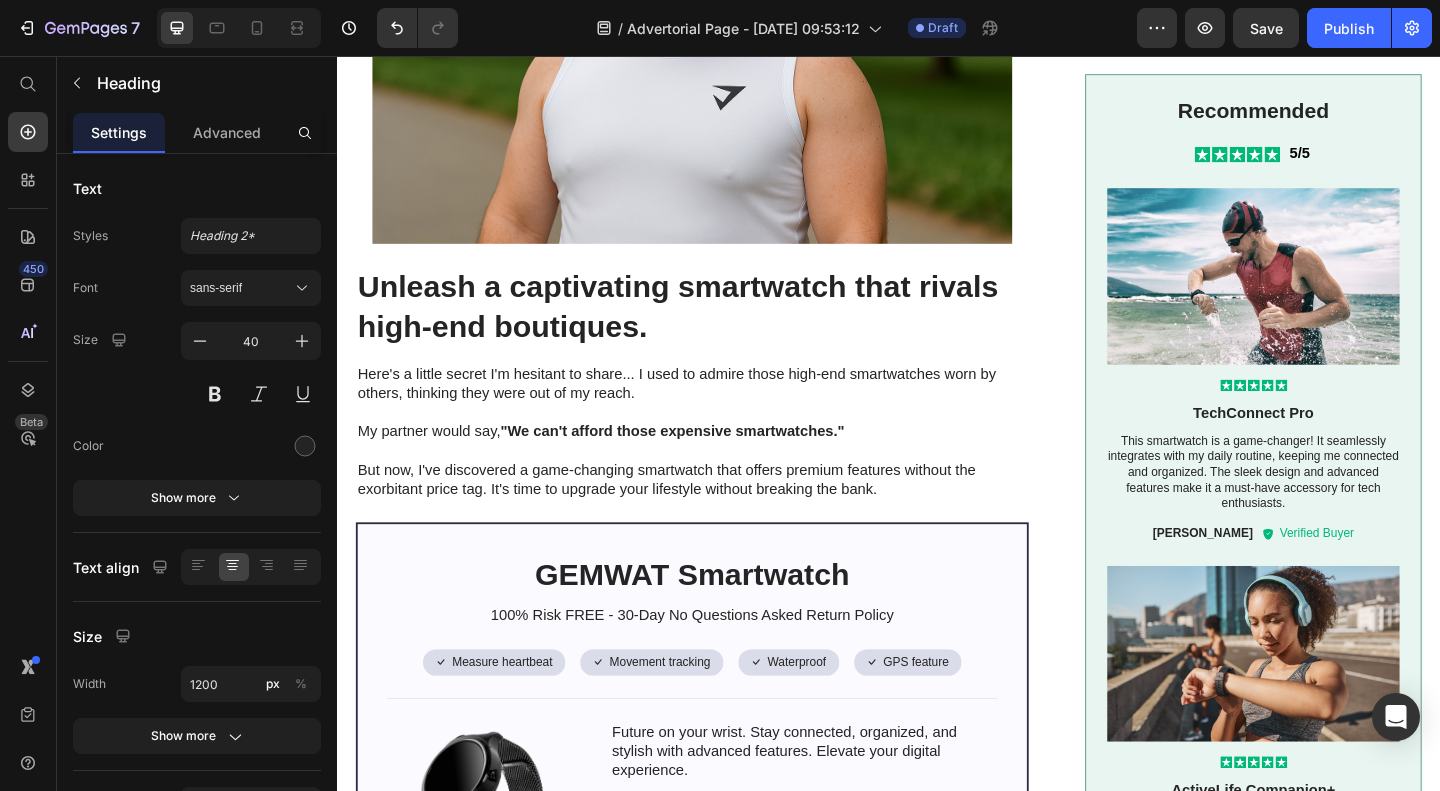 scroll, scrollTop: 710, scrollLeft: 0, axis: vertical 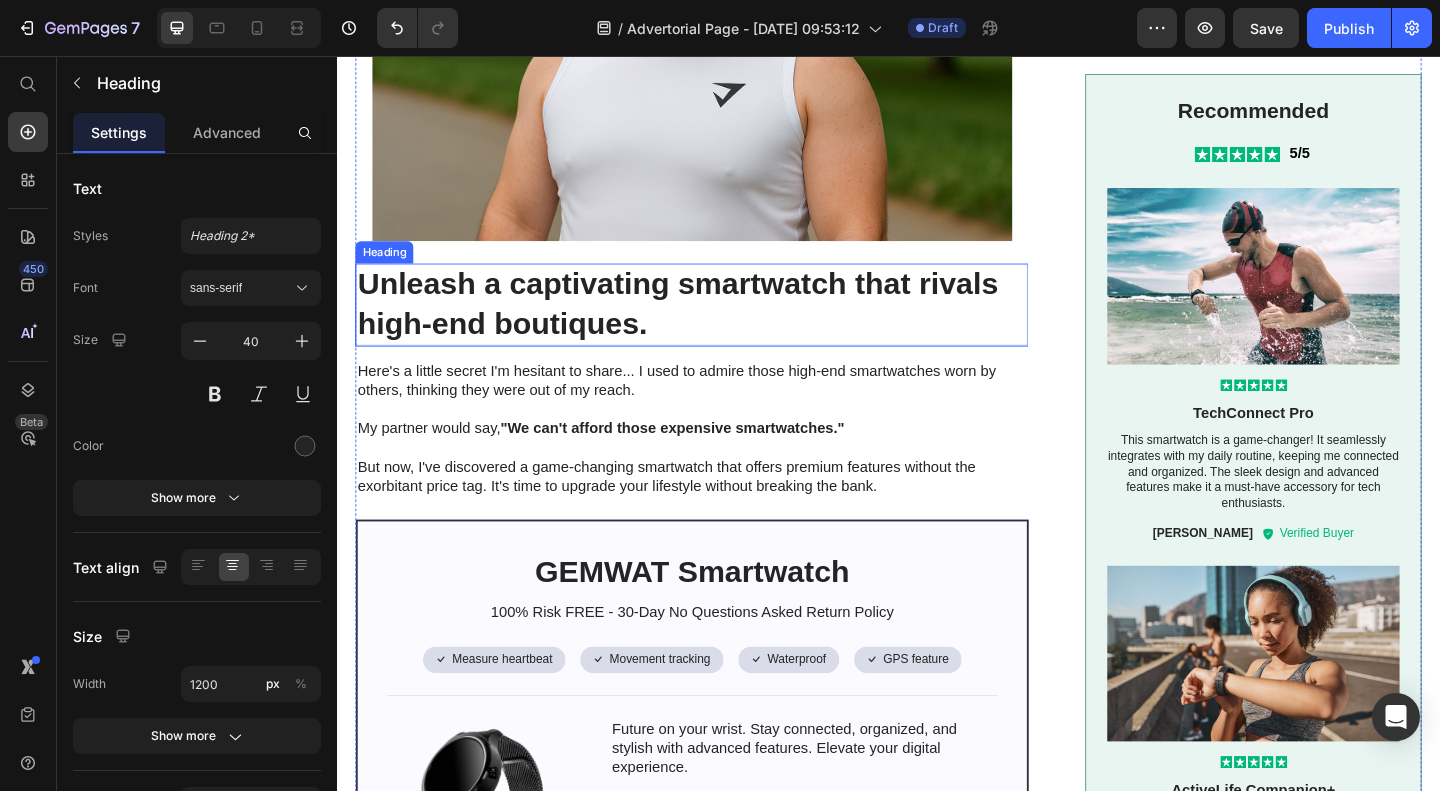 click on "Unleash a captivating smartwatch that rivals high-end boutiques." at bounding box center [723, 326] 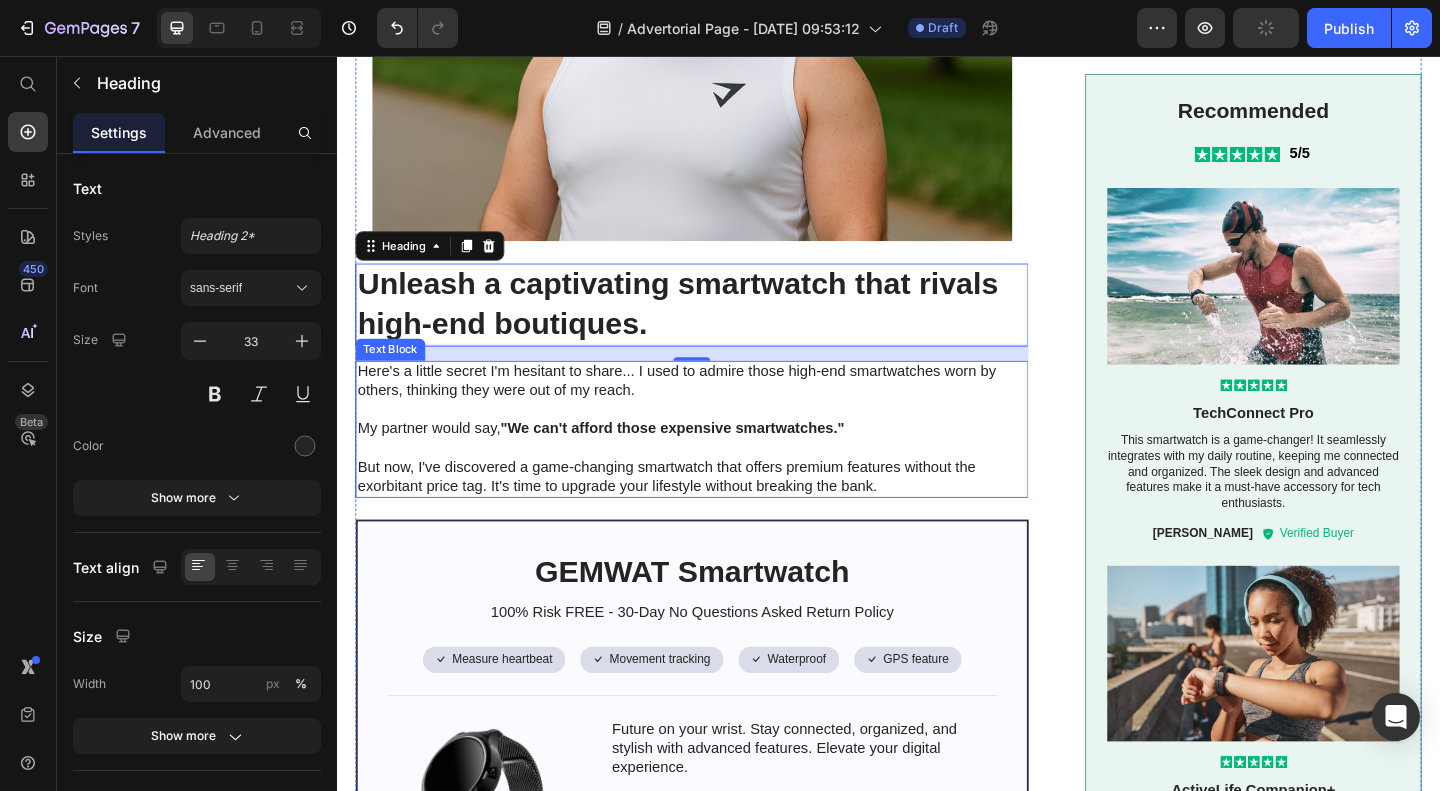 click on "Here's a little secret I'm hesitant to share... I used to admire those high-end smartwatches worn by others, thinking they were out of my reach." at bounding box center [723, 410] 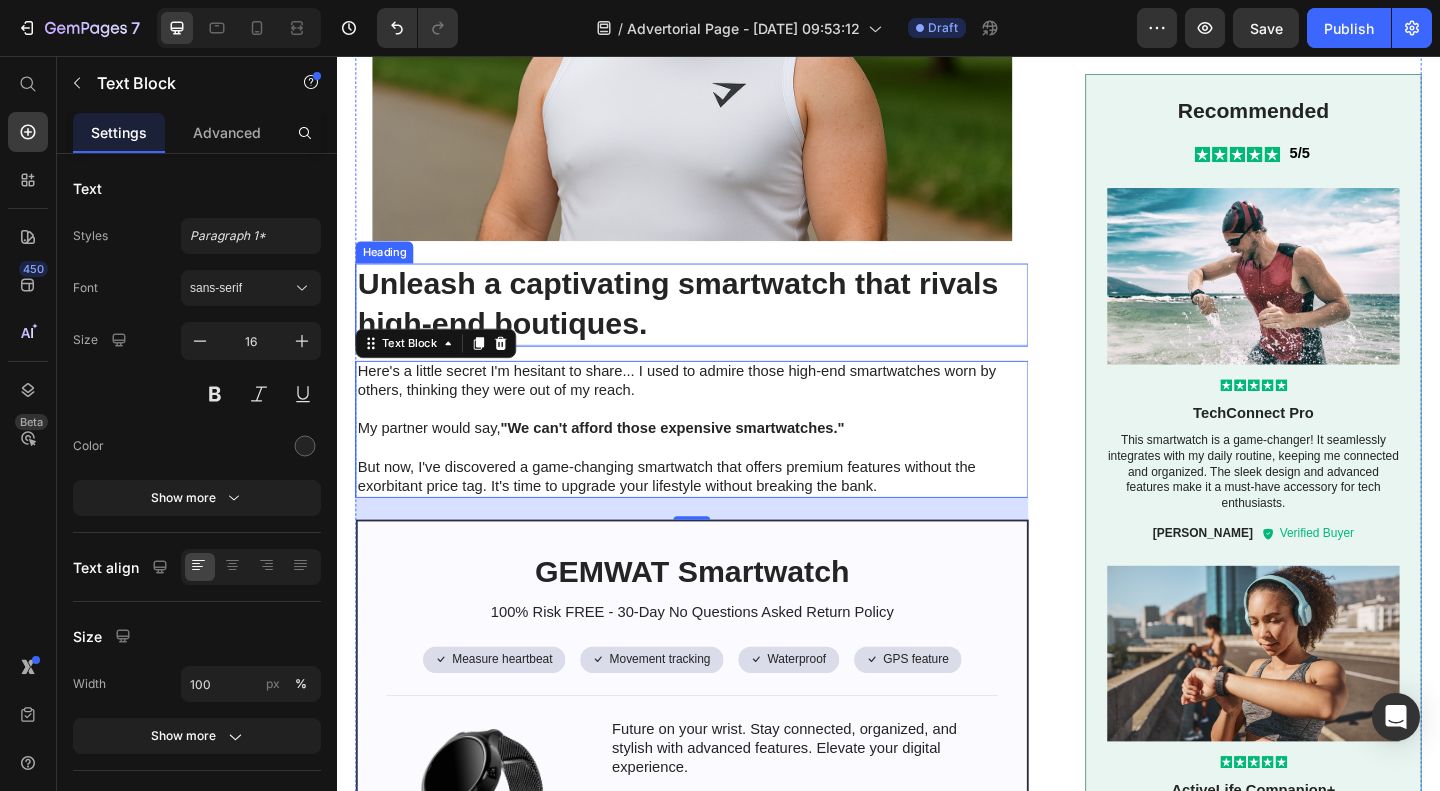click on "Unleash a captivating smartwatch that rivals high-end boutiques." at bounding box center [723, 326] 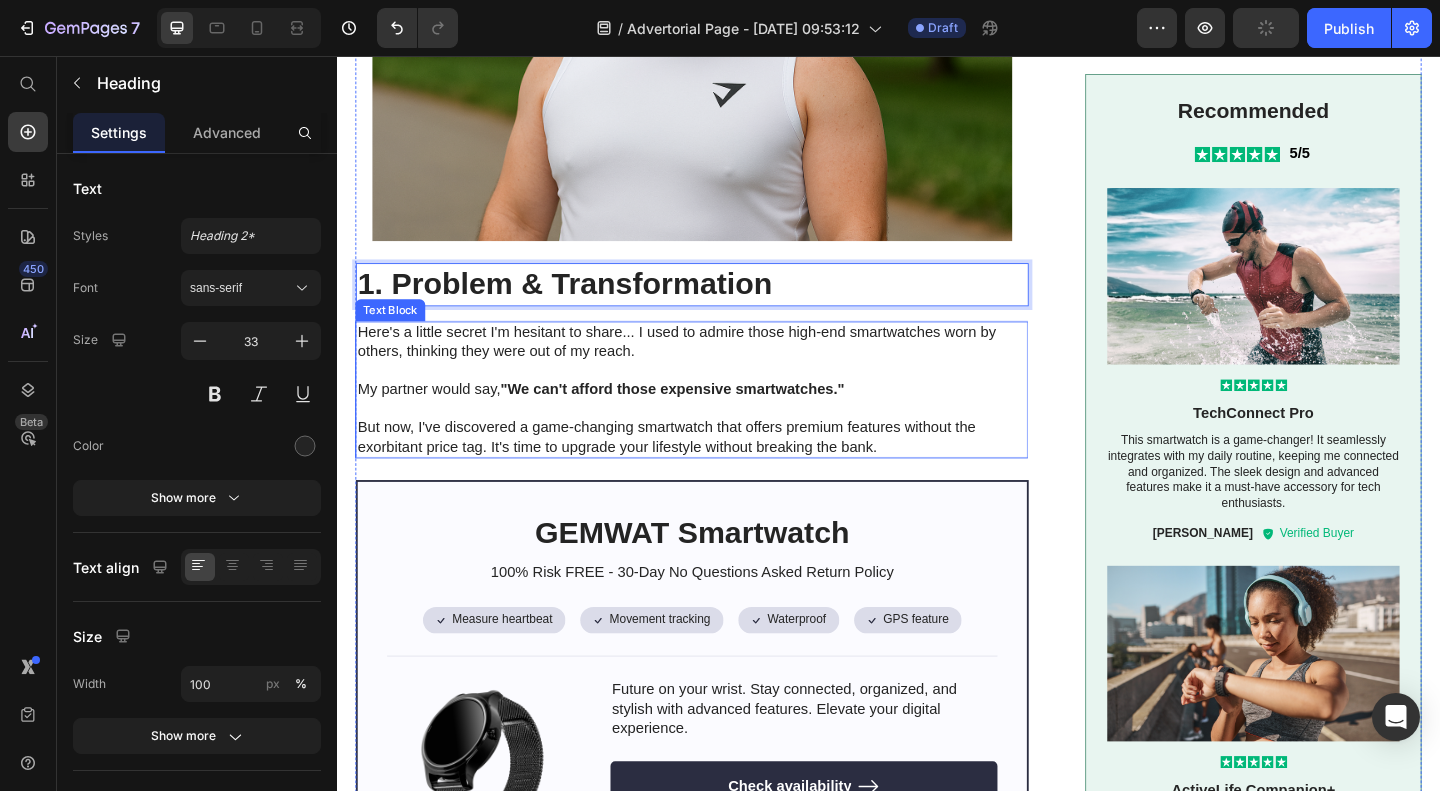 click on "Here's a little secret I'm hesitant to share... I used to admire those high-end smartwatches worn by others, thinking they were out of my reach." at bounding box center [723, 367] 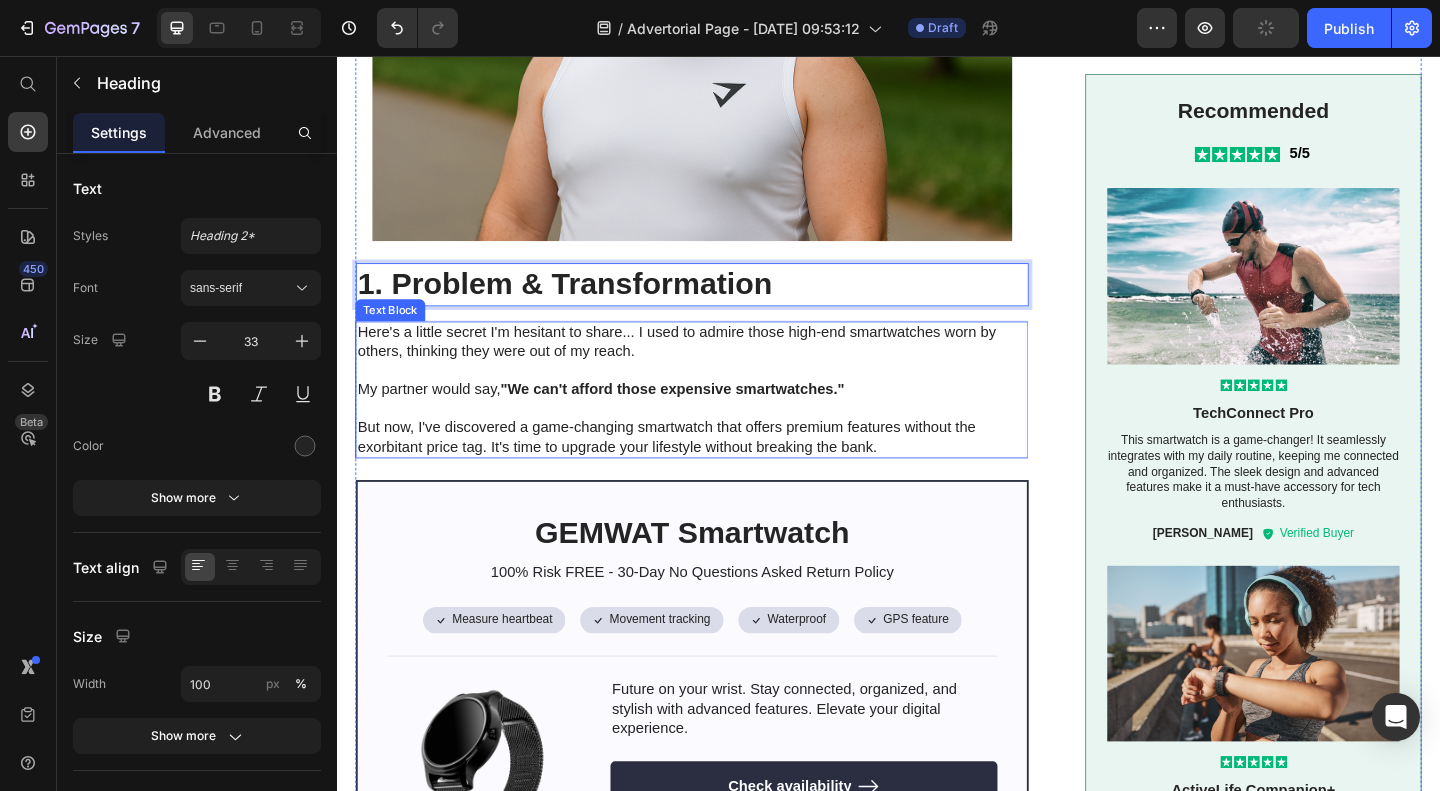 click on "Here's a little secret I'm hesitant to share... I used to admire those high-end smartwatches worn by others, thinking they were out of my reach." at bounding box center (723, 367) 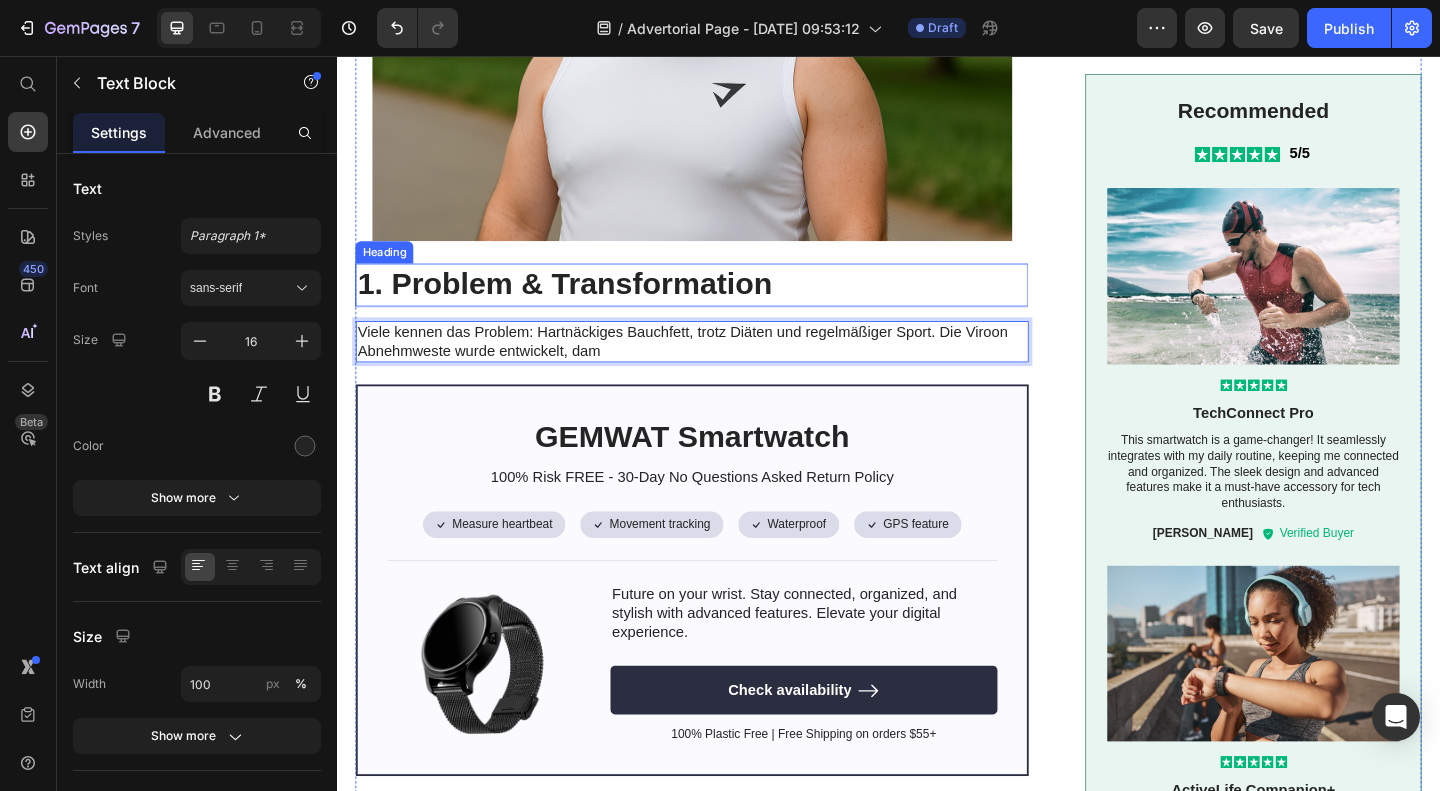 click on "1. Problem & Transformation" at bounding box center [723, 304] 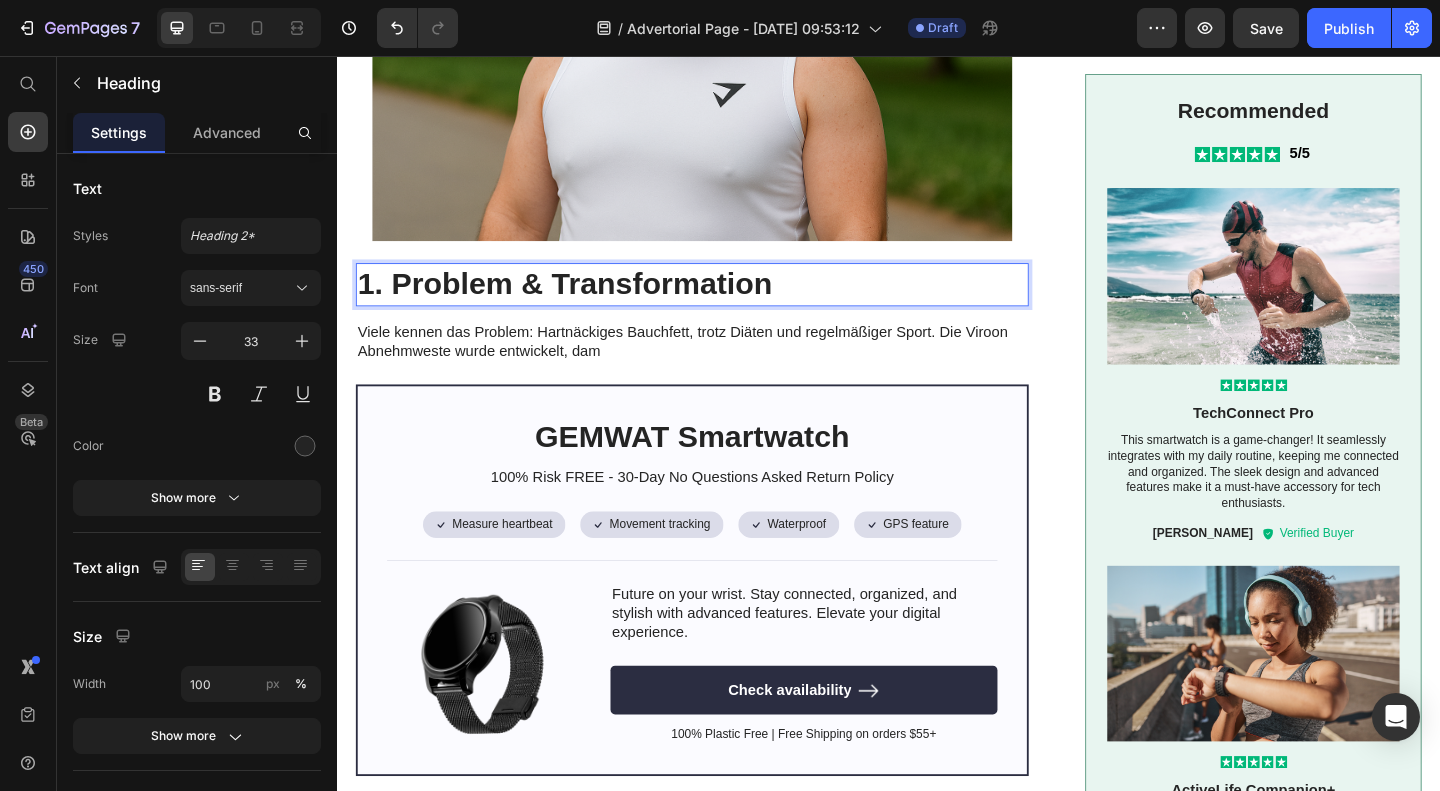 click on "1. Problem & Transformation" at bounding box center (723, 304) 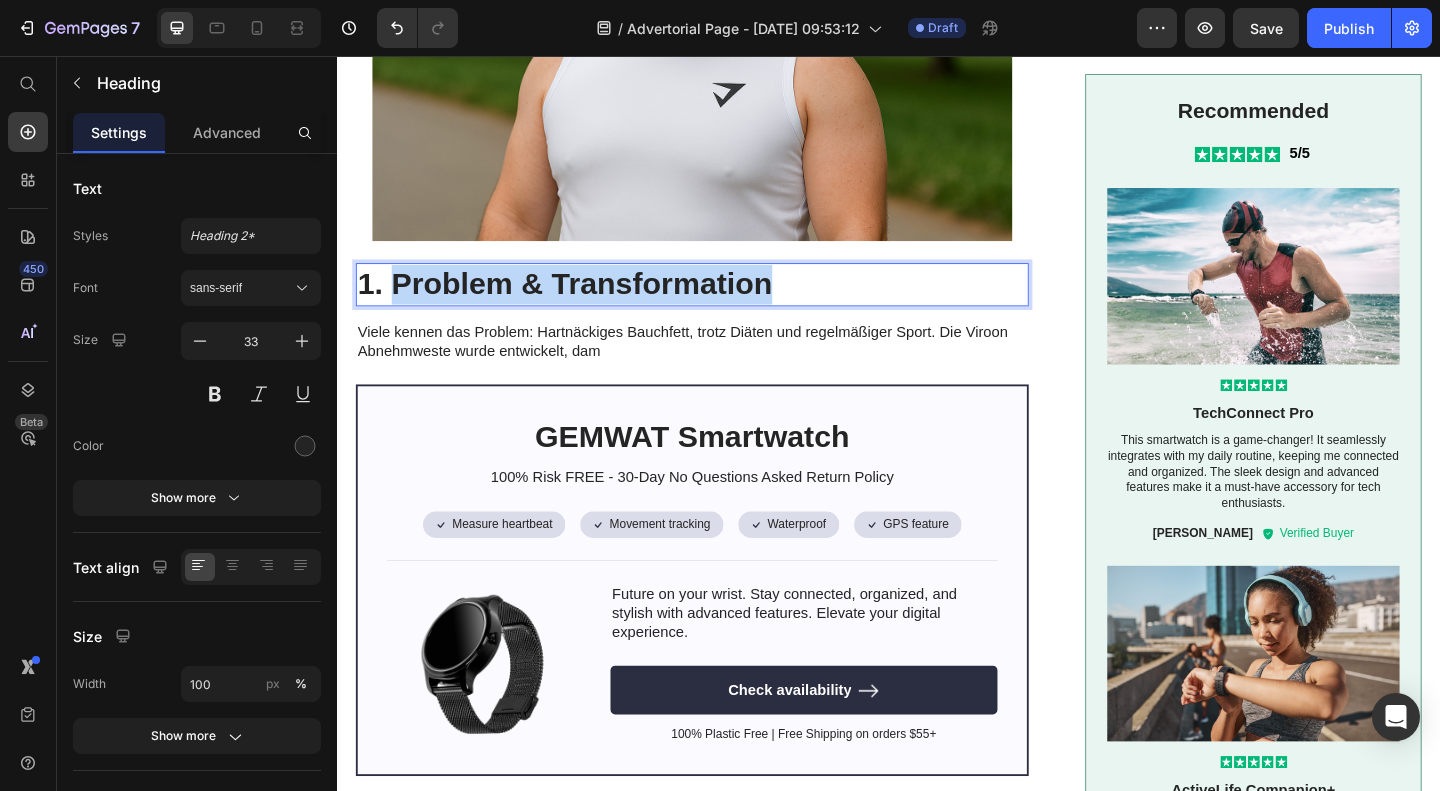 drag, startPoint x: 847, startPoint y: 297, endPoint x: 402, endPoint y: 315, distance: 445.3639 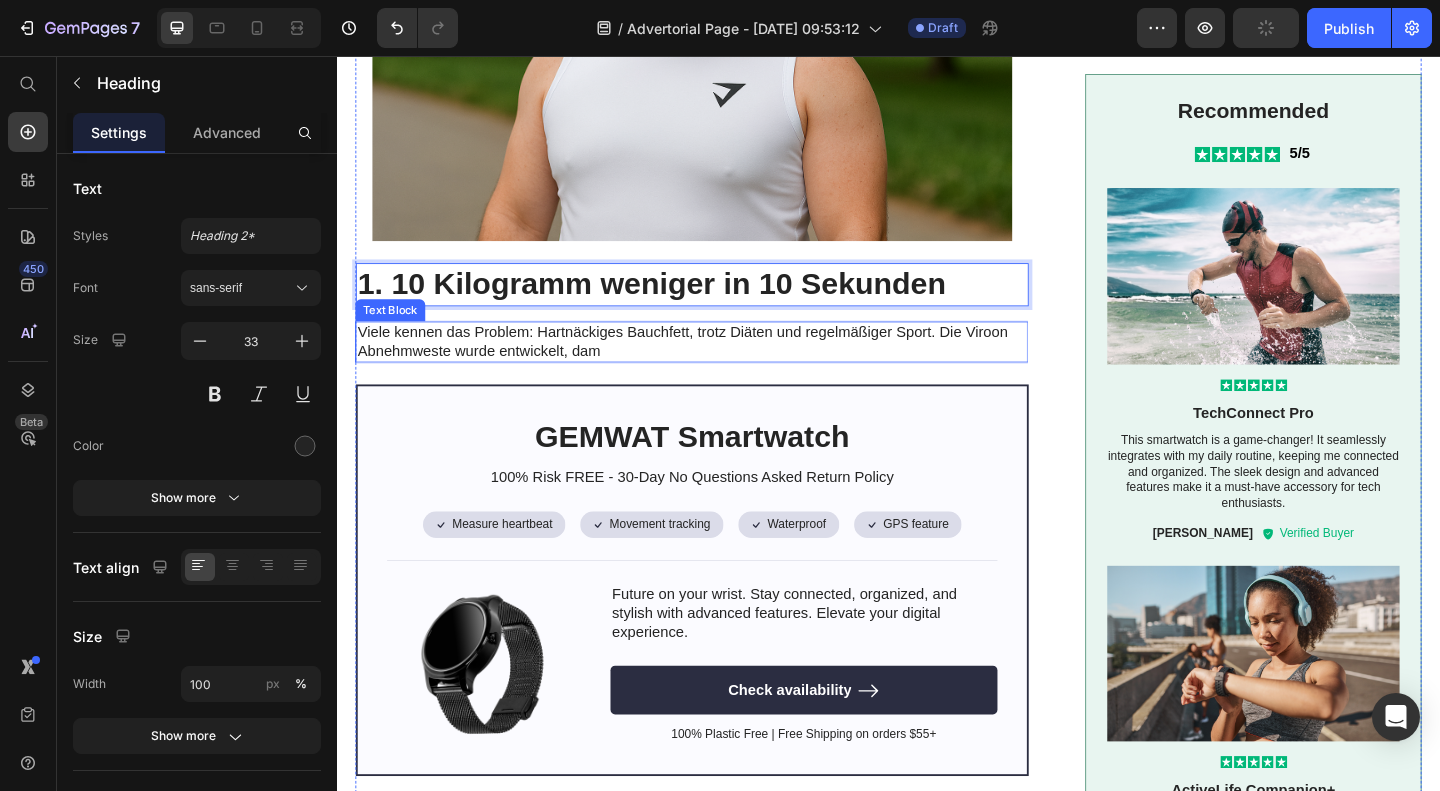 click on "Viele kennen das Problem: Hartnäckiges Bauchfett, trotz Diäten und regelmäßiger Sport. Die Viroon Abnehmweste wurde entwickelt, dam" at bounding box center (723, 367) 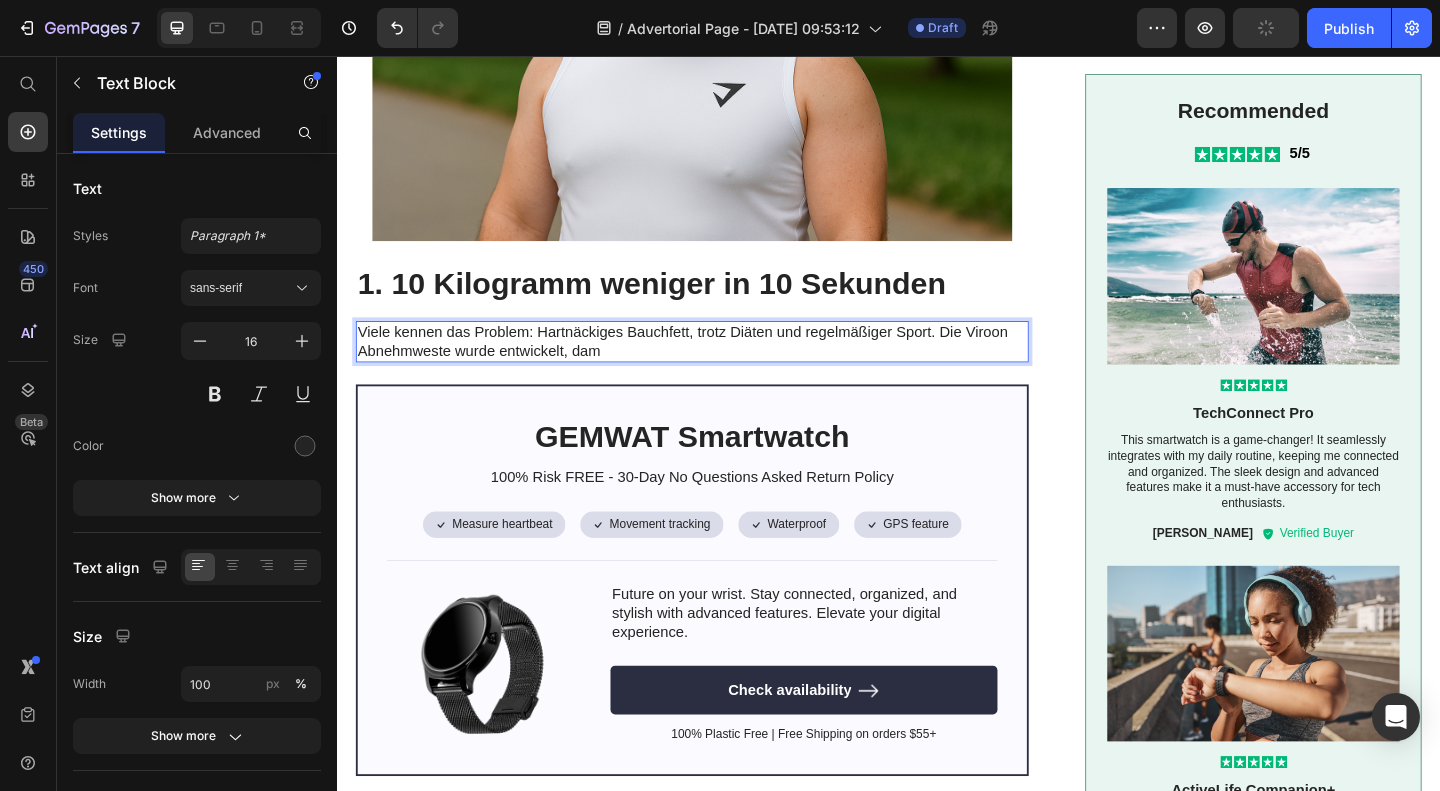 click on "Viele kennen das Problem: Hartnäckiges Bauchfett, trotz Diäten und regelmäßiger Sport. Die Viroon Abnehmweste wurde entwickelt, dam" at bounding box center [723, 367] 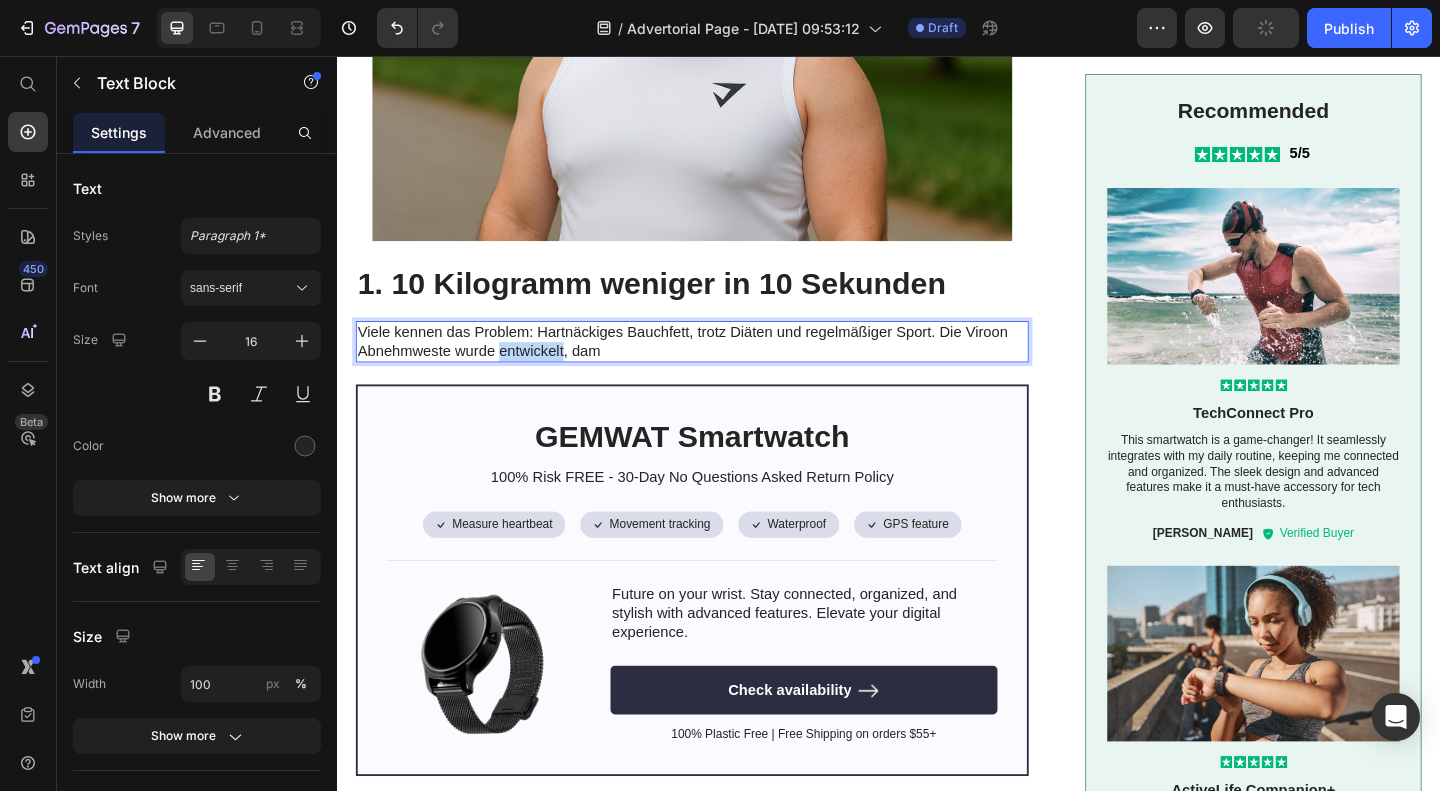 click on "Viele kennen das Problem: Hartnäckiges Bauchfett, trotz Diäten und regelmäßiger Sport. Die Viroon Abnehmweste wurde entwickelt, dam" at bounding box center (723, 367) 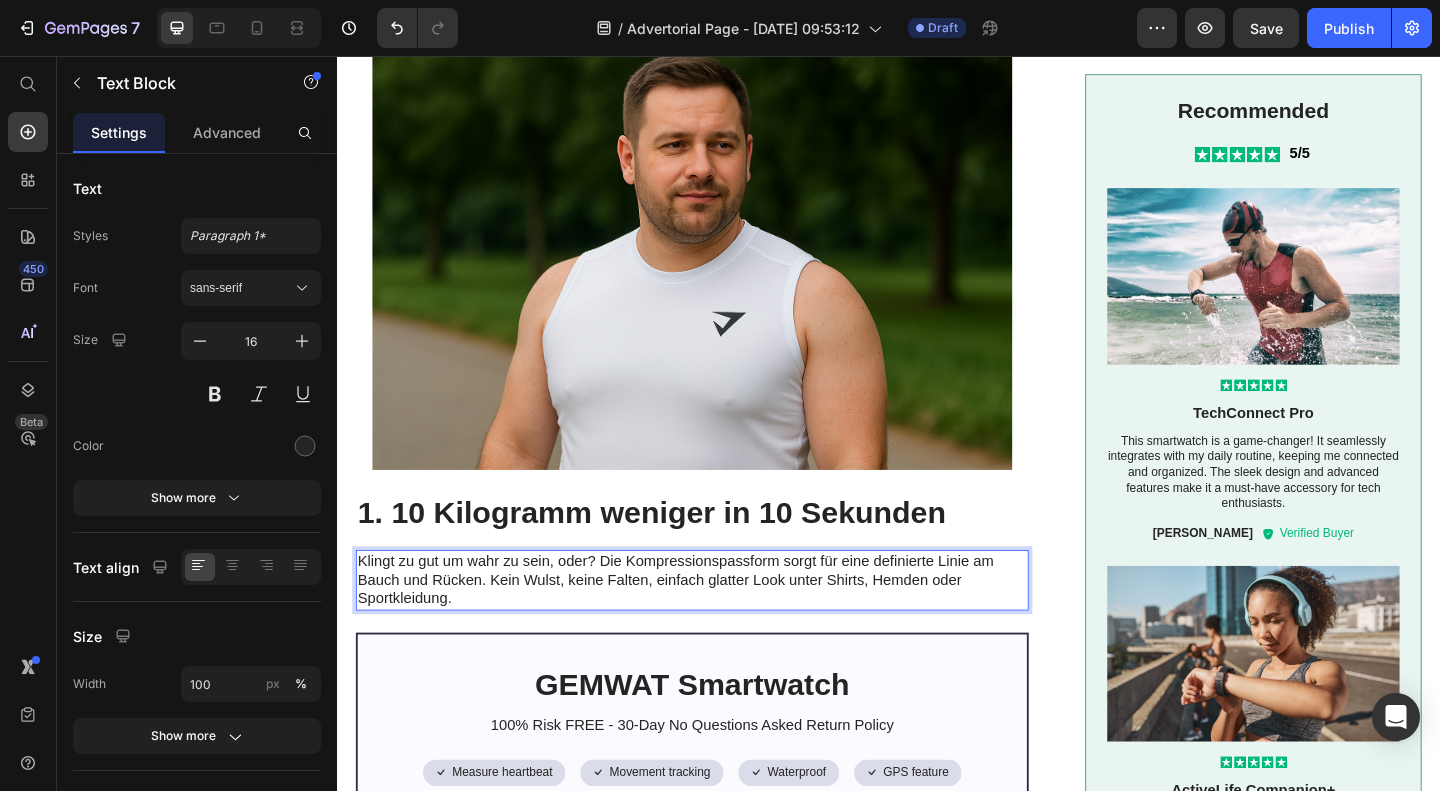 scroll, scrollTop: 462, scrollLeft: 0, axis: vertical 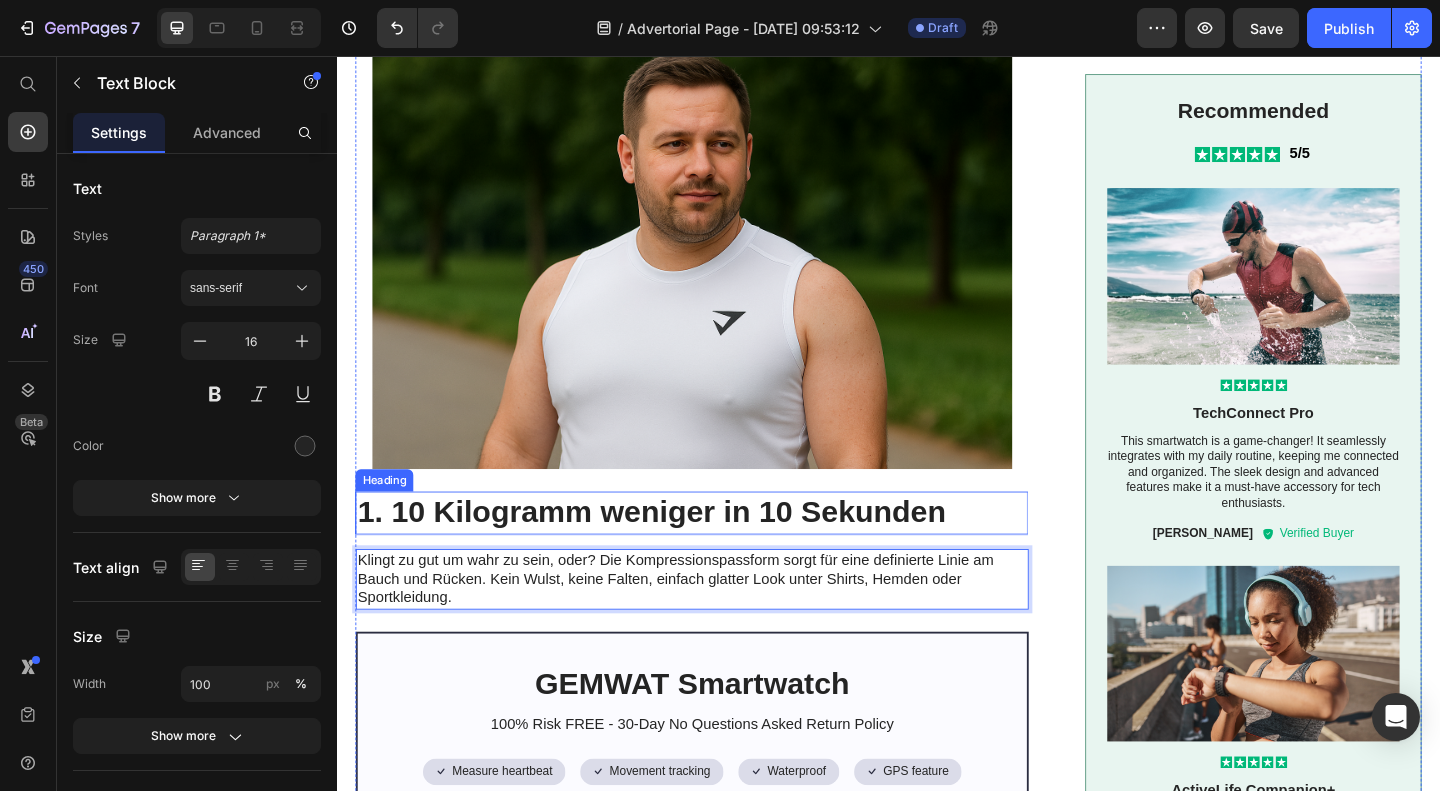 click on "1. 10 Kilogramm weniger in 10 Sekunden" at bounding box center (723, 552) 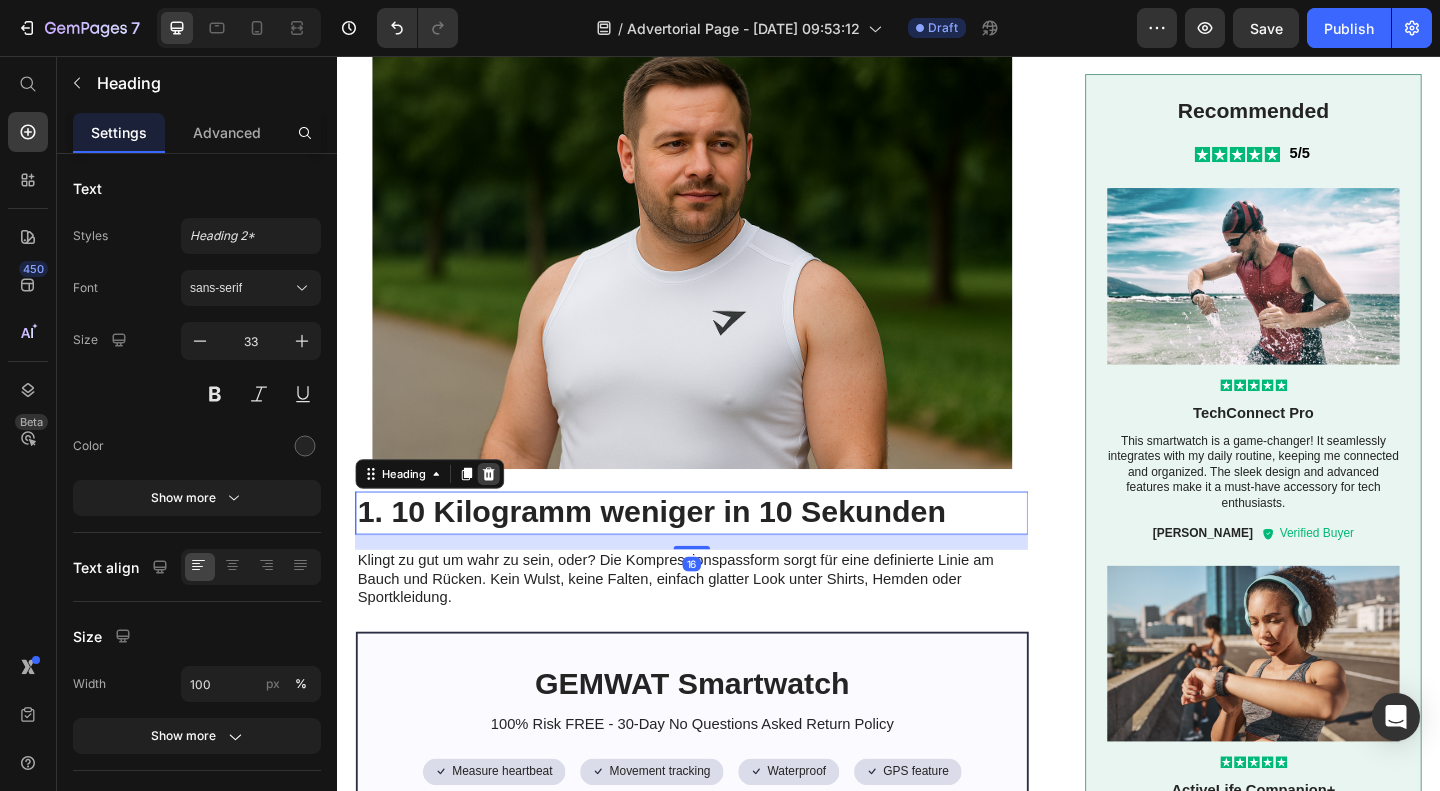 click 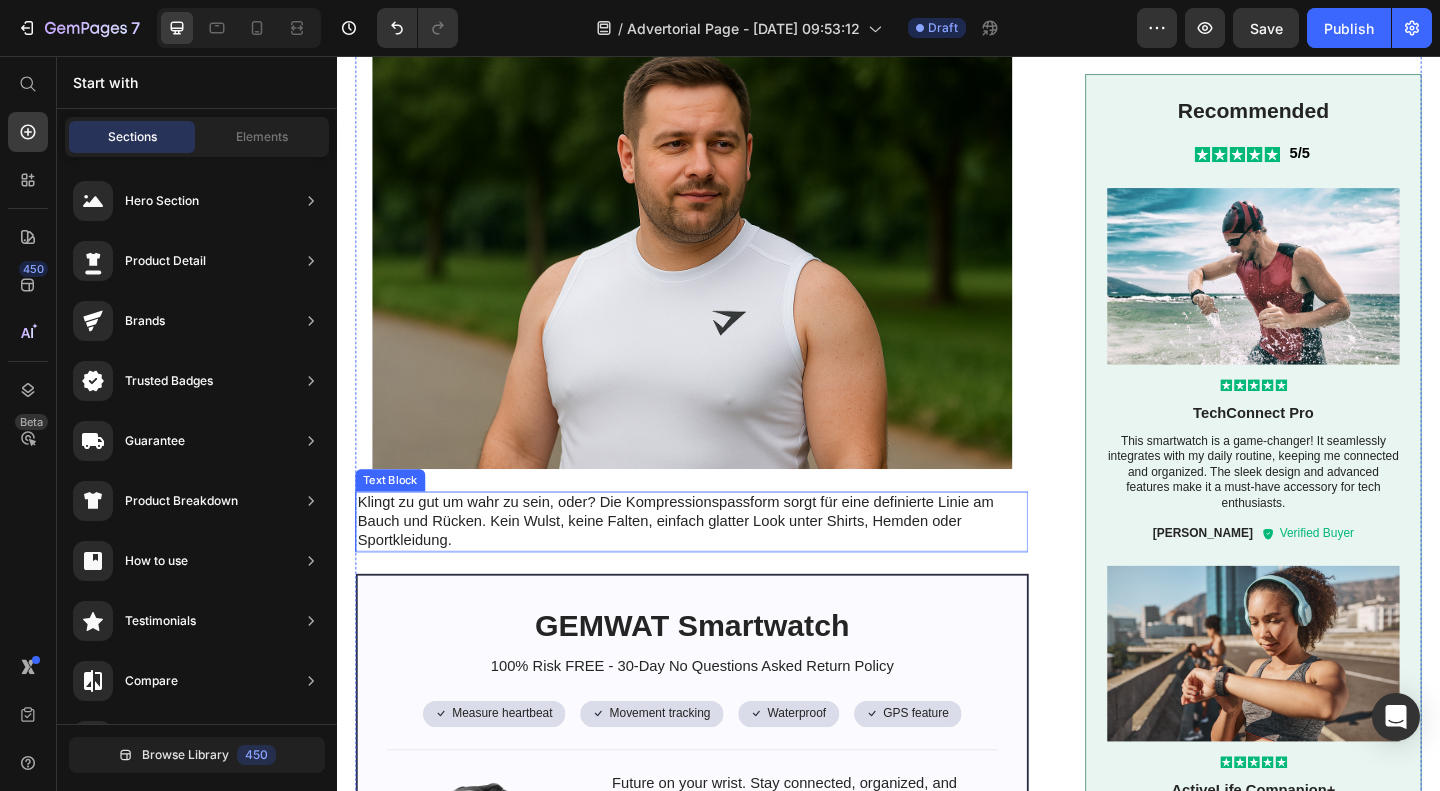 click on "Klingt zu gut um wahr zu sein, oder? Die Kompressionspassform sorgt für eine definierte Linie am Bauch und Rücken. Kein Wulst, keine Falten, einfach glatter Look unter Shirts, Hemden oder Sportkleidung." at bounding box center (723, 562) 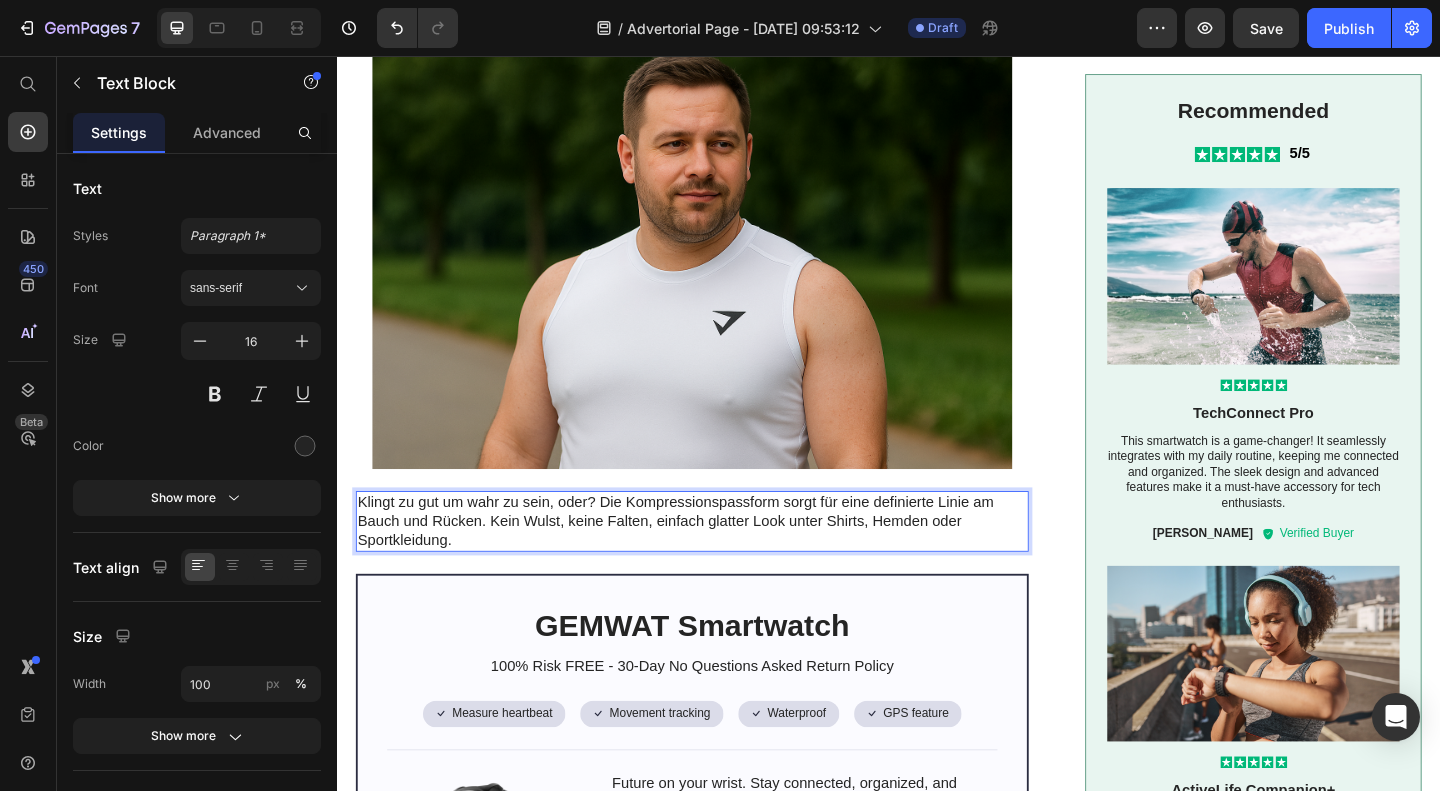 click on "Klingt zu gut um wahr zu sein, oder? Die Kompressionspassform sorgt für eine definierte Linie am Bauch und Rücken. Kein Wulst, keine Falten, einfach glatter Look unter Shirts, Hemden oder Sportkleidung." at bounding box center [723, 562] 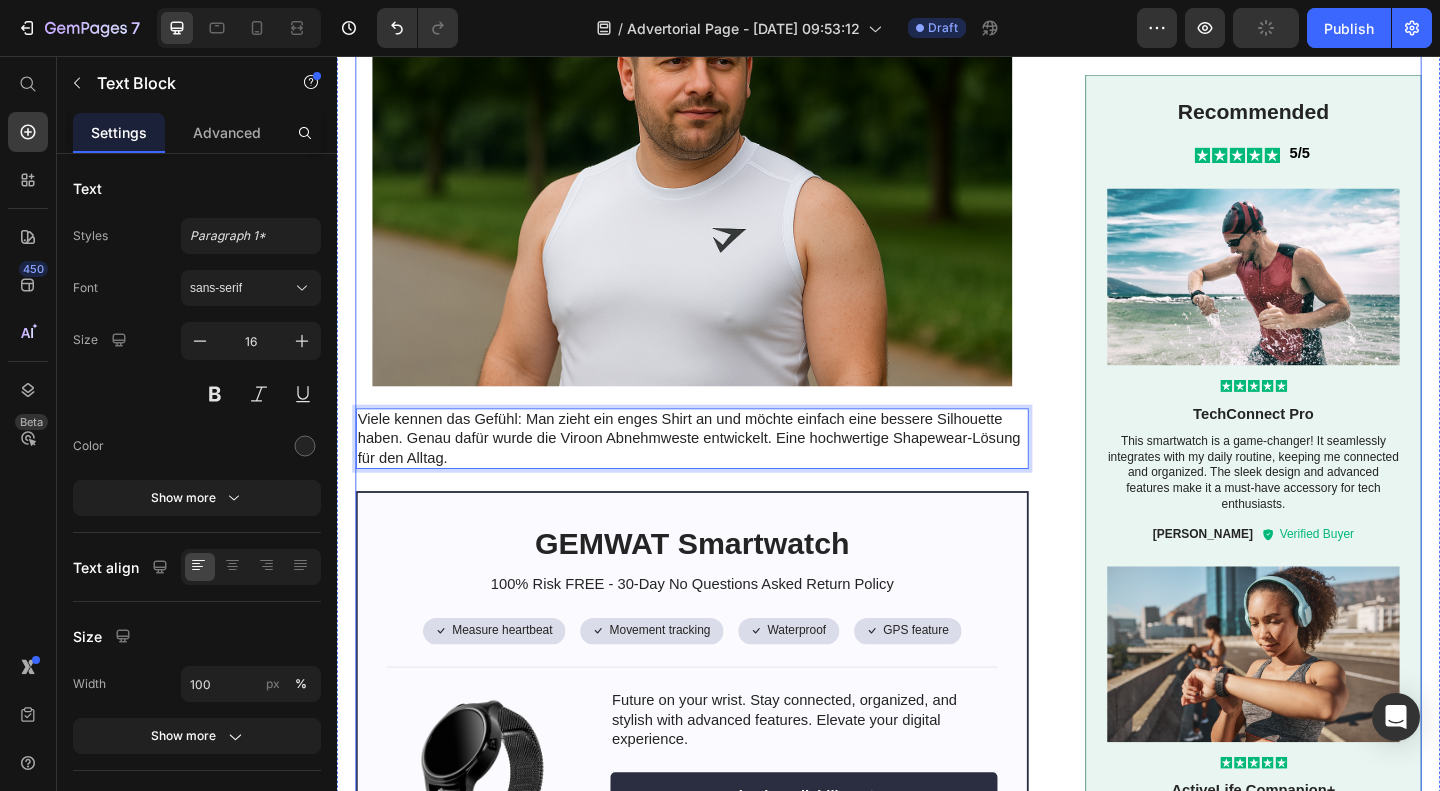scroll, scrollTop: 686, scrollLeft: 0, axis: vertical 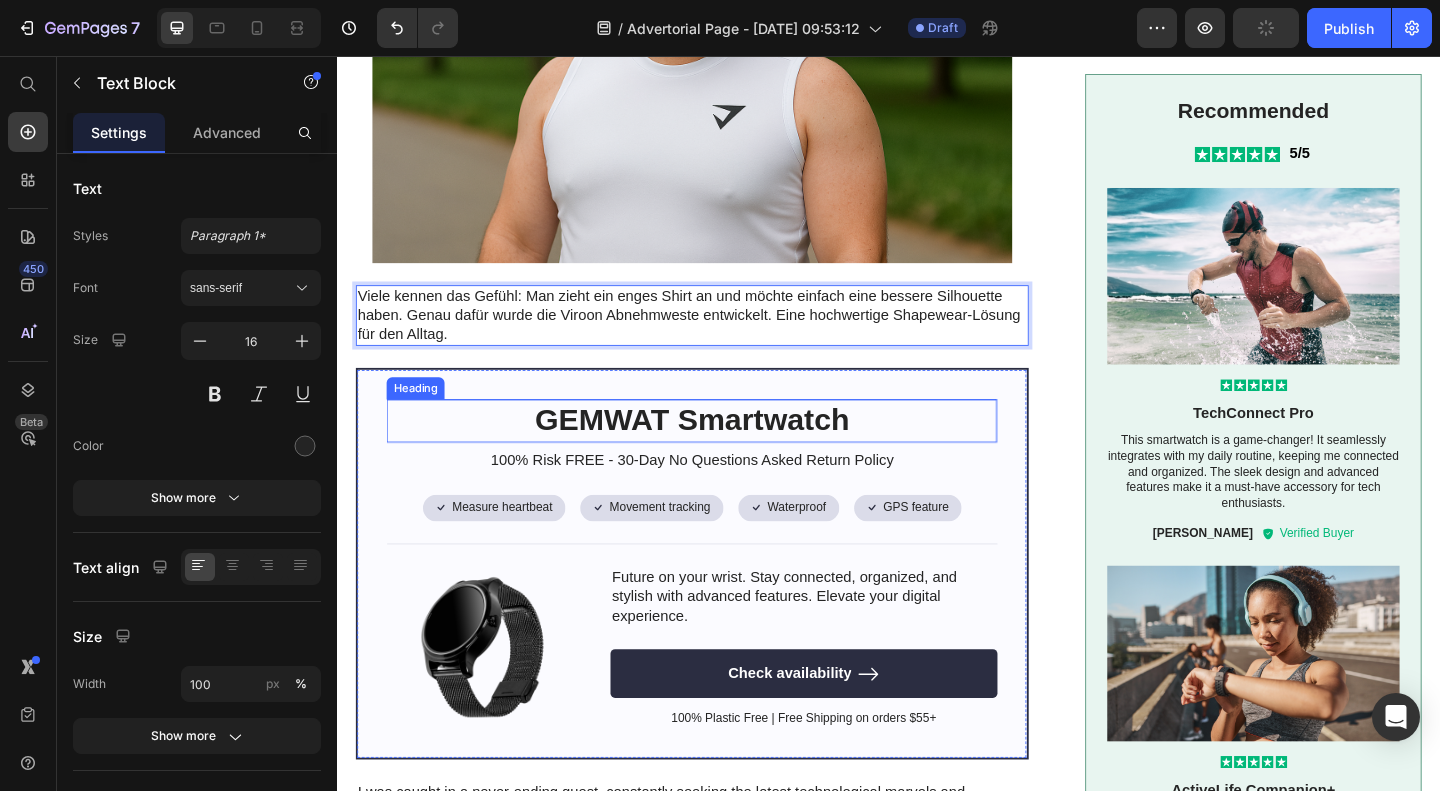 click on "GEMWAT Smartwatch" at bounding box center [723, 452] 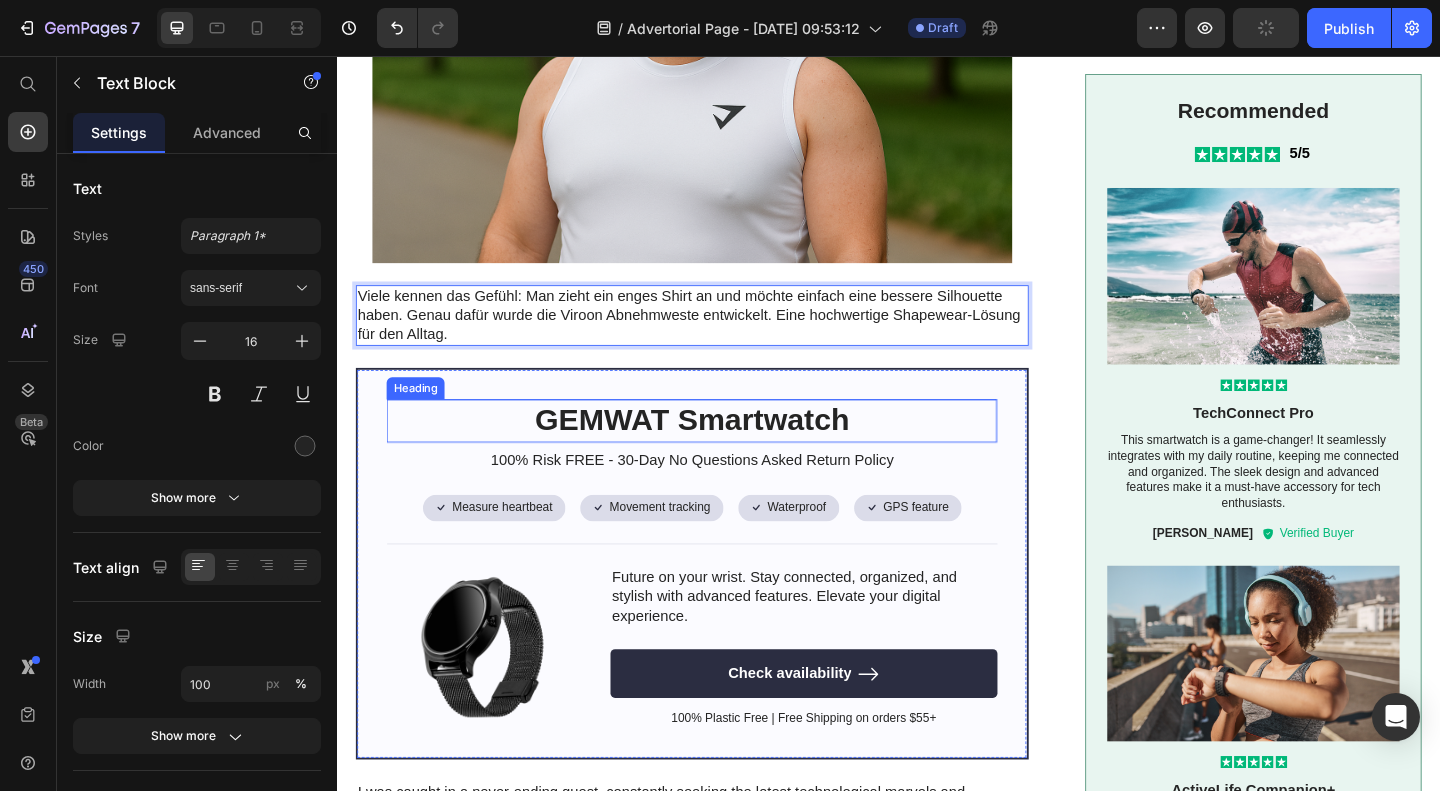 click on "GEMWAT Smartwatch" at bounding box center [723, 452] 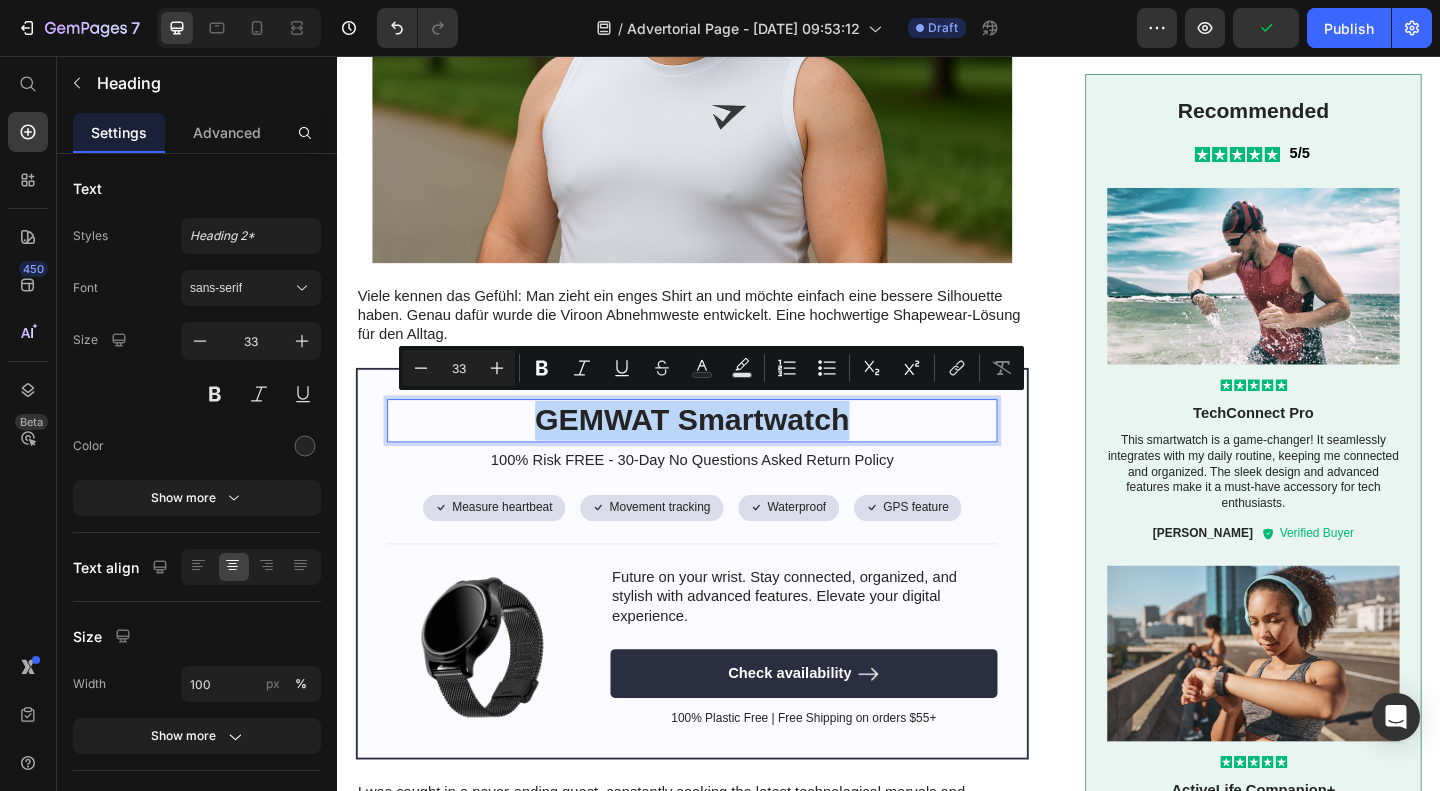 click on "GEMWAT Smartwatch" at bounding box center (723, 452) 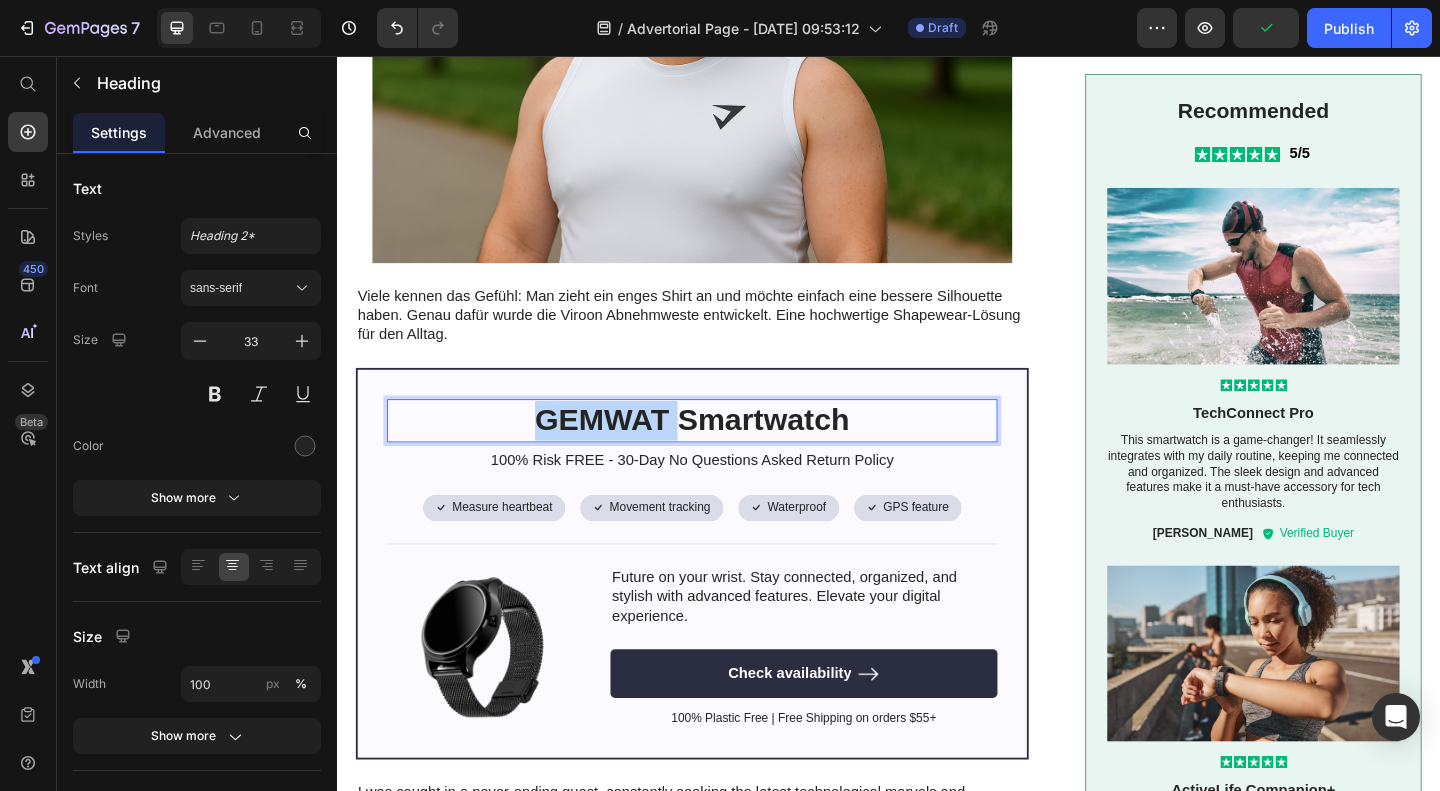 click on "GEMWAT Smartwatch" at bounding box center [723, 452] 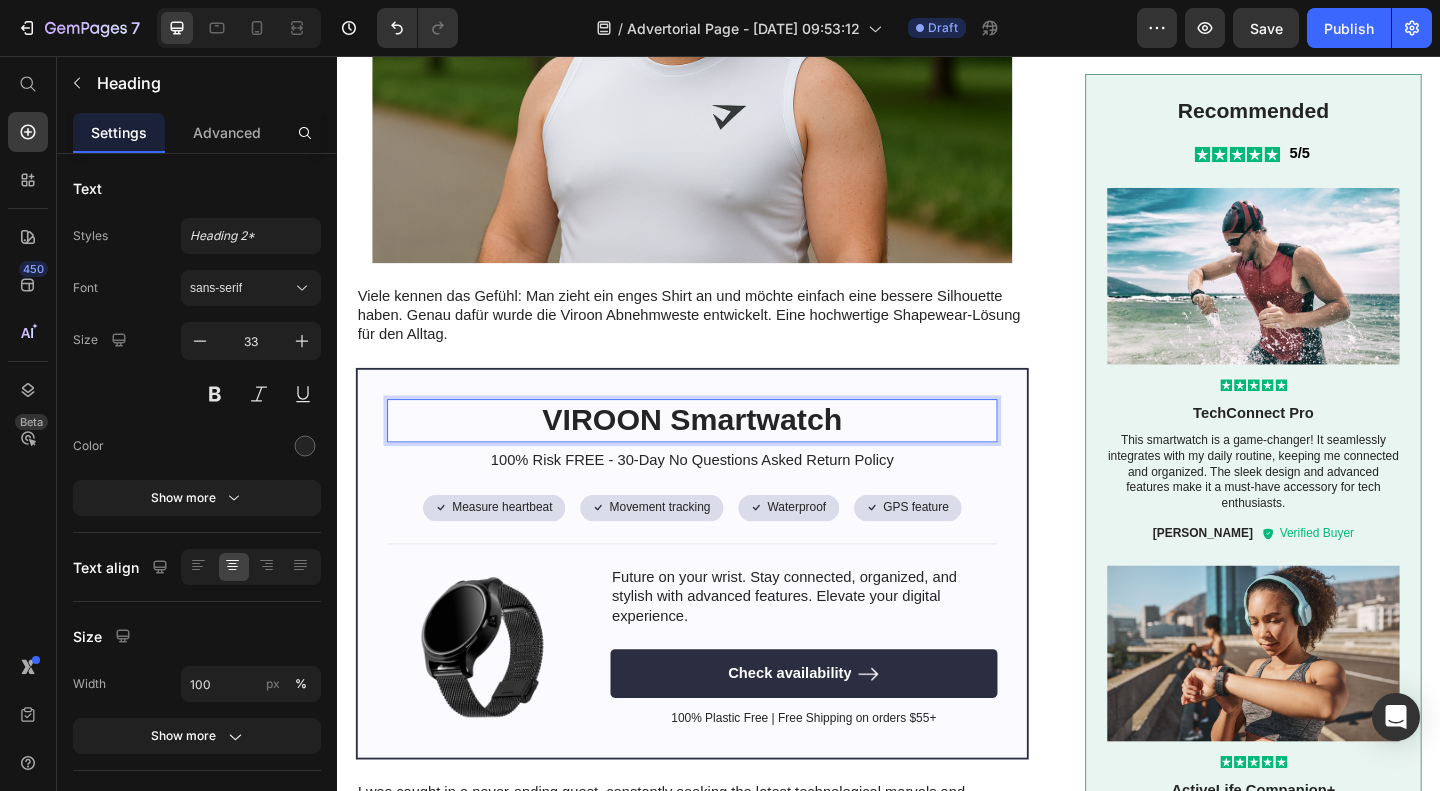 click on "VIROON Smartwatch" at bounding box center (723, 452) 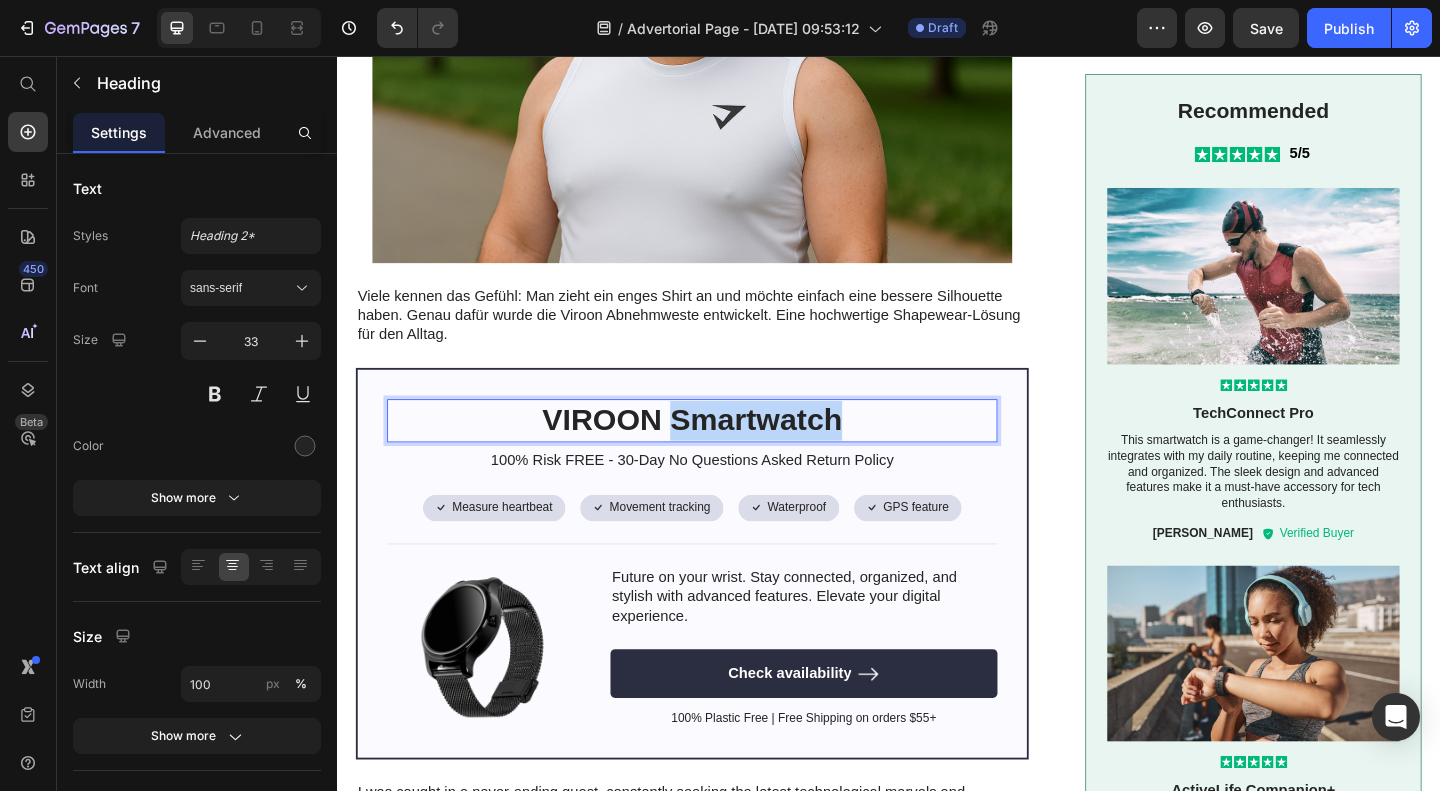 click on "VIROON Smartwatch" at bounding box center (723, 452) 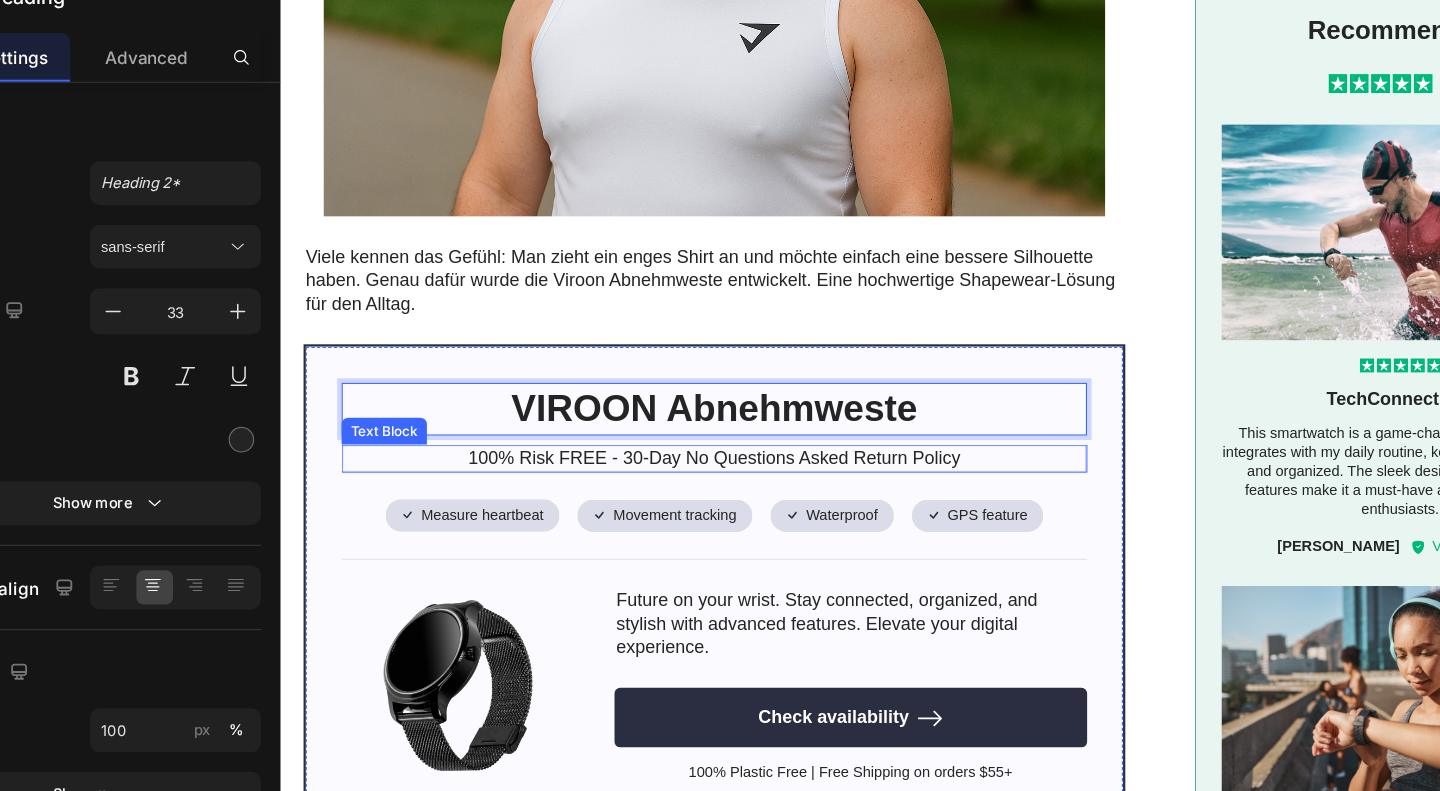 click on "100% Risk FREE - 30-Day No Questions Asked Return Policy" at bounding box center [666, 404] 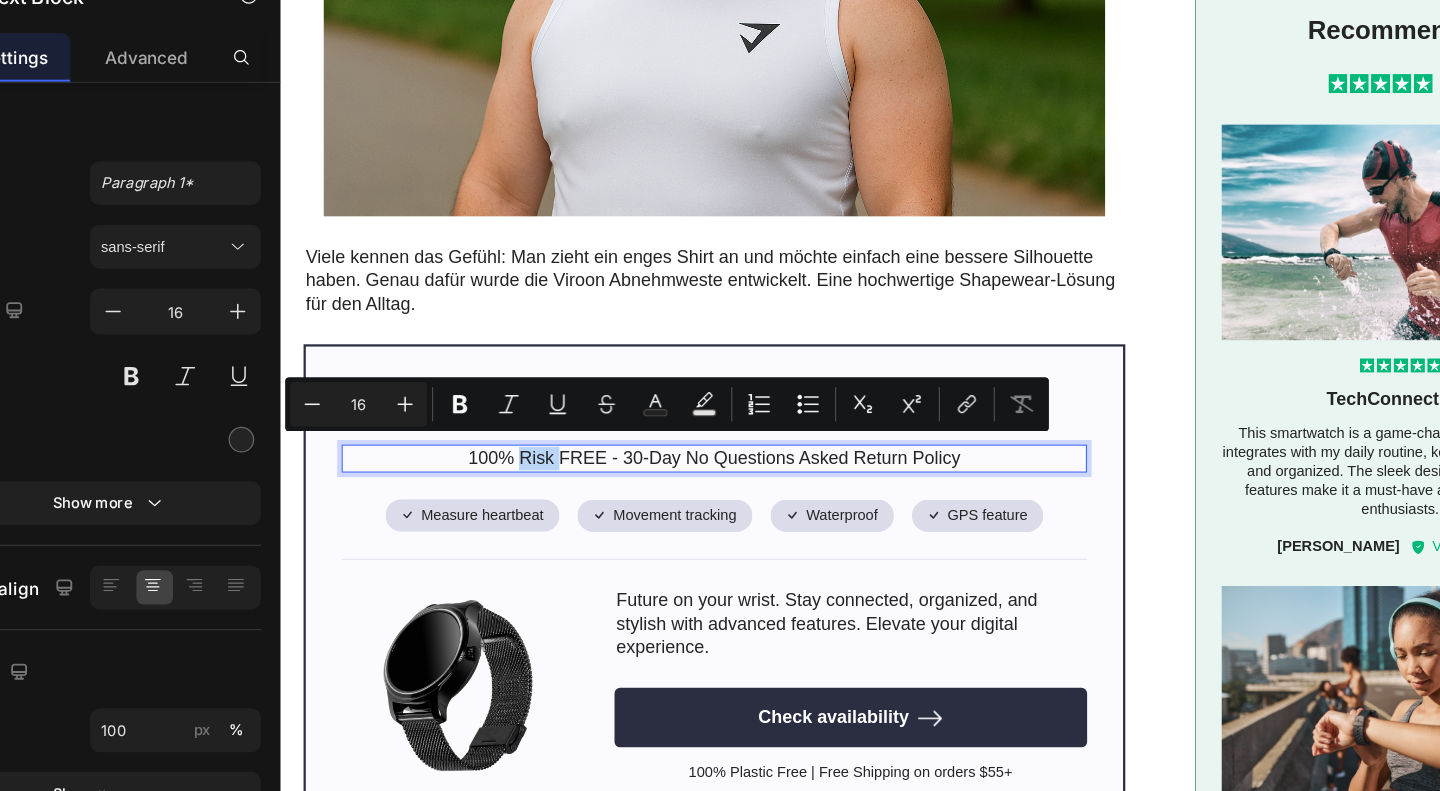 click on "100% Risk FREE - 30-Day No Questions Asked Return Policy" at bounding box center (666, 404) 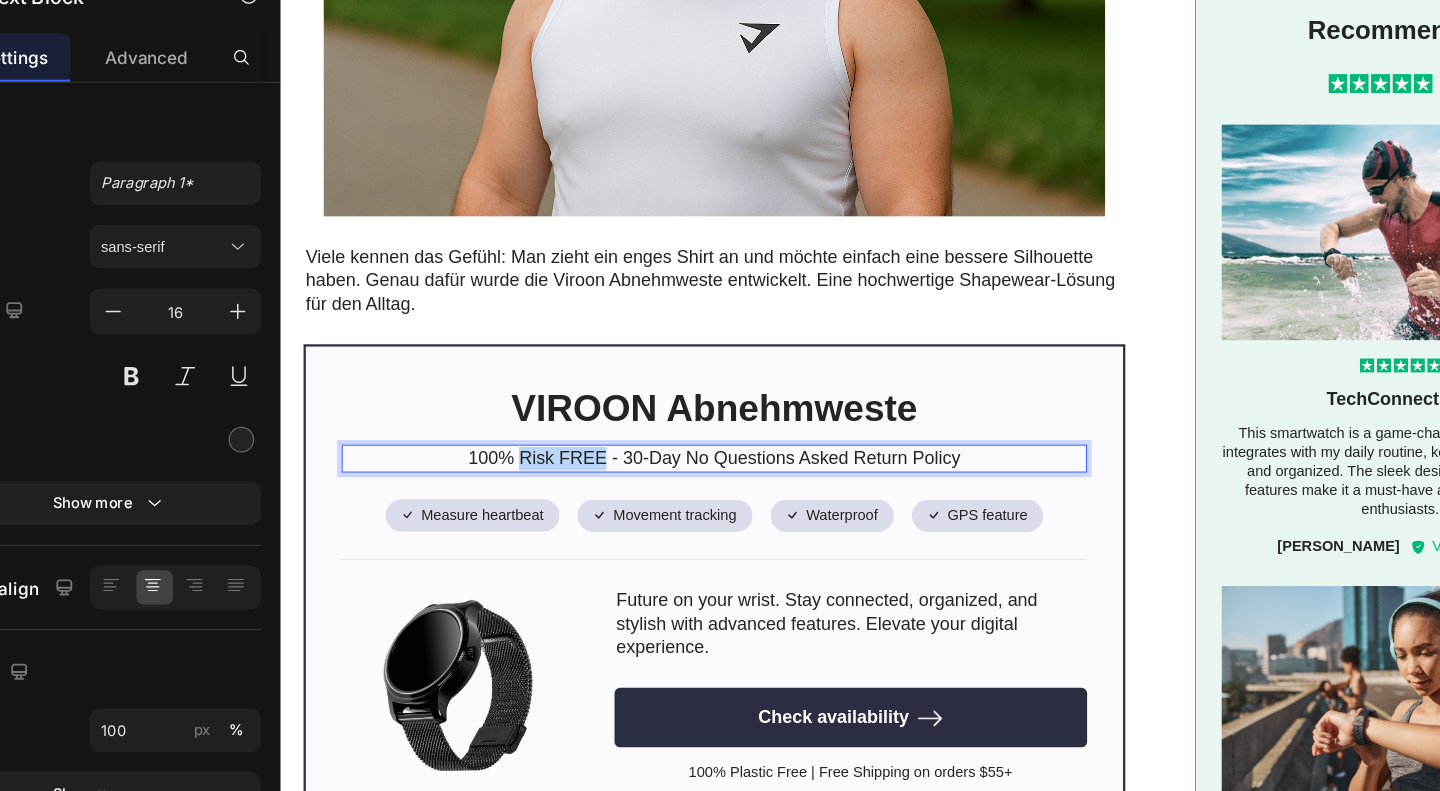 drag, startPoint x: 562, startPoint y: 393, endPoint x: 487, endPoint y: 401, distance: 75.42546 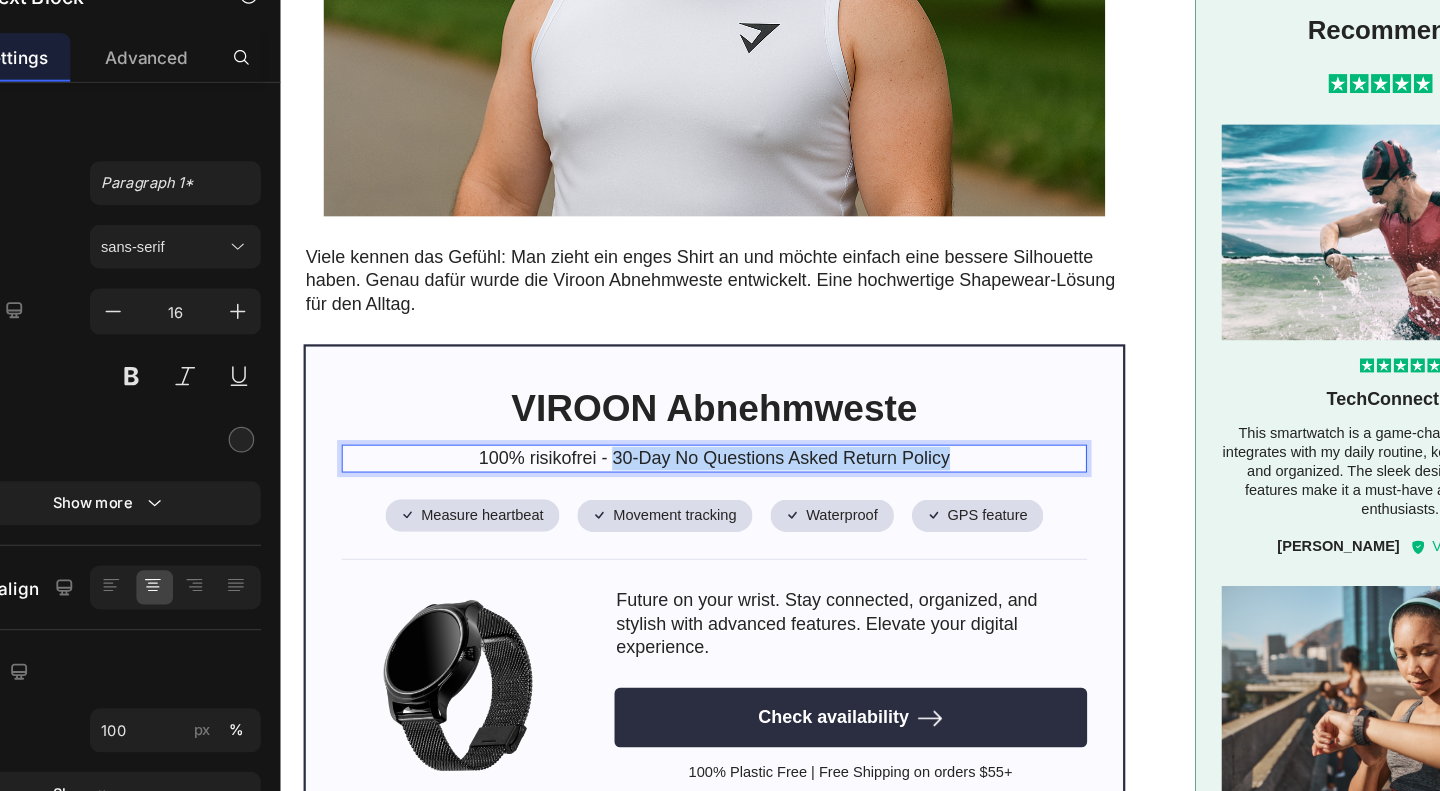 drag, startPoint x: 871, startPoint y: 399, endPoint x: 574, endPoint y: 401, distance: 297.00674 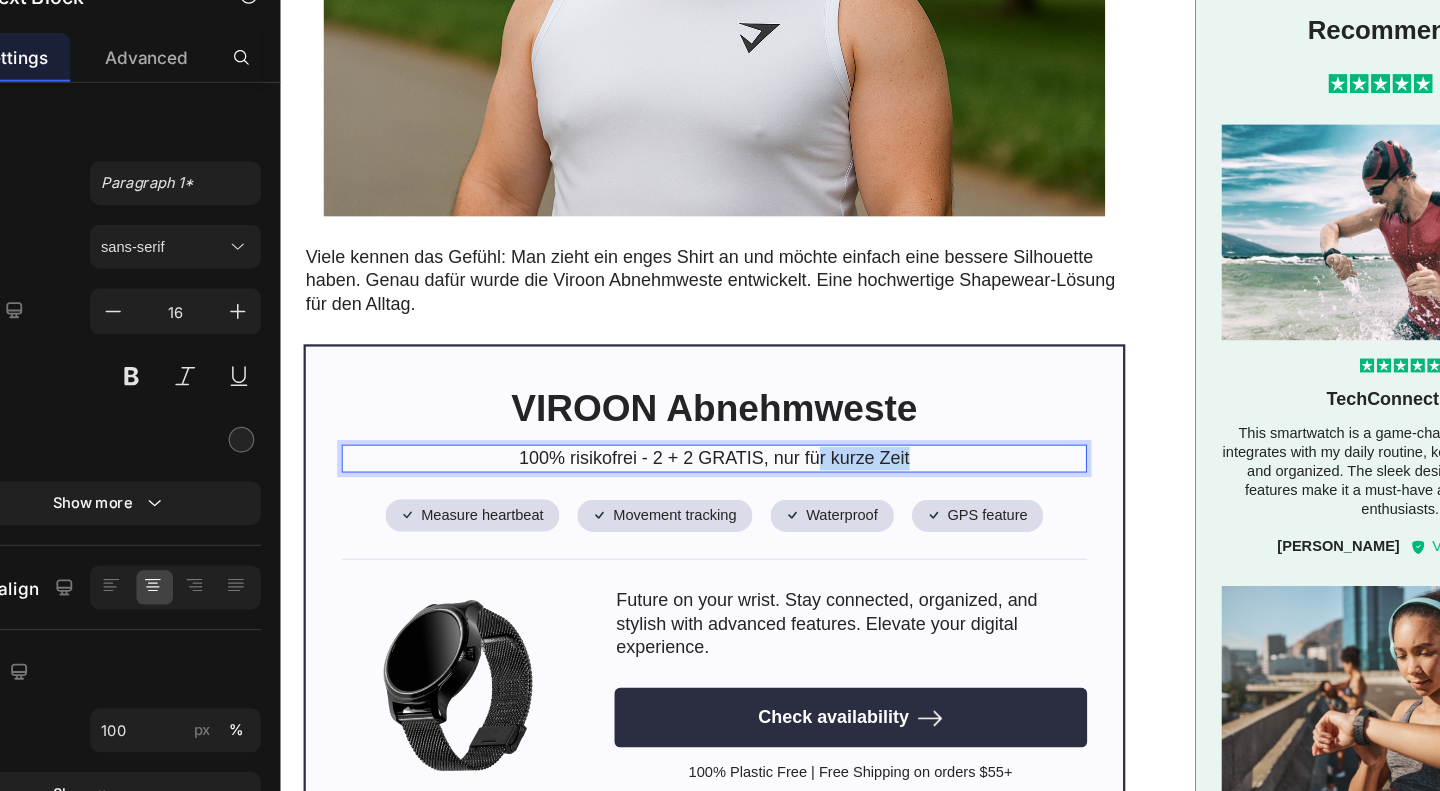 drag, startPoint x: 852, startPoint y: 398, endPoint x: 752, endPoint y: 391, distance: 100.2447 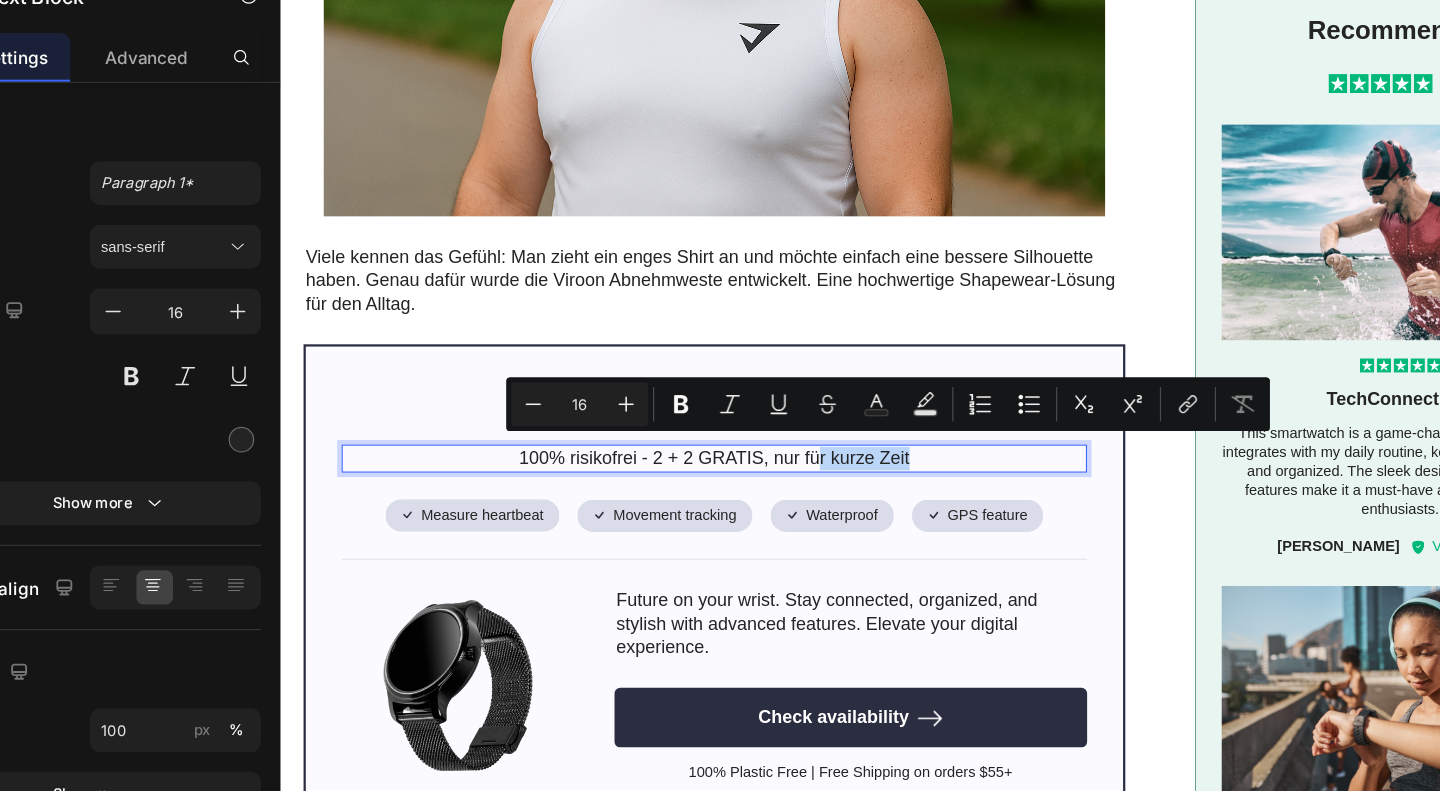 click on "100% risikofrei - 2 + 2 GRATIS, nur für kurze Zeit" at bounding box center [666, 404] 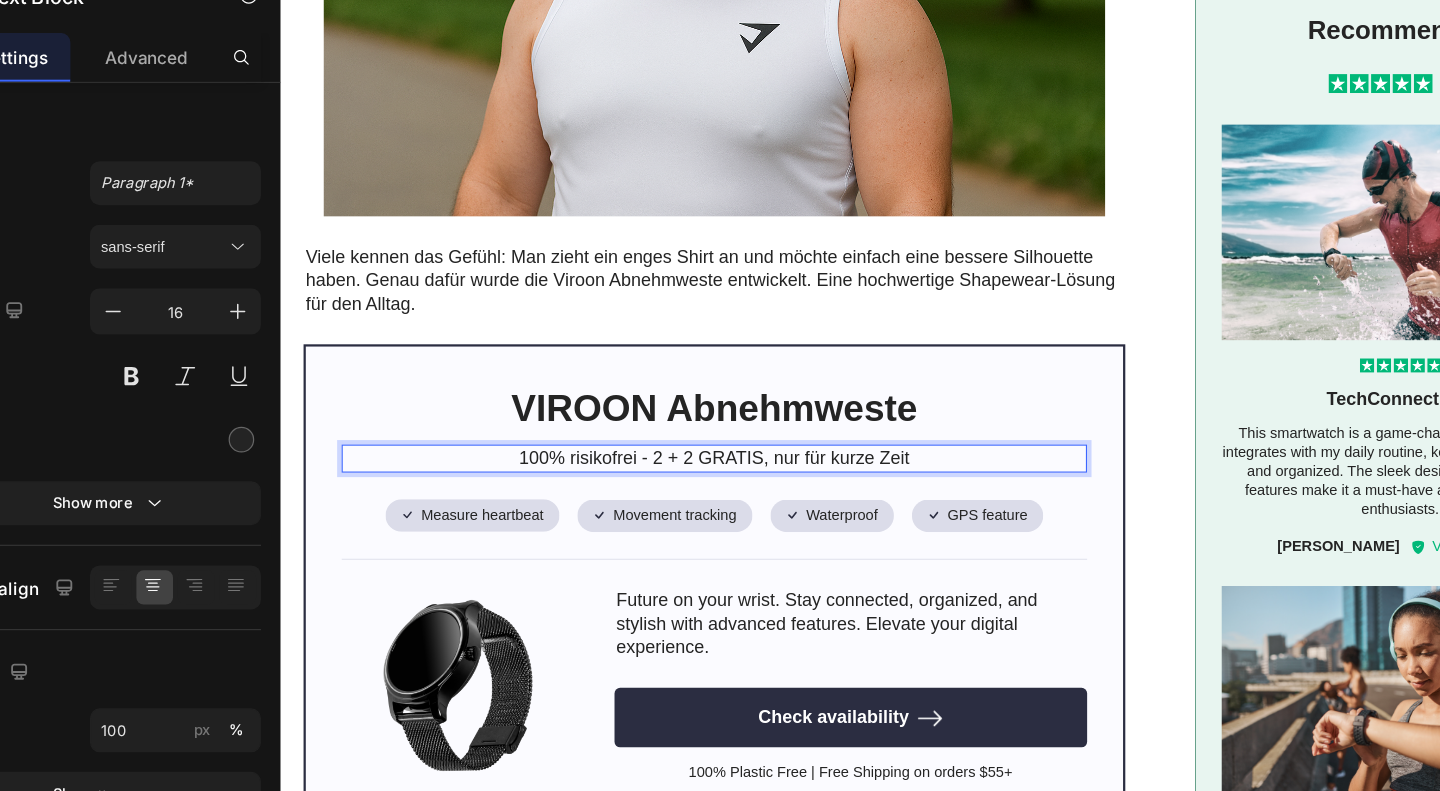 scroll, scrollTop: 697, scrollLeft: 0, axis: vertical 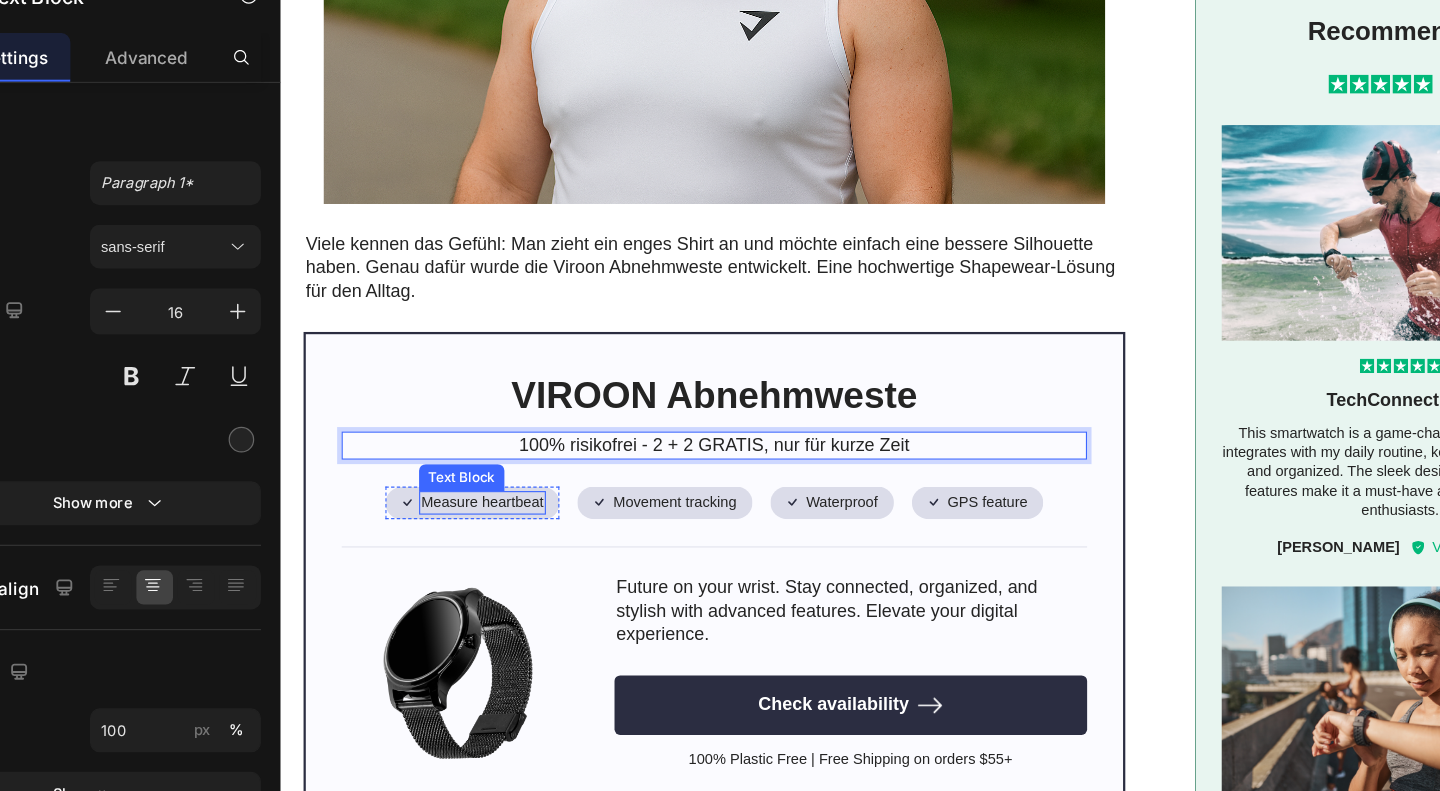 click on "Measure heartbeat" at bounding box center [459, 444] 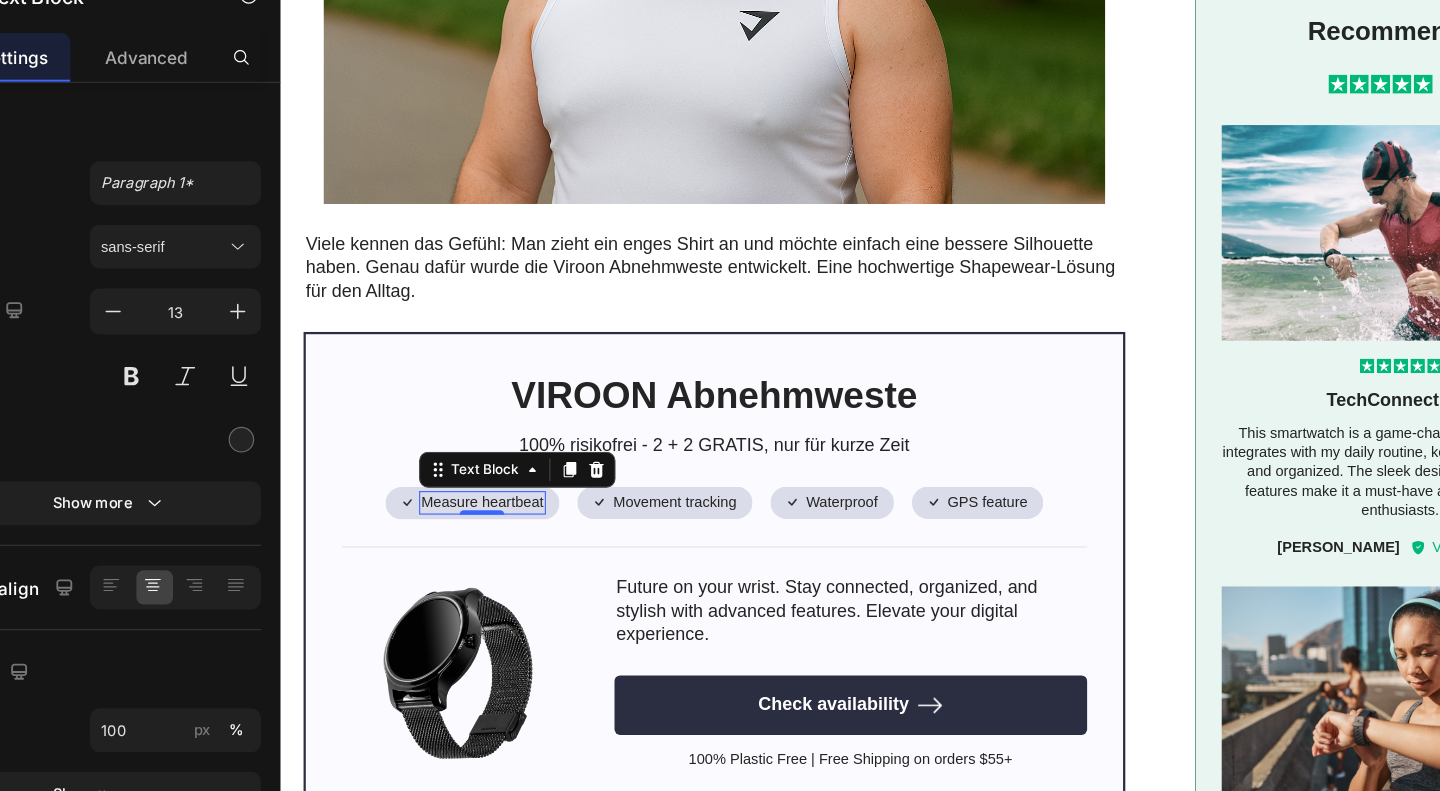 click on "Measure heartbeat" at bounding box center [459, 444] 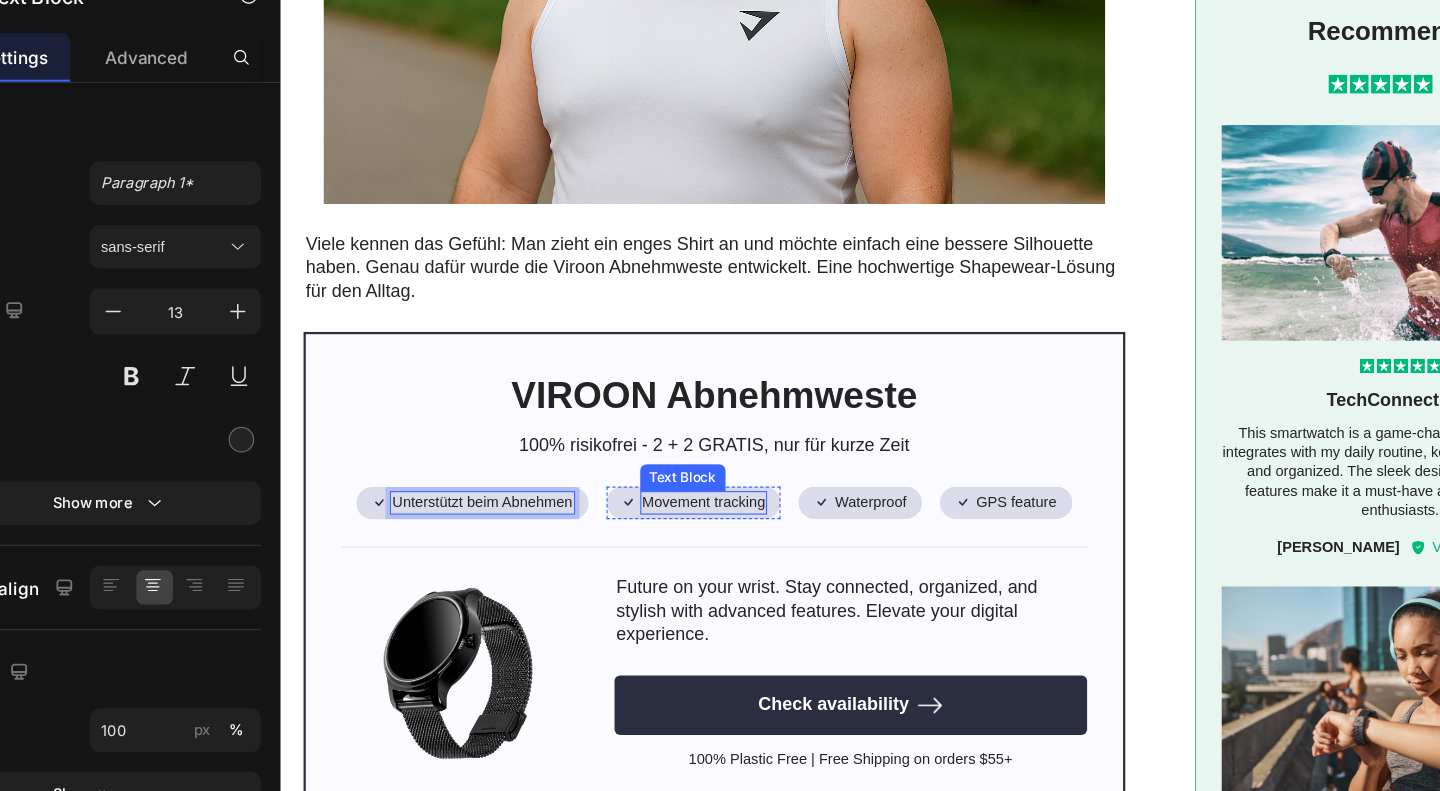 click on "Movement tracking" at bounding box center (657, 444) 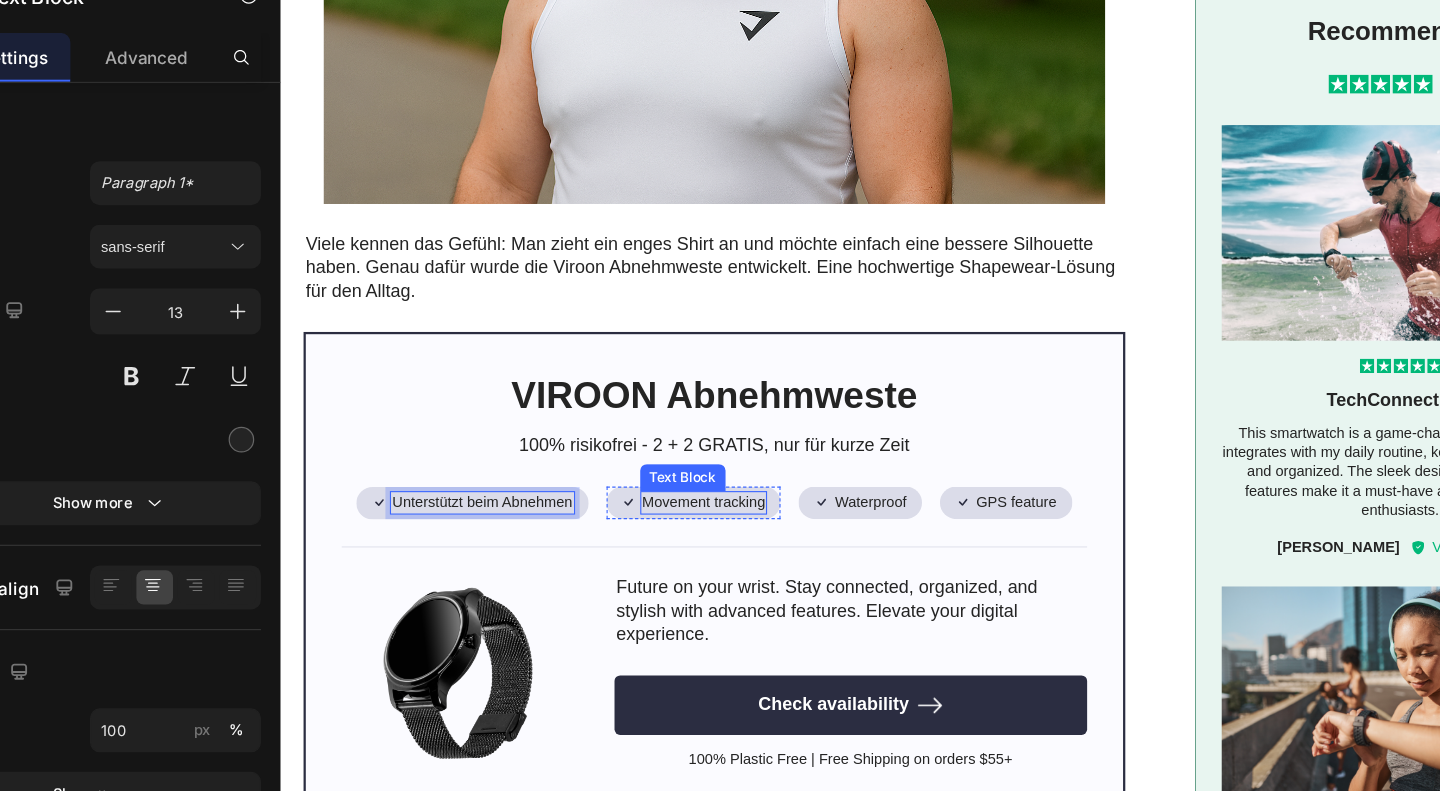 click on "Movement tracking" at bounding box center [657, 444] 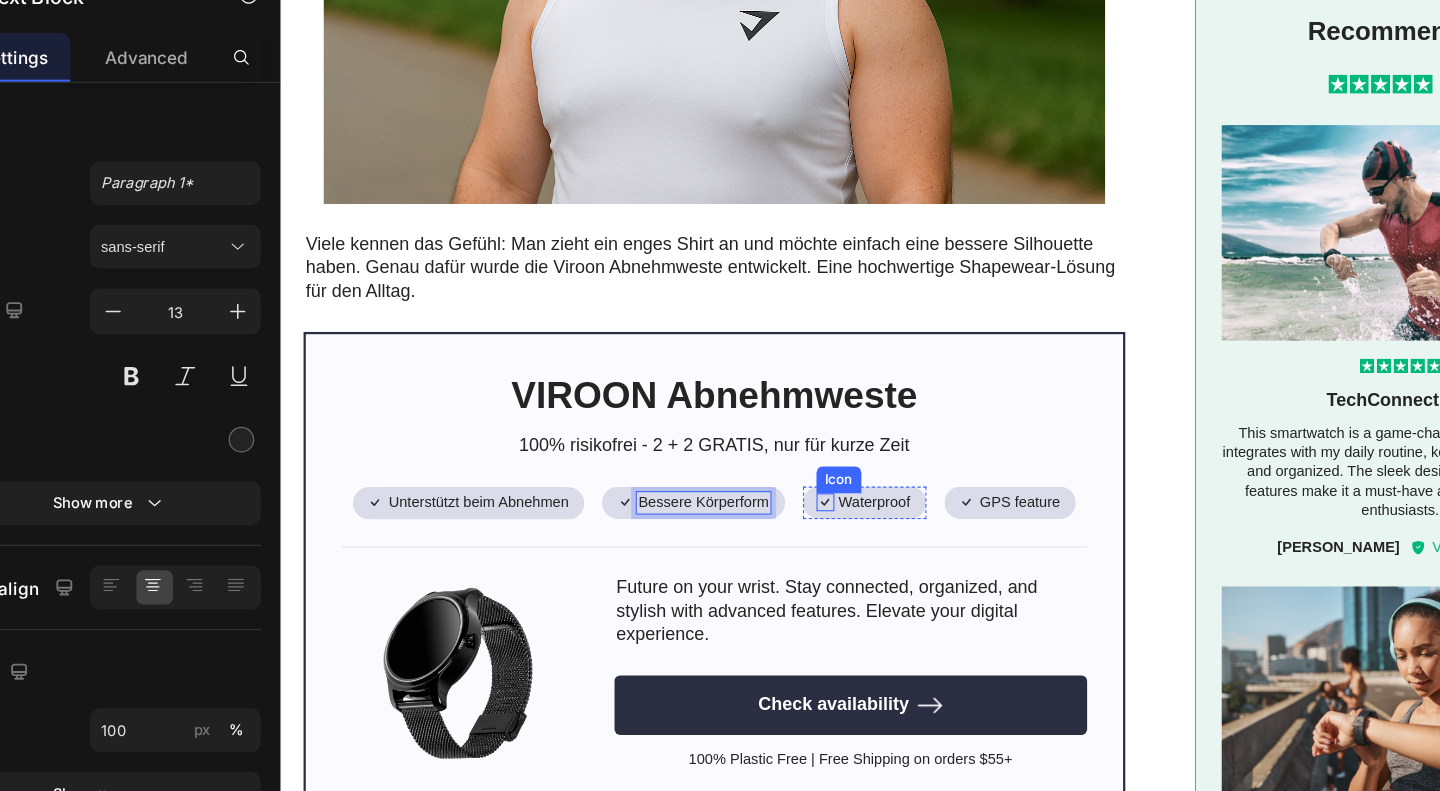 click on "Waterproof" at bounding box center [809, 444] 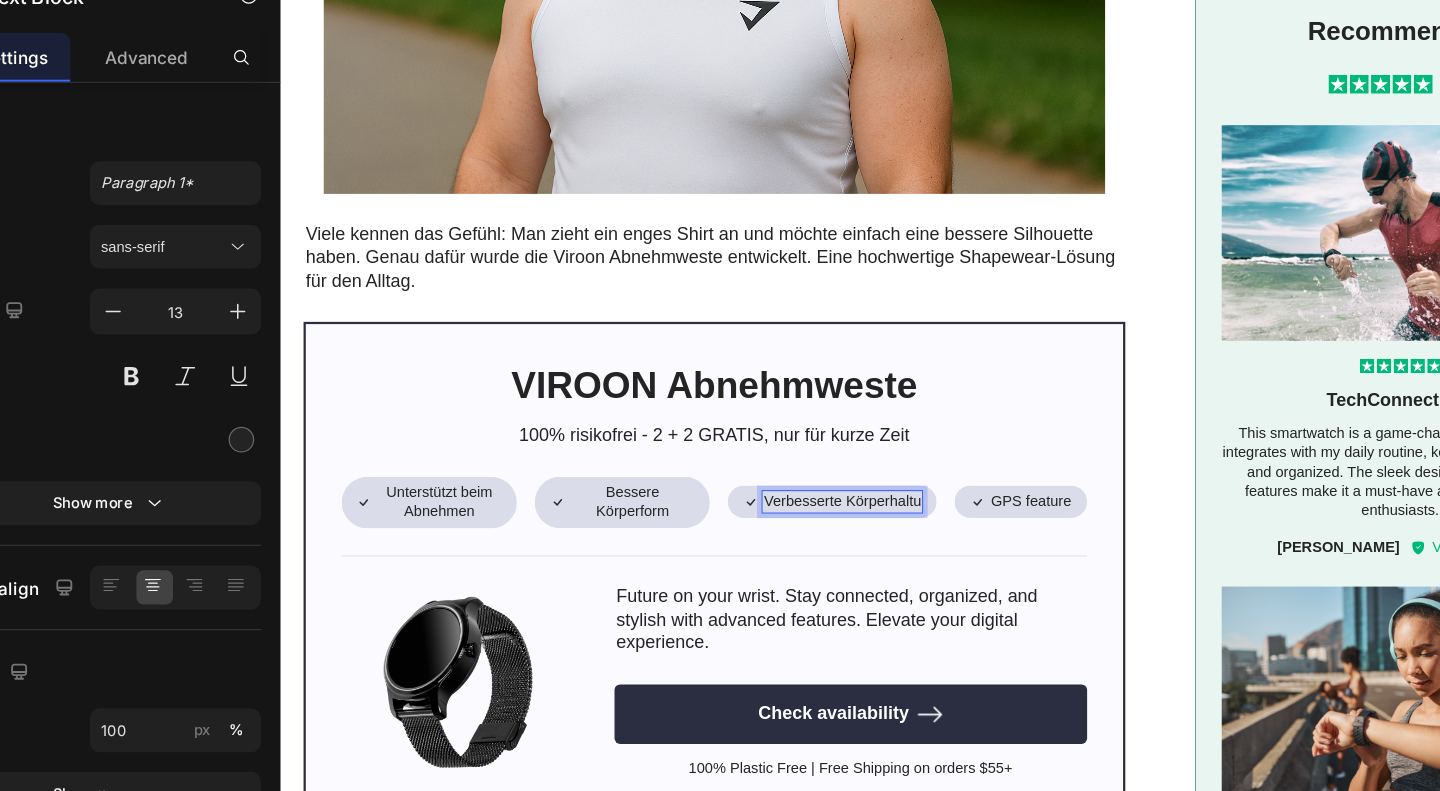 scroll, scrollTop: 697, scrollLeft: 0, axis: vertical 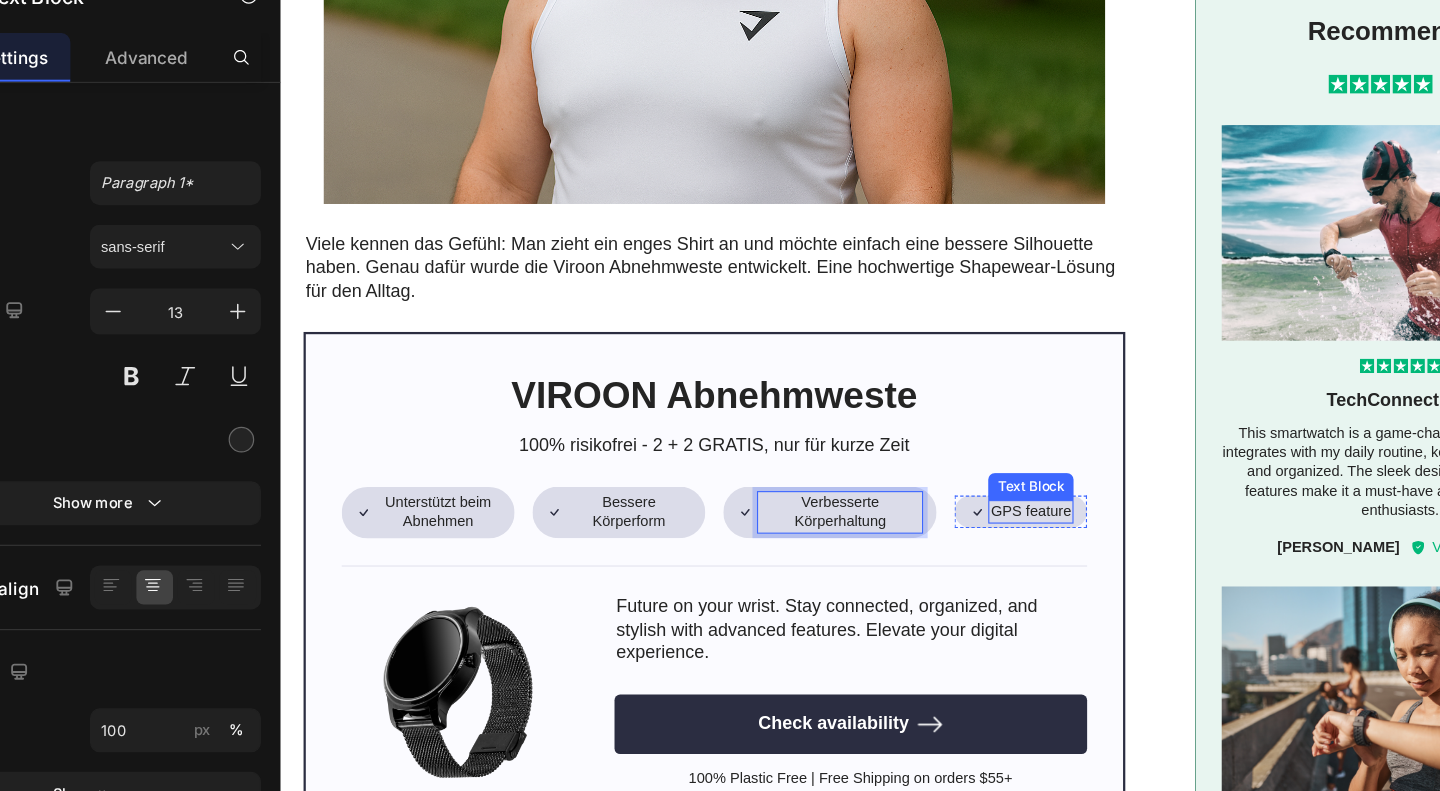 click on "GPS feature" at bounding box center (948, 452) 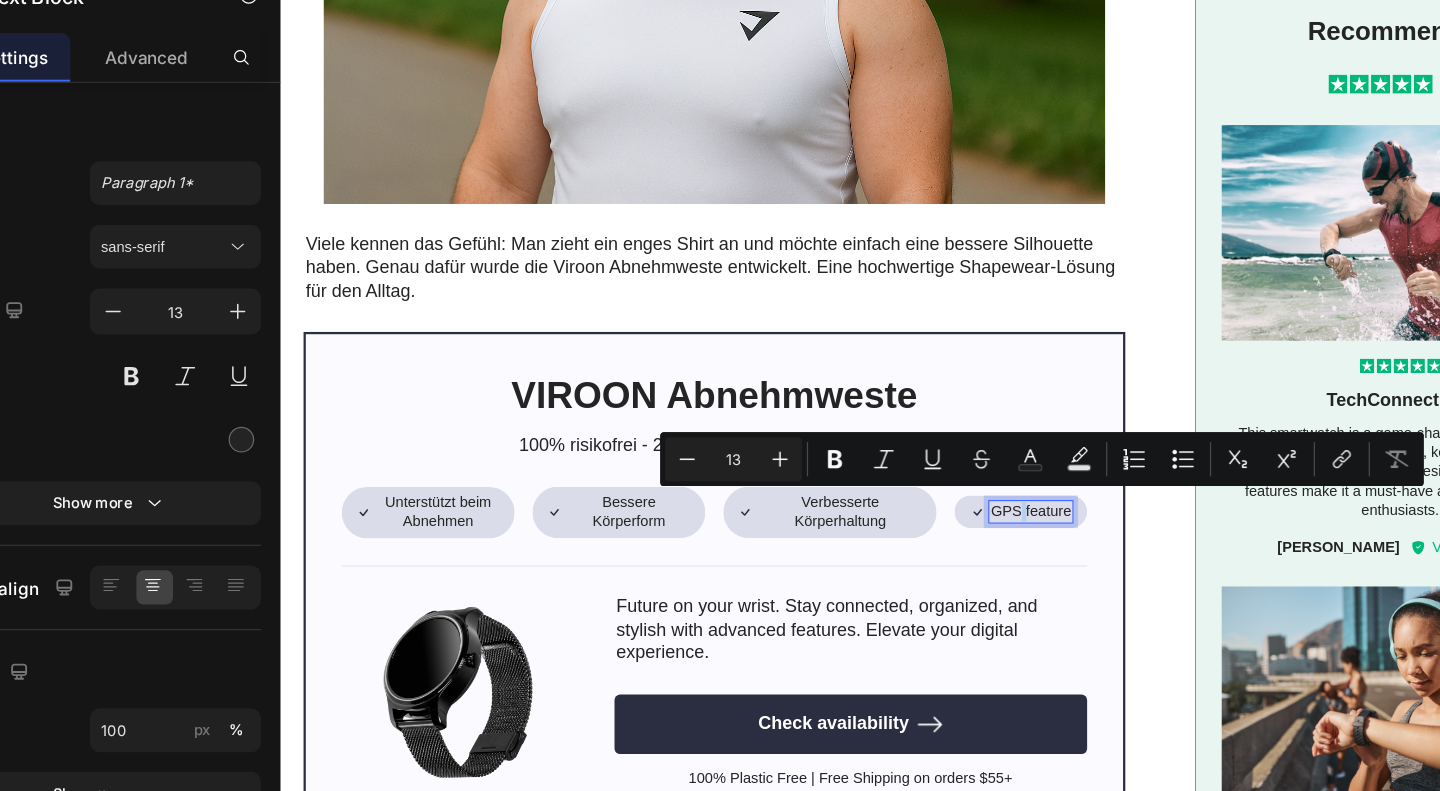 click on "GPS feature" at bounding box center (948, 452) 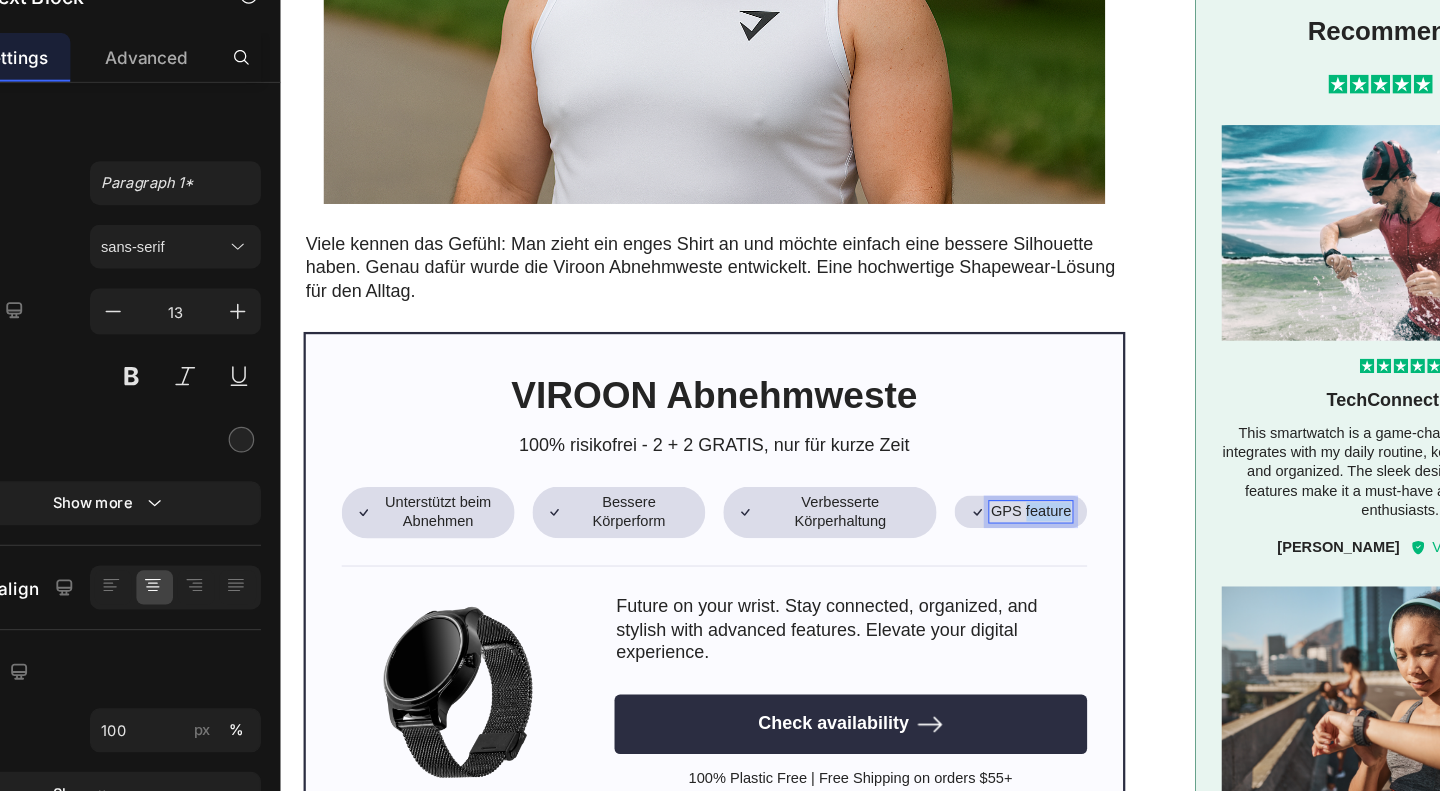 click on "GPS feature" at bounding box center (948, 452) 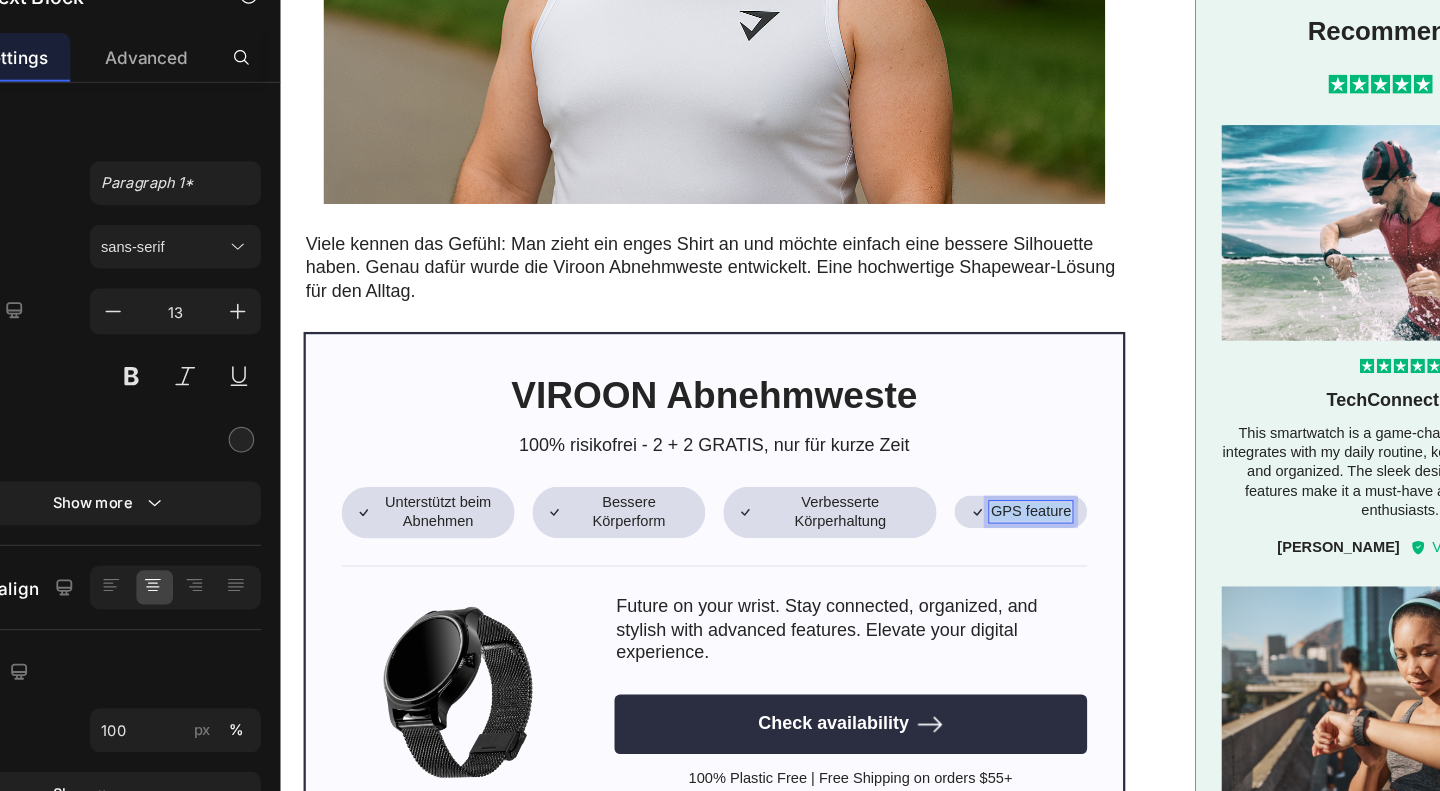 click on "GPS feature" at bounding box center (948, 452) 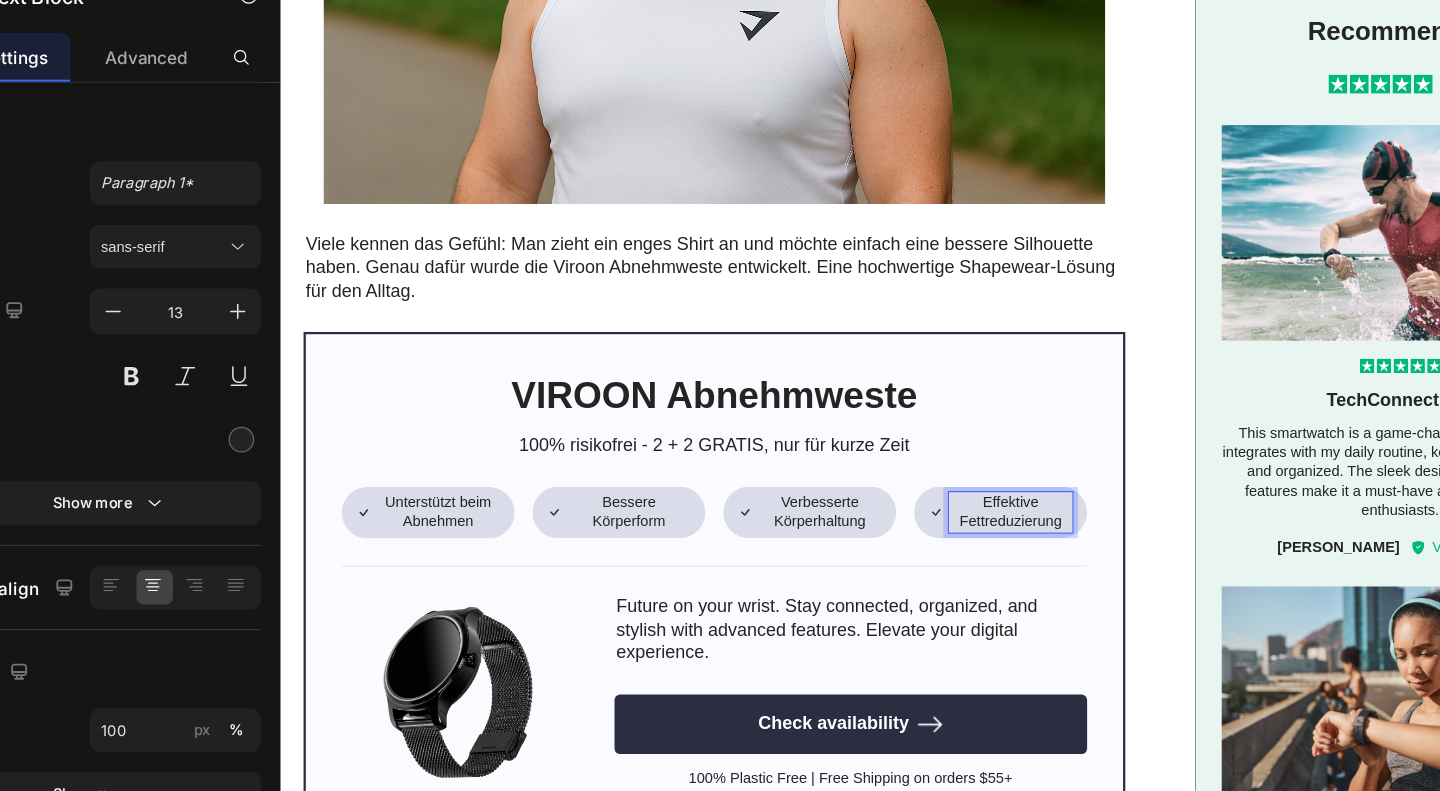 click on "Effektive Fettreduzierung" at bounding box center (930, 453) 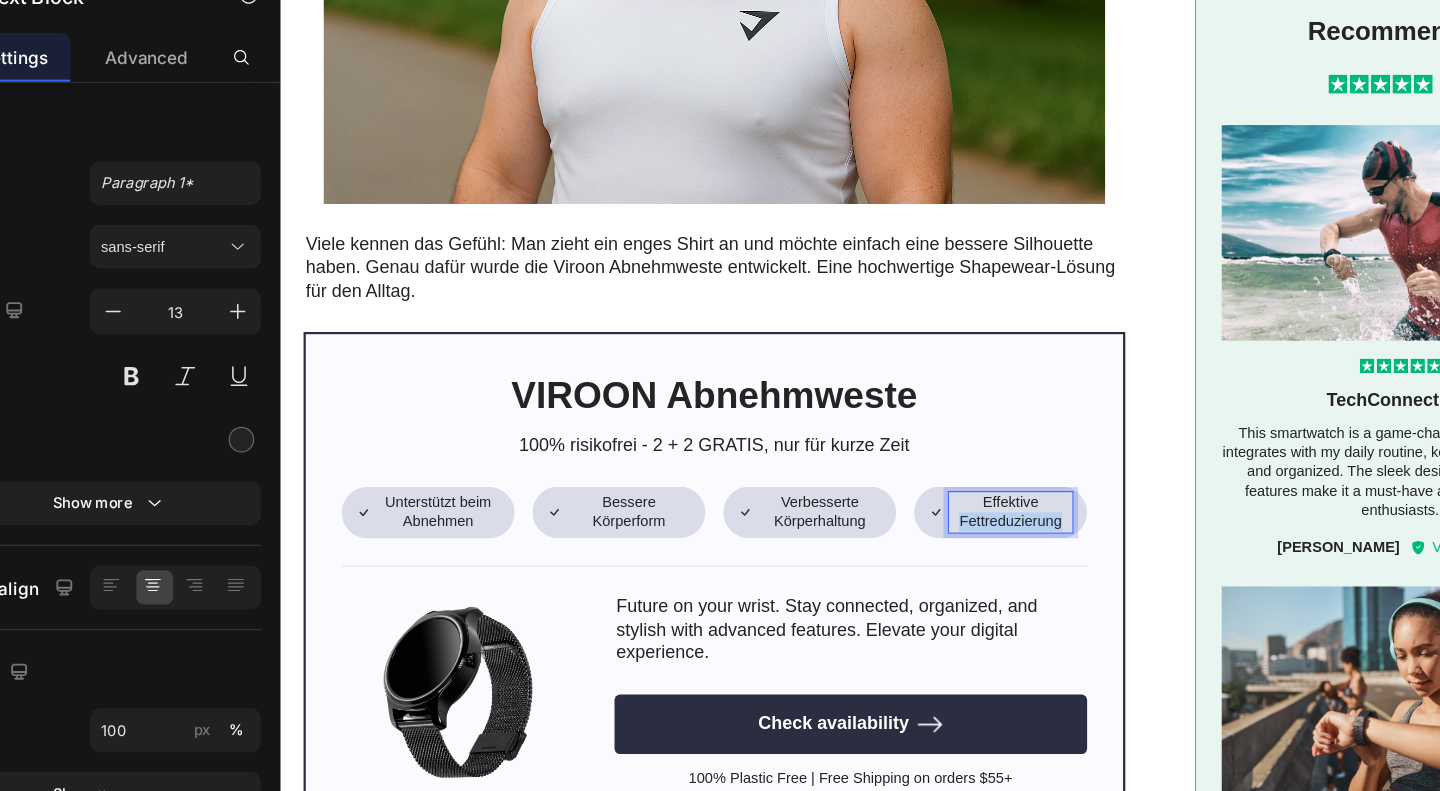 click on "Effektive Fettreduzierung" at bounding box center [930, 453] 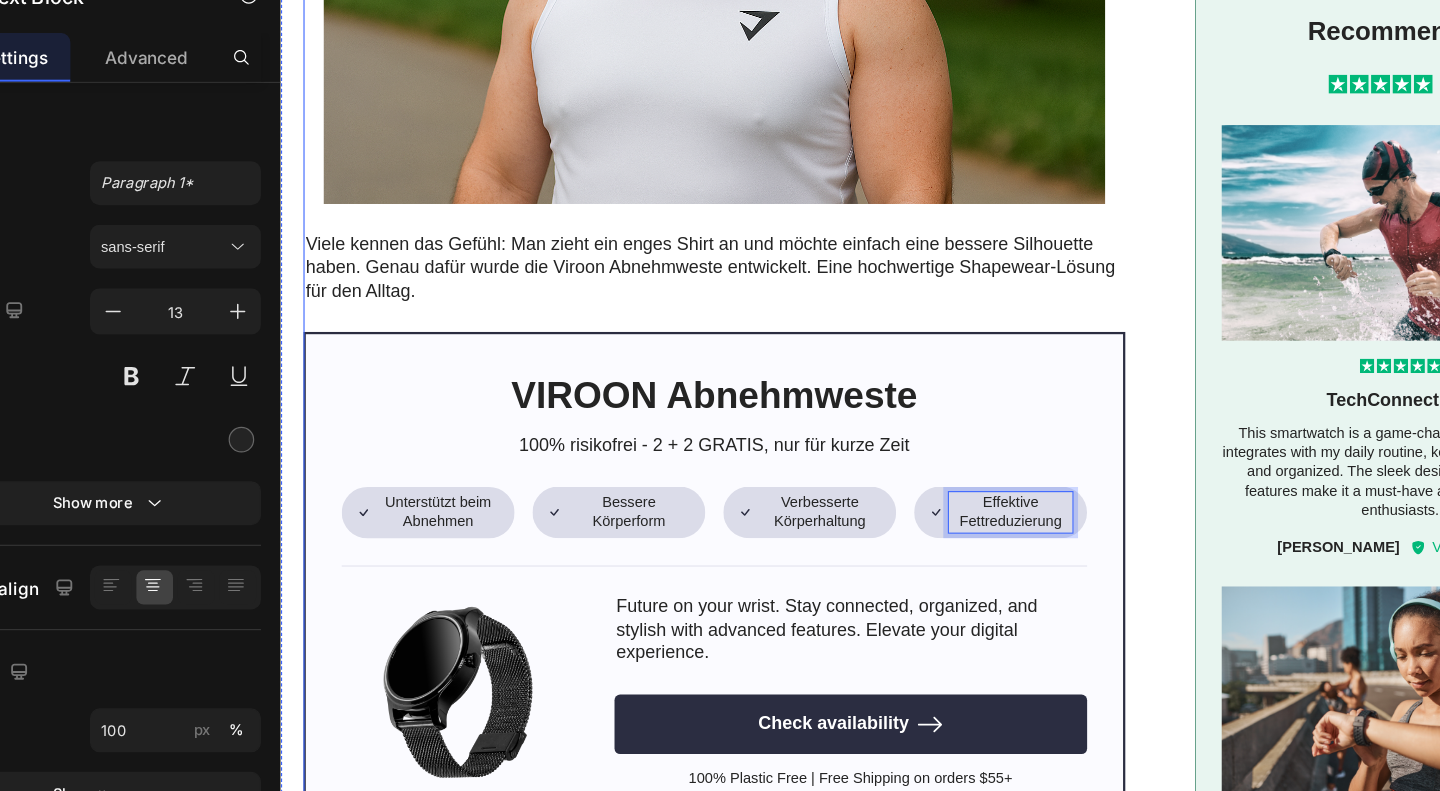 click on "Image Viele kennen das Gefühl: Man zieht ein enges Shirt an und möchte einfach eine bessere Silhouette haben. Genau dafür wurde die Viroon Abnehmweste entwickelt. Eine hochwertige Shapewear-Lösung für den Alltag. Text Block VIROON Abnehmweste Heading 100% risikofrei - 2 + 2 GRATIS, nur für kurze Zeit Text Block
Icon Unterstützt beim Abnehmen Text Block Row
Icon Bessere Körperform Text Block Row Row
Icon Verbesserte Körperhaltung Text Block Row
Icon Effektive Fettreduzierung Text Block   0 Row Row Row Image Future on your wrist. Stay connected, organized, and stylish with advanced features. Elevate your digital experience. Text Block
Check availability Button 100% Plastic Free | Free Shipping on orders $55+ Text Block Row Row I was caught in a never-ending quest, constantly seeking the latest technological marvels and gadgets. Every new product promising extraordinary capabilities had me reaching for my wallet, only to be left unsatisfied.     Text Block Heading Image Text Block" at bounding box center (880, 771) 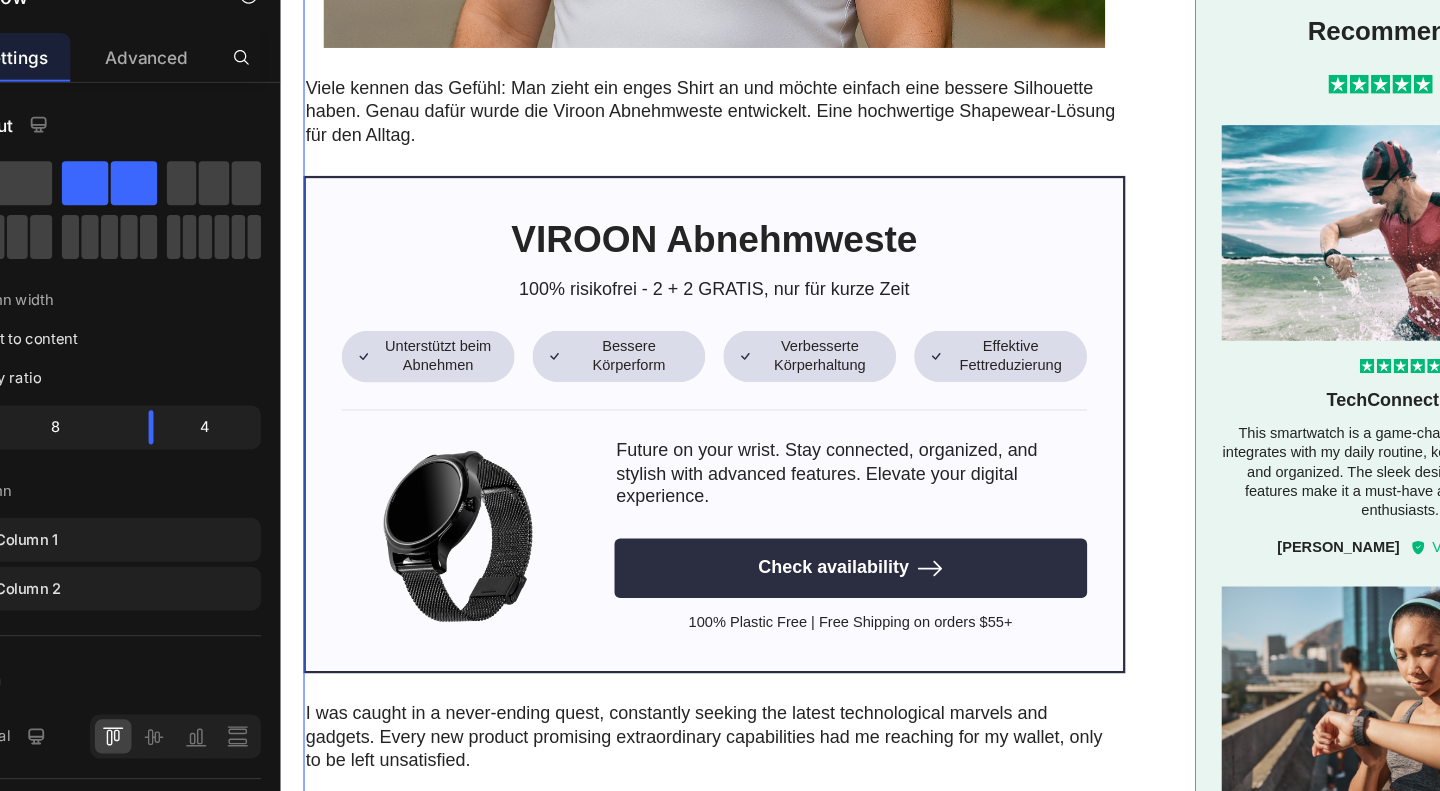 scroll, scrollTop: 837, scrollLeft: 0, axis: vertical 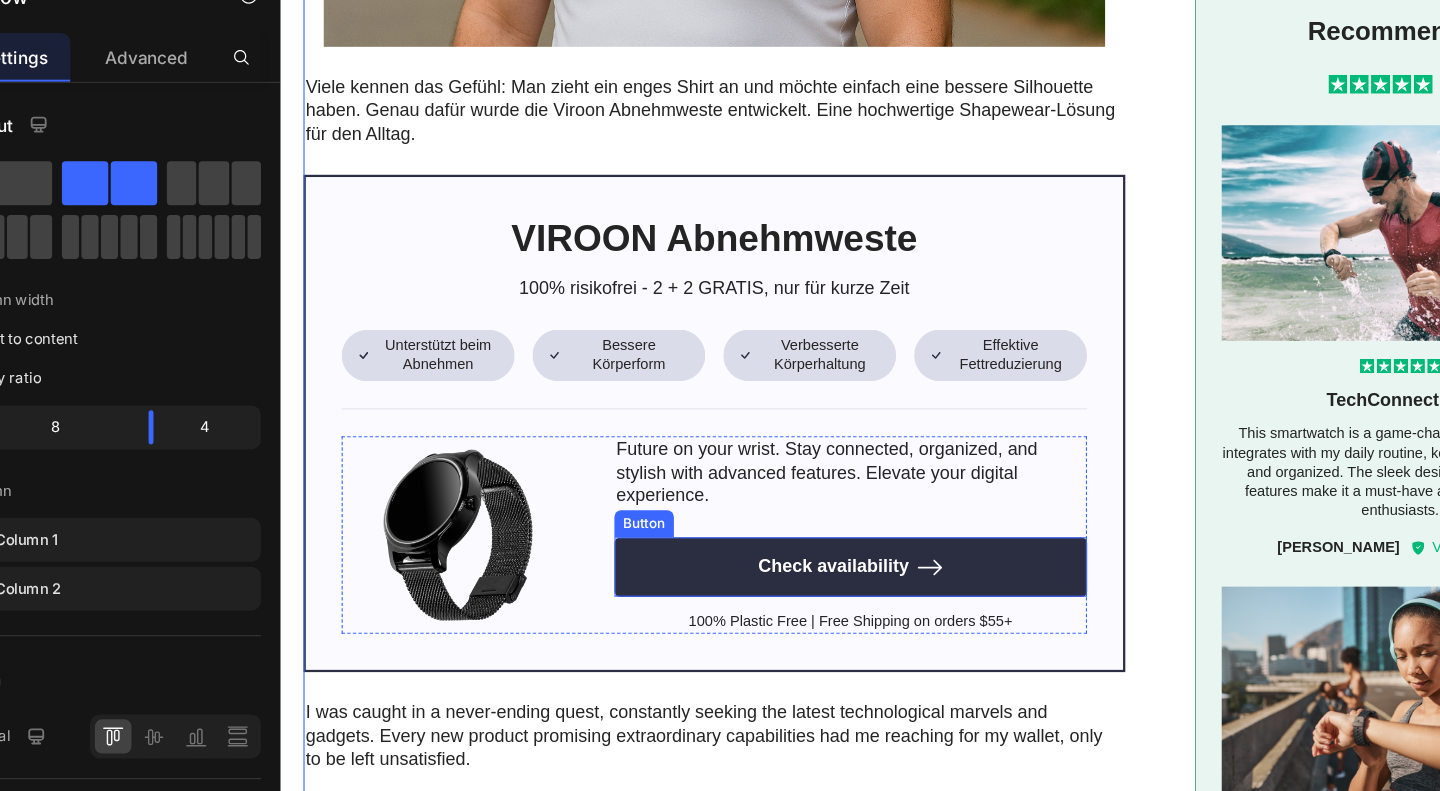 click on "Future on your wrist. Stay connected, organized, and stylish with advanced features. Elevate your digital experience." at bounding box center (787, 418) 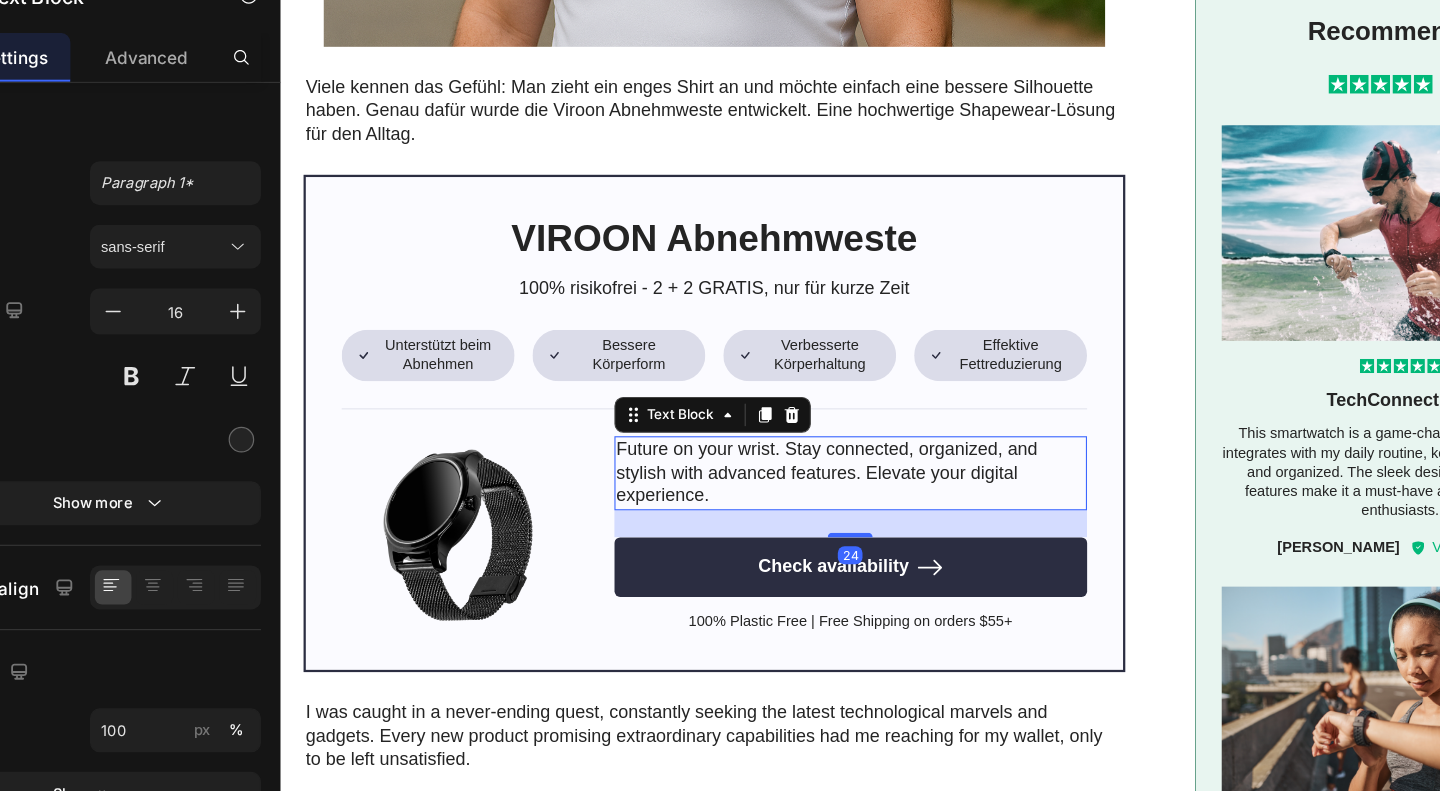 click on "Future on your wrist. Stay connected, organized, and stylish with advanced features. Elevate your digital experience." at bounding box center [787, 418] 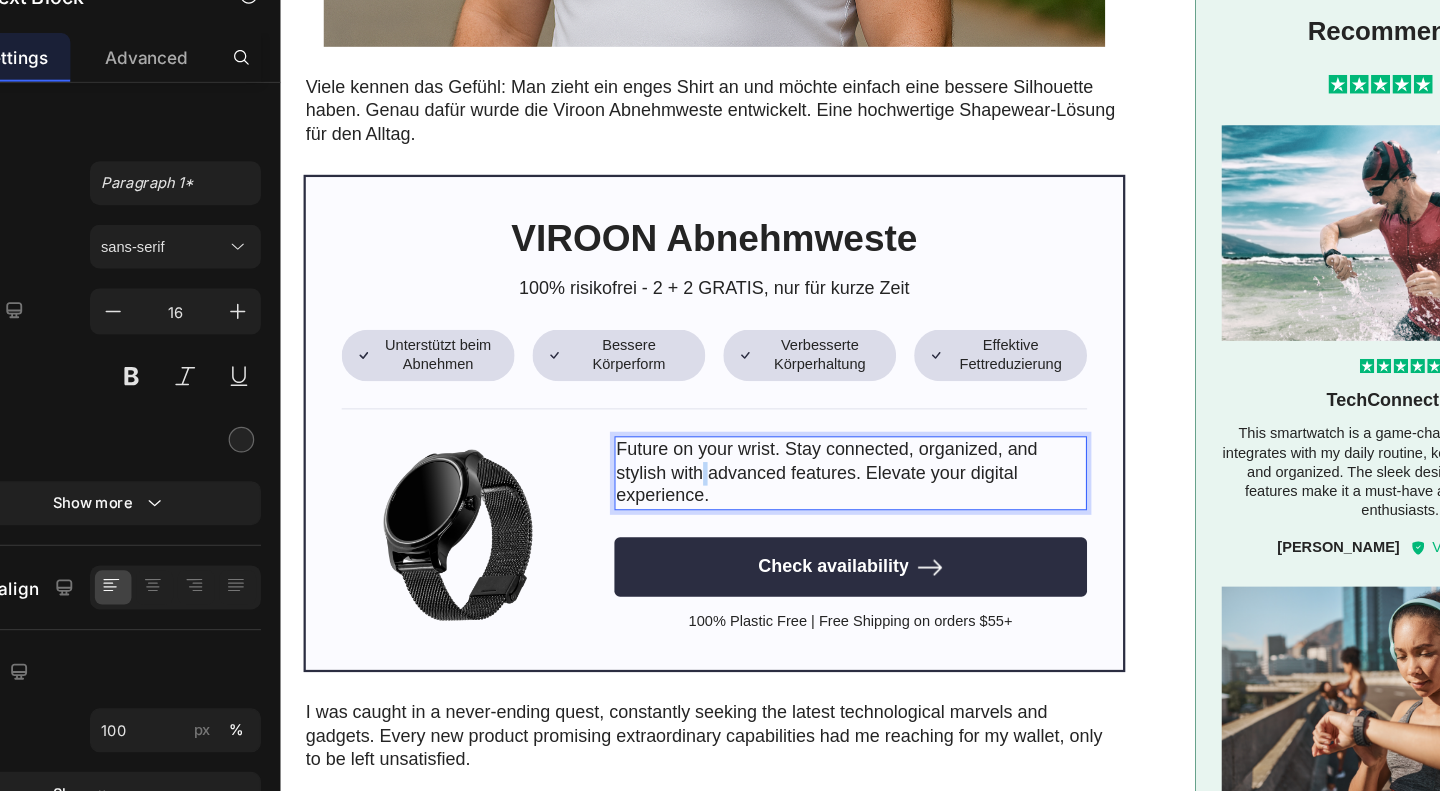 click on "Future on your wrist. Stay connected, organized, and stylish with advanced features. Elevate your digital experience." at bounding box center [787, 418] 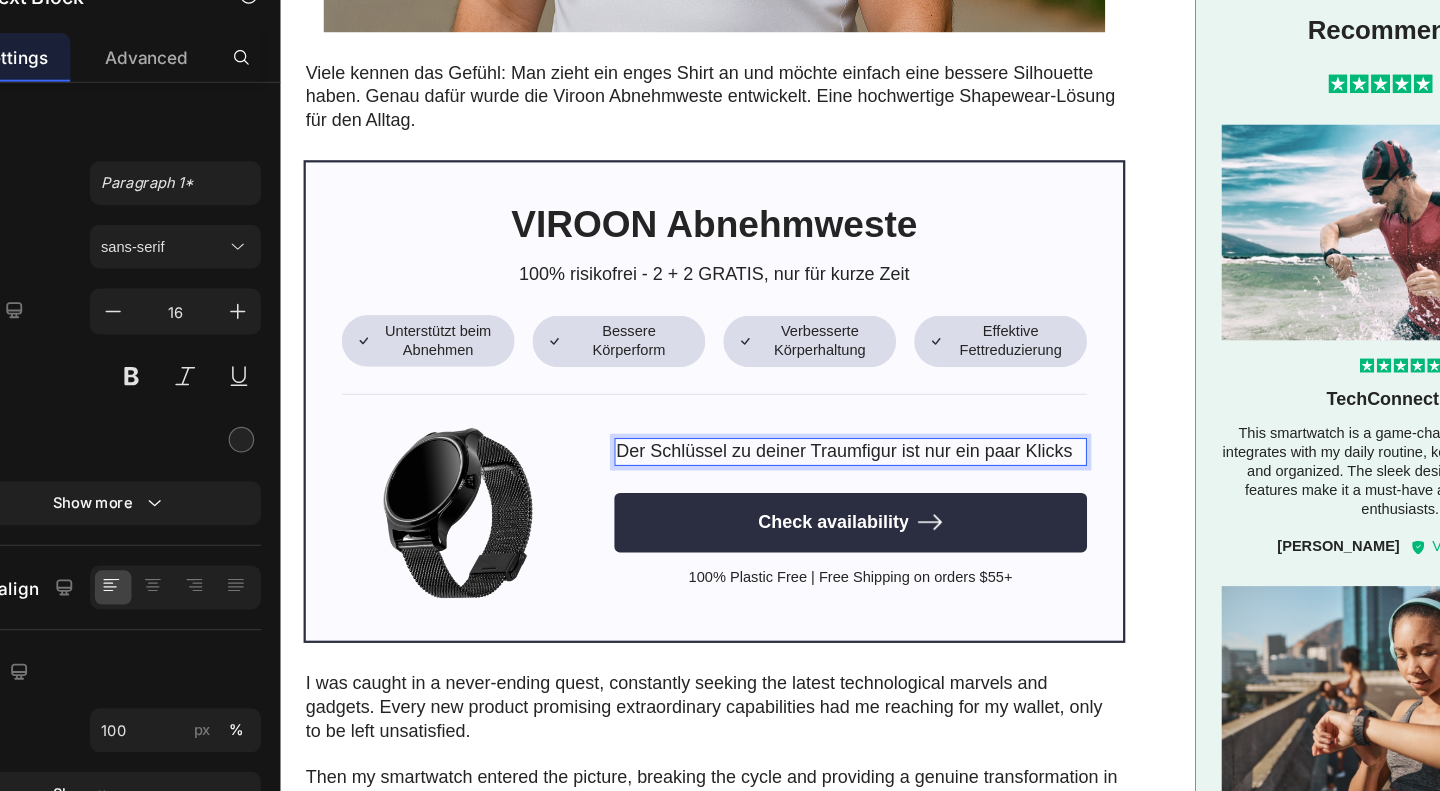 scroll, scrollTop: 840, scrollLeft: 0, axis: vertical 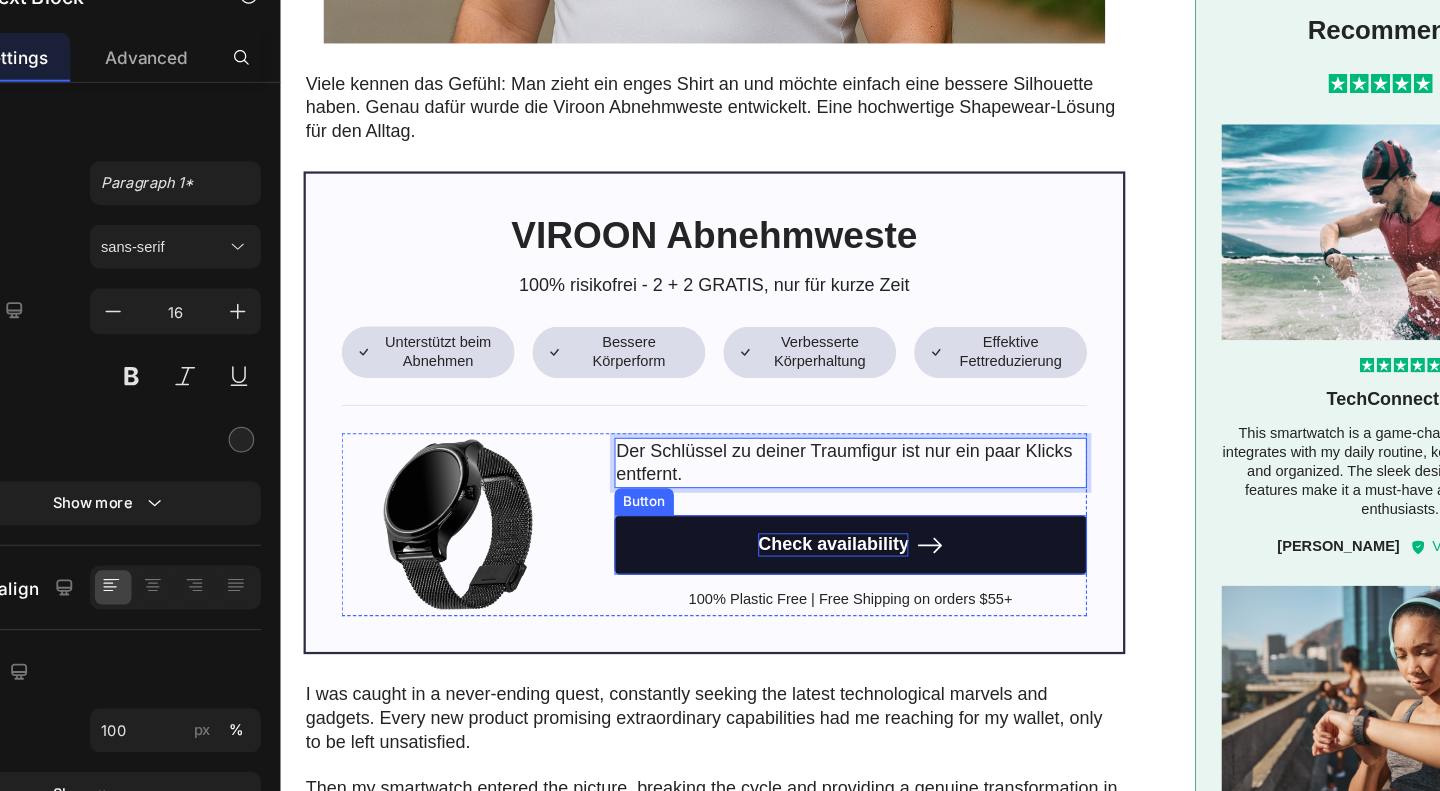 click on "Check availability" at bounding box center (772, 481) 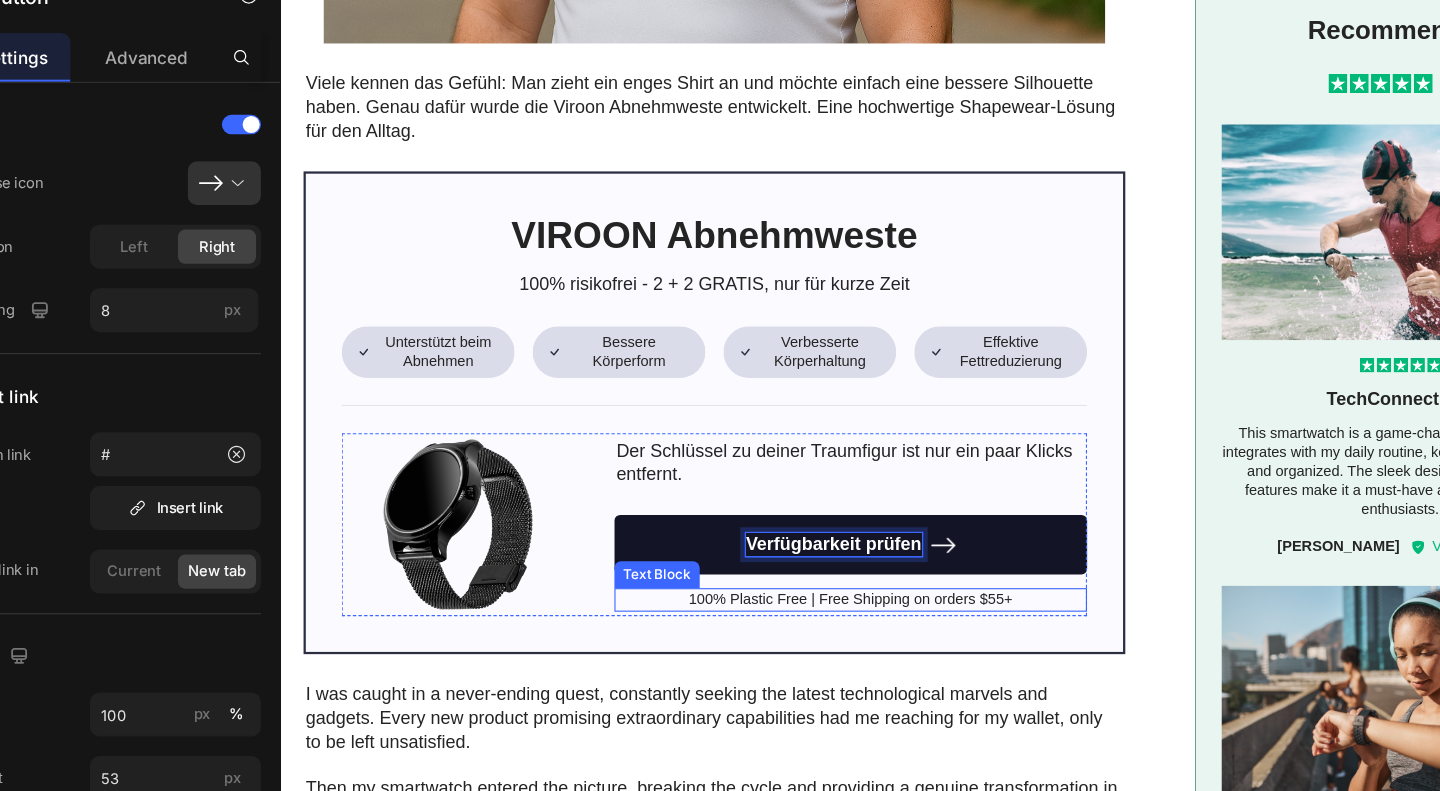 click on "100% Plastic Free | Free Shipping on orders $55+" at bounding box center [787, 530] 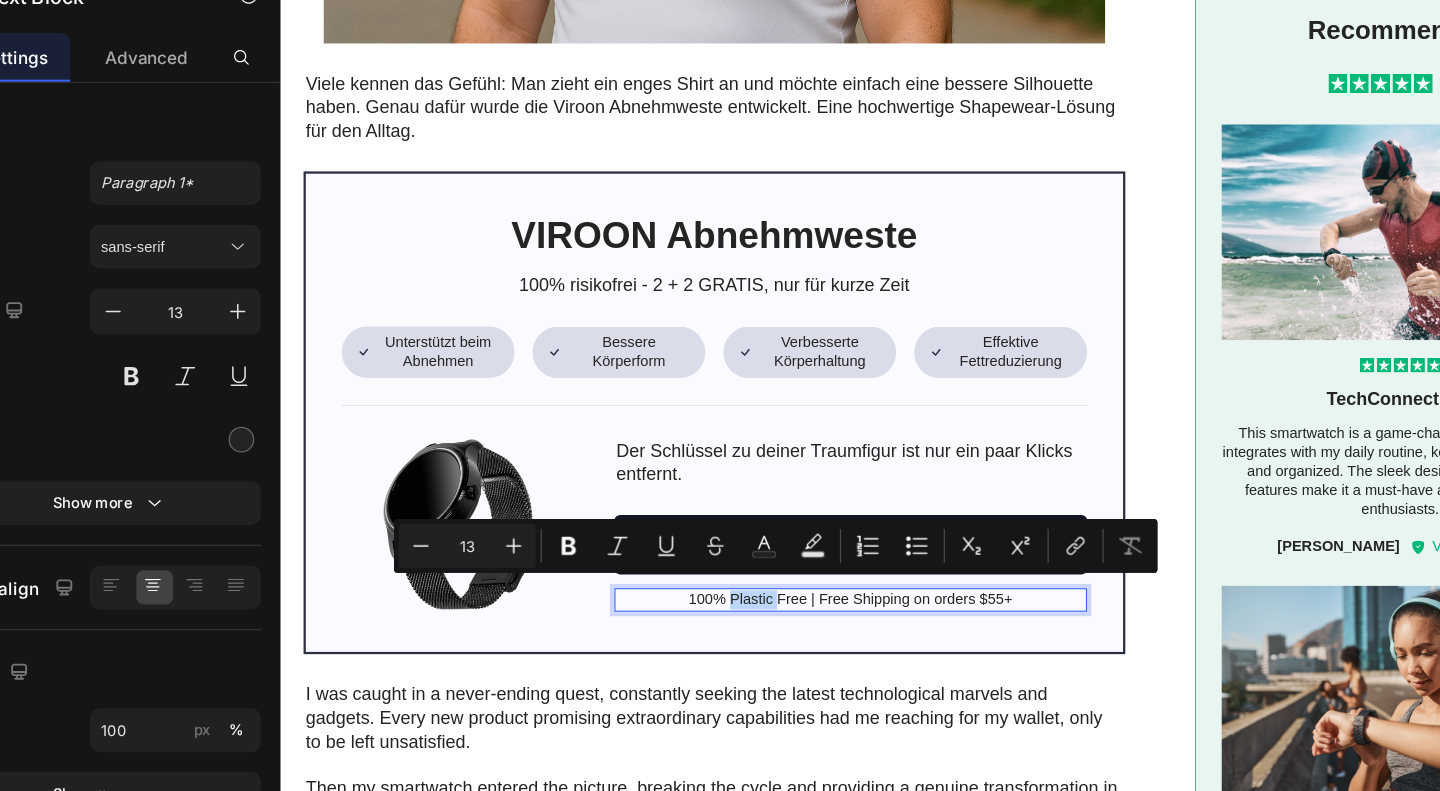 click on "100% Plastic Free | Free Shipping on orders $55+" at bounding box center [787, 530] 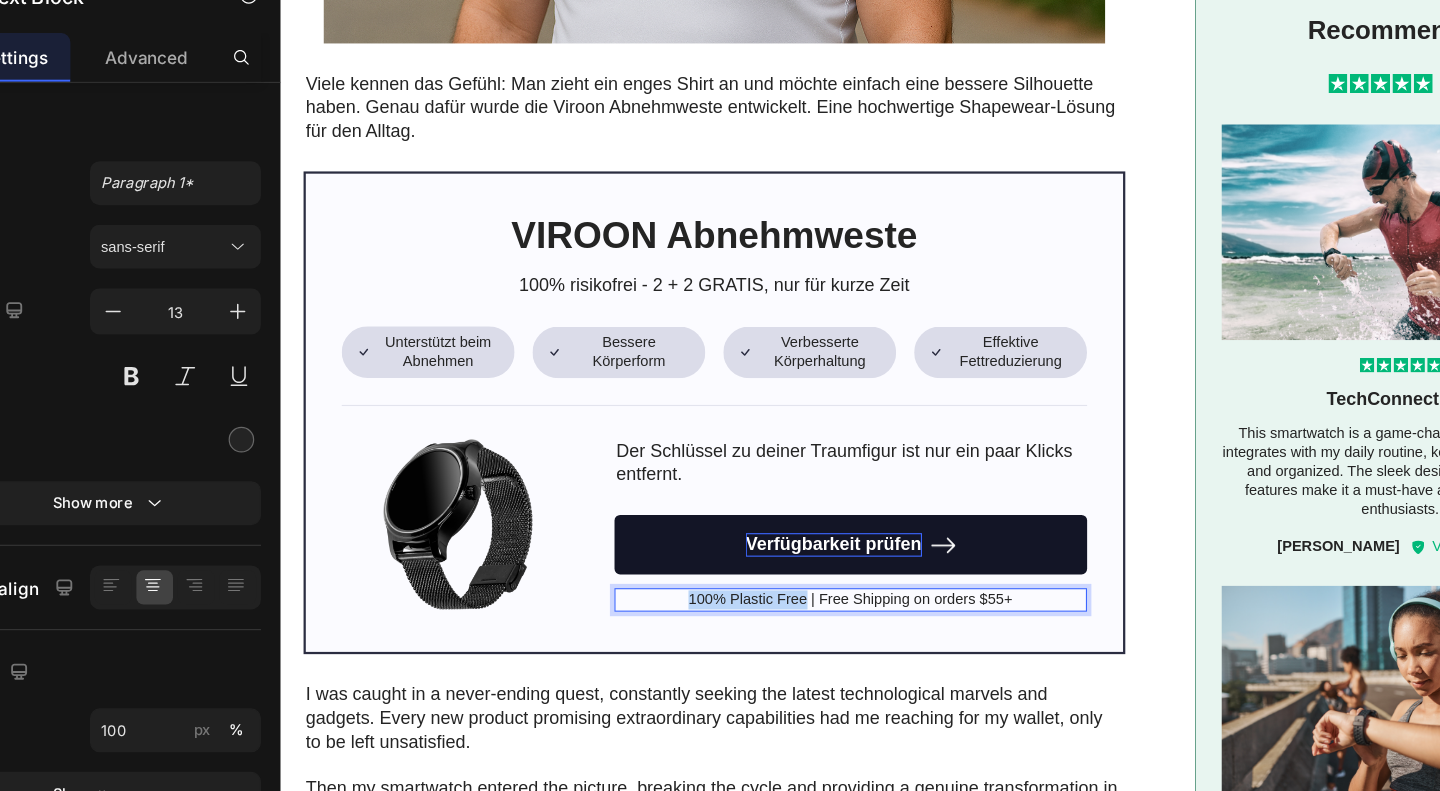drag, startPoint x: 740, startPoint y: 524, endPoint x: 634, endPoint y: 523, distance: 106.004715 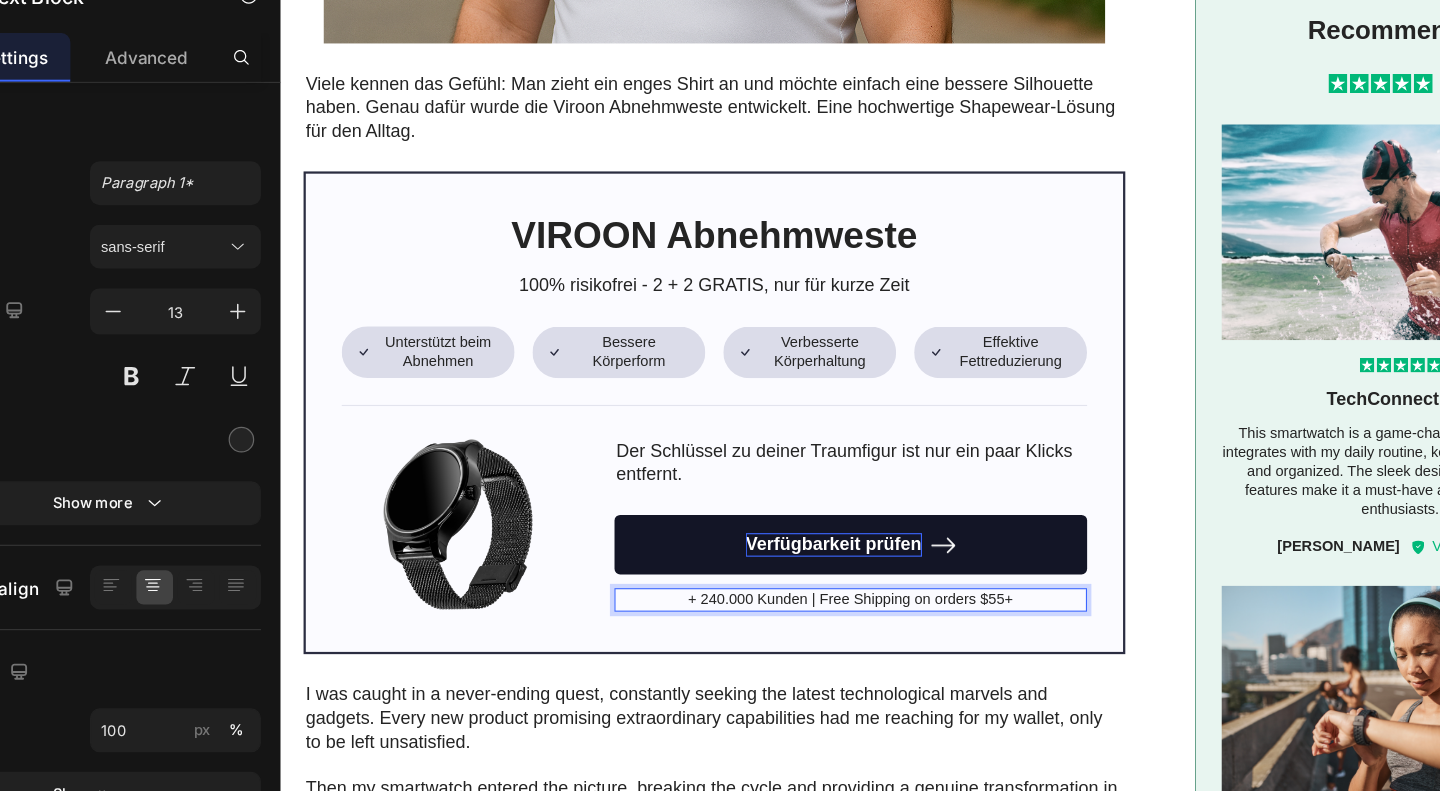click on "+ 240.000 Kunden | Free Shipping on orders $55+" at bounding box center [787, 530] 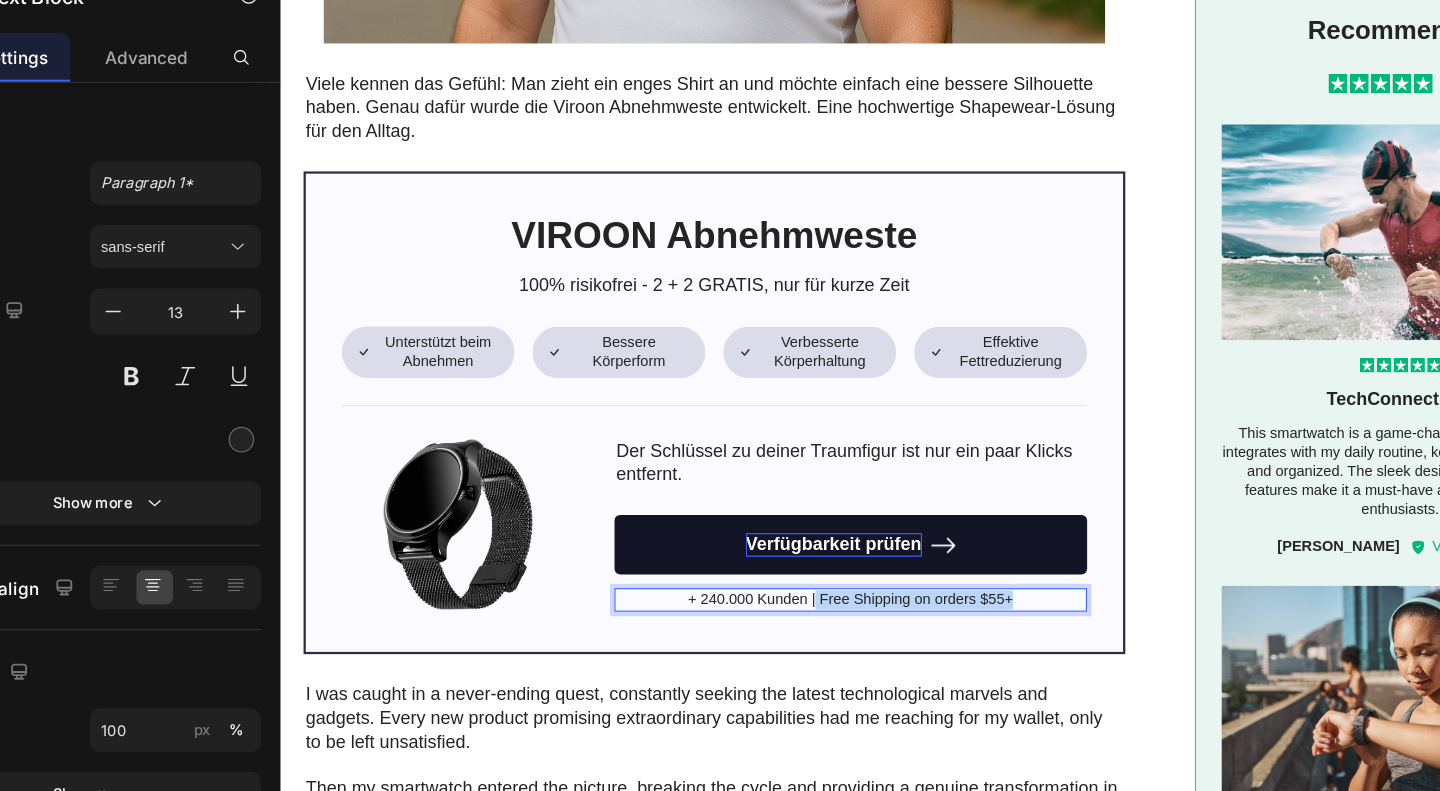 drag, startPoint x: 934, startPoint y: 521, endPoint x: 750, endPoint y: 527, distance: 184.0978 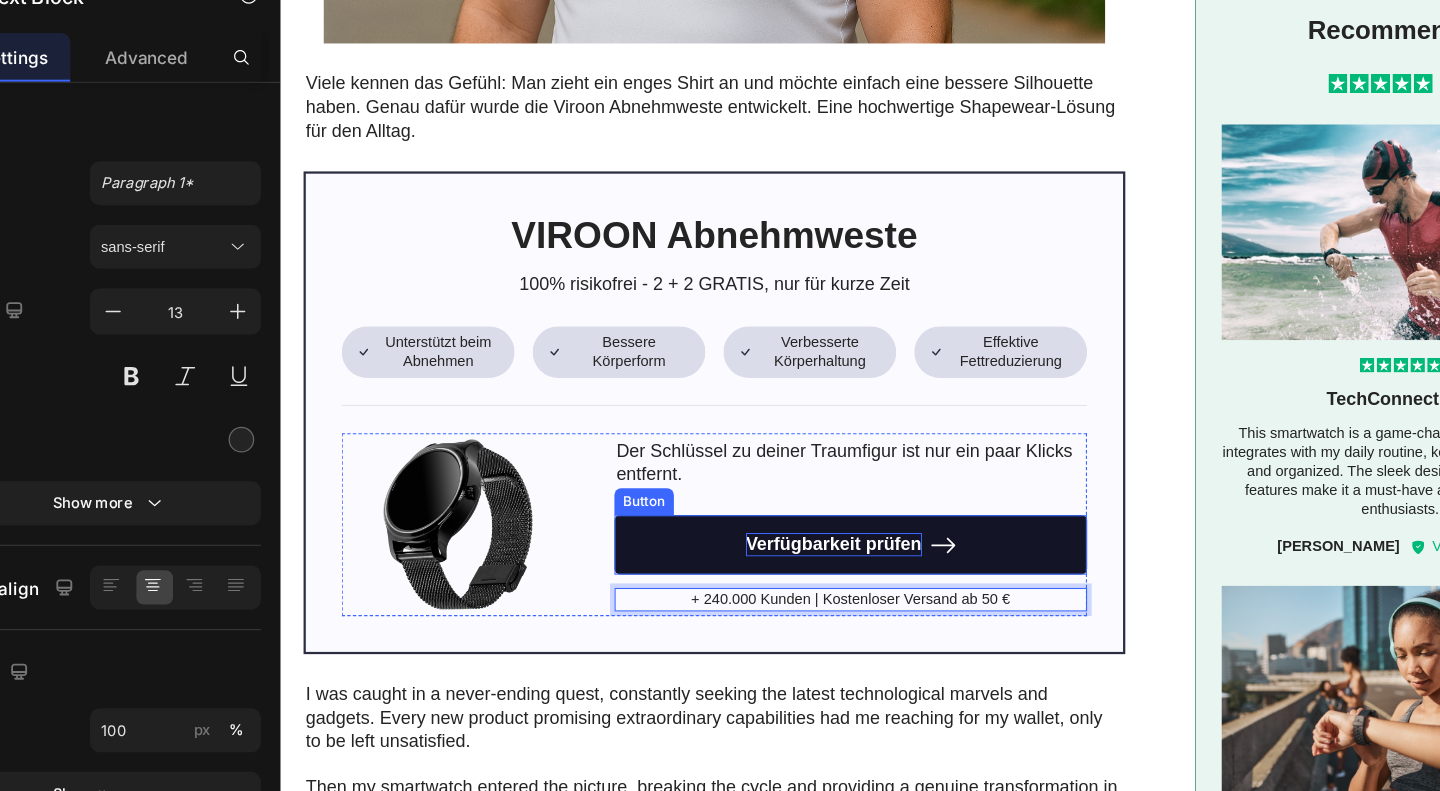 scroll, scrollTop: 924, scrollLeft: 0, axis: vertical 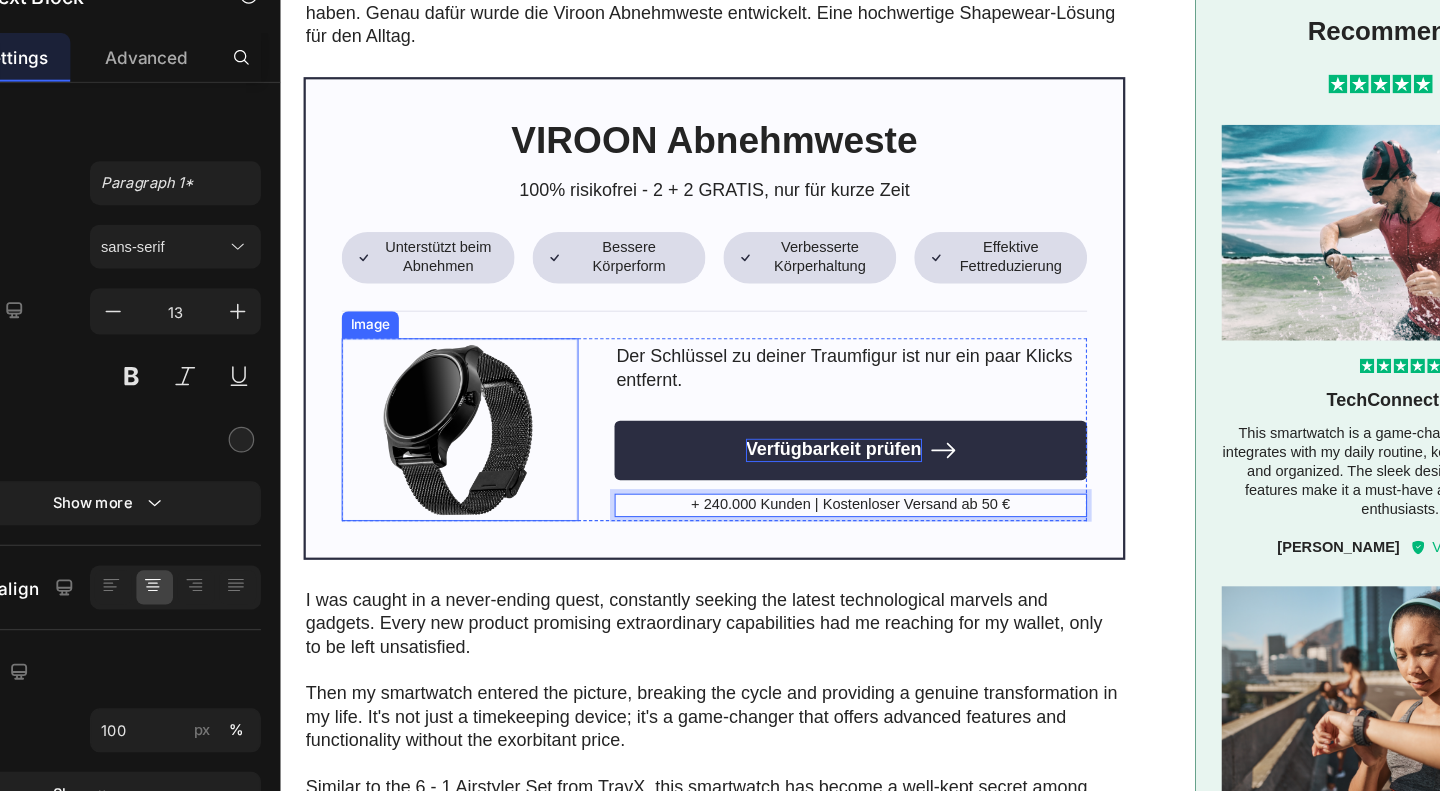 click at bounding box center (439, 379) 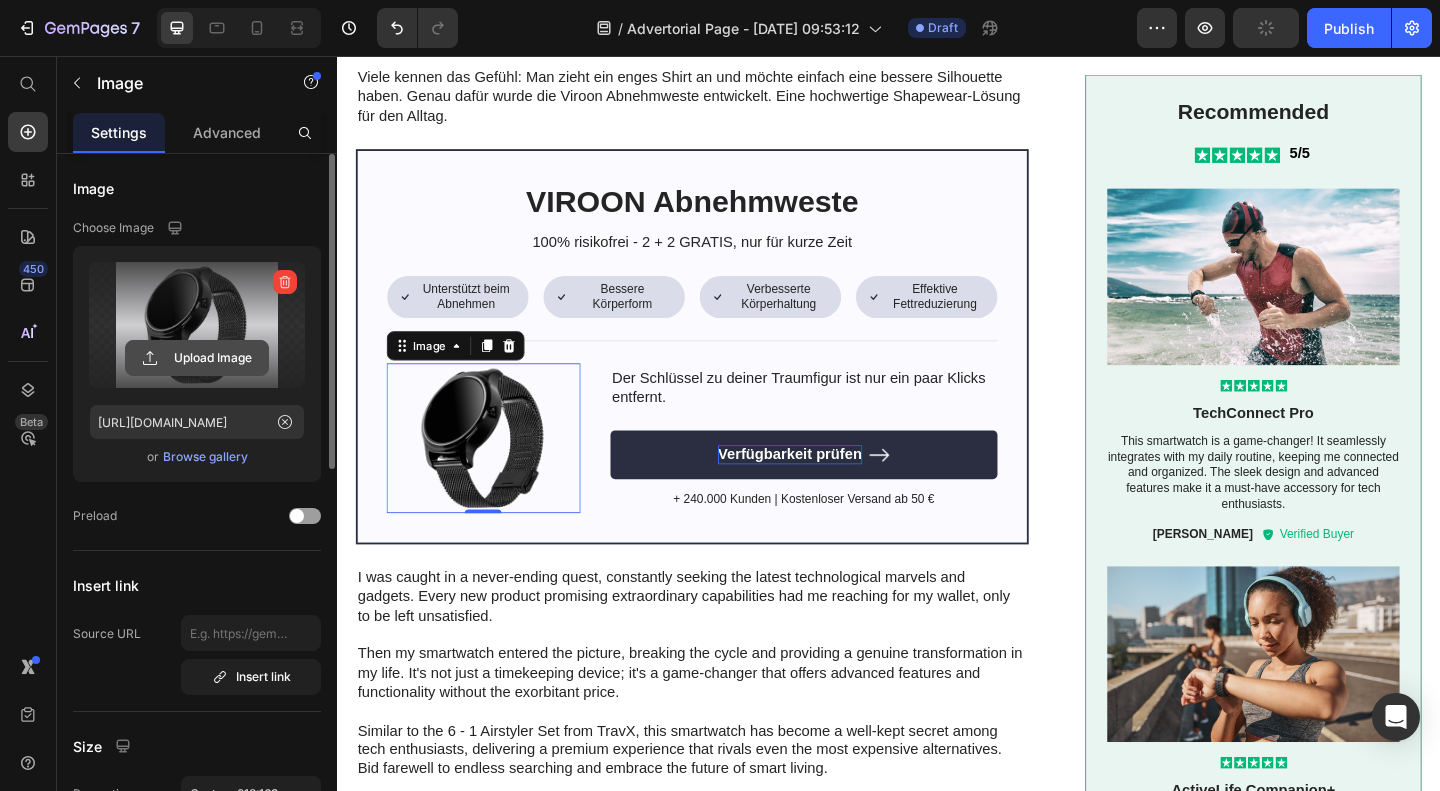 click 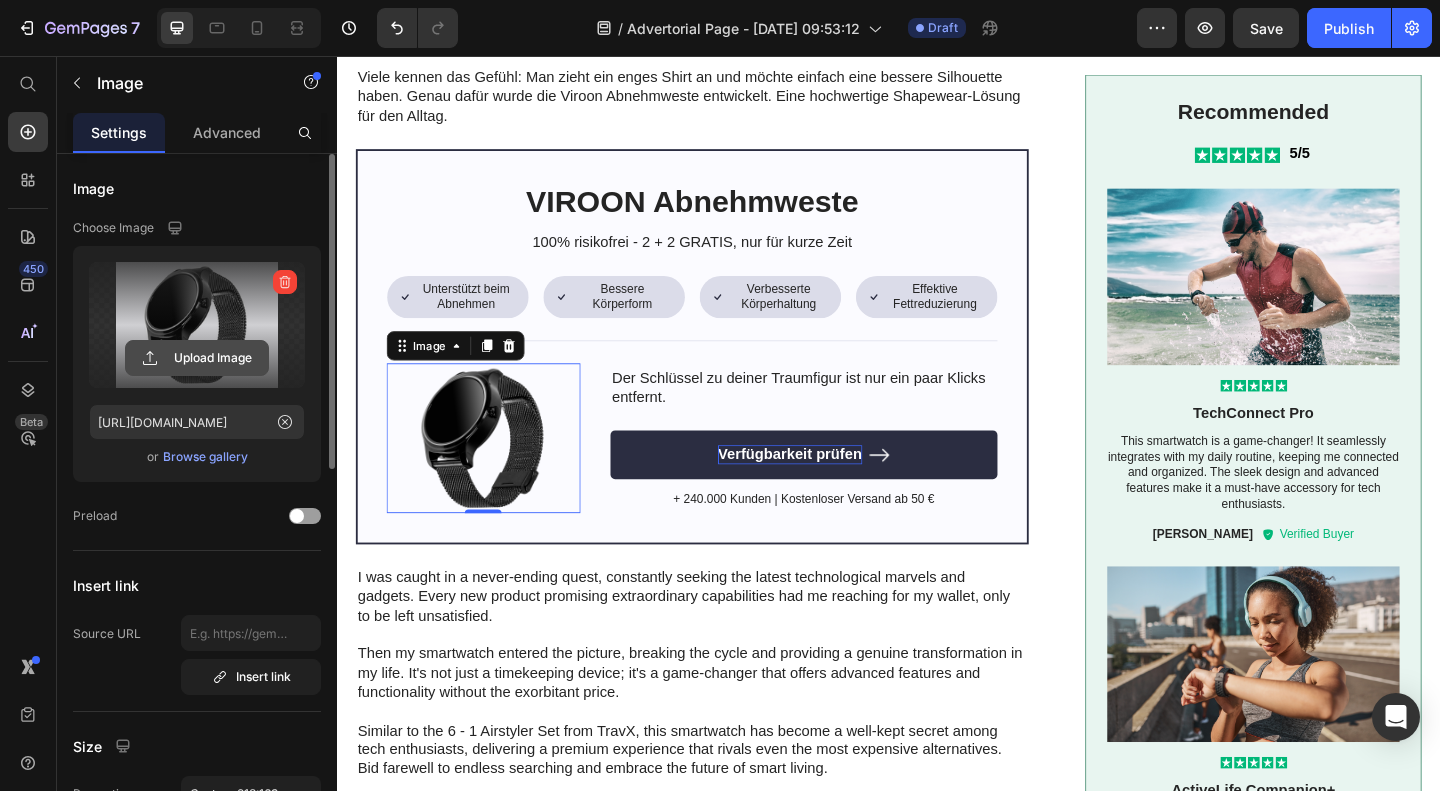 click 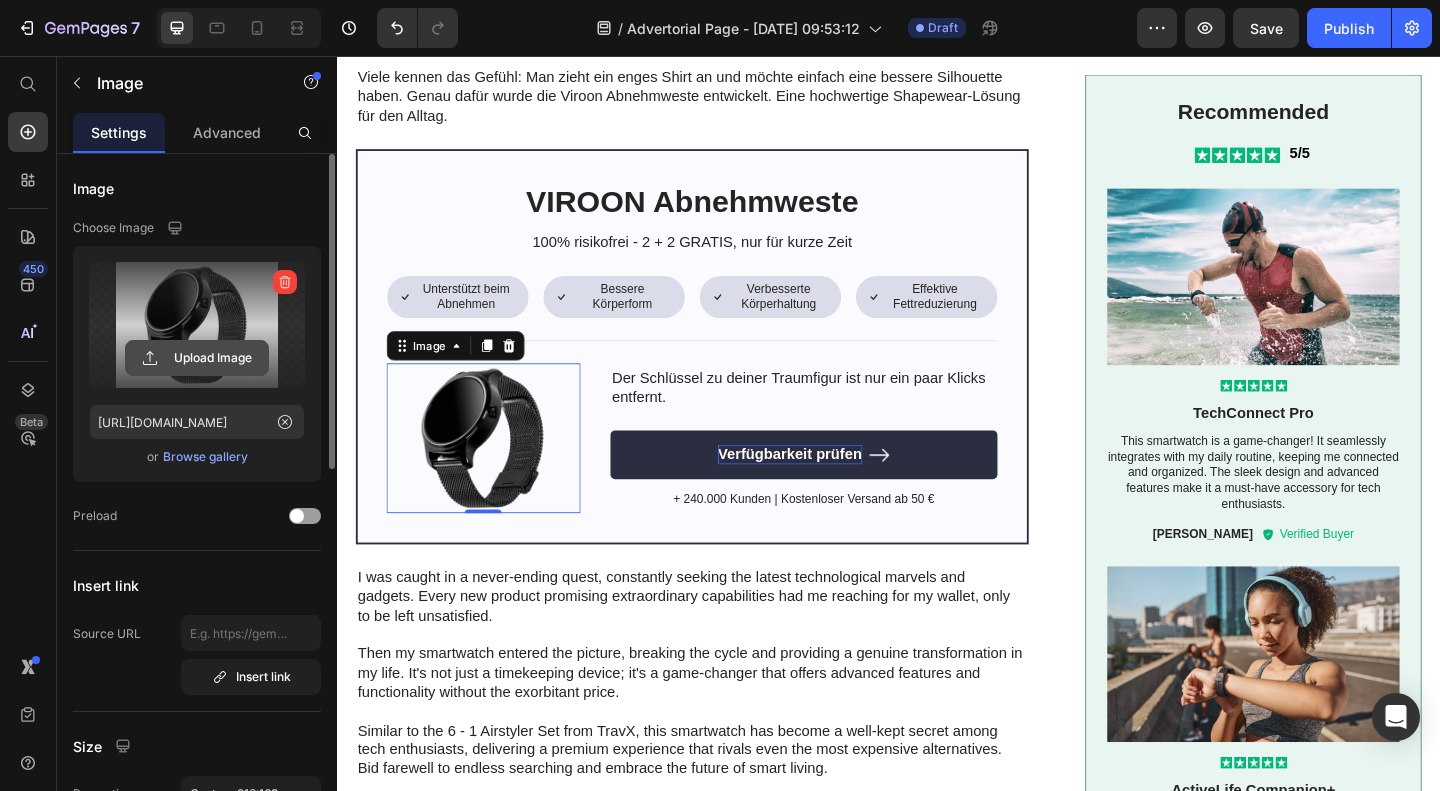 click 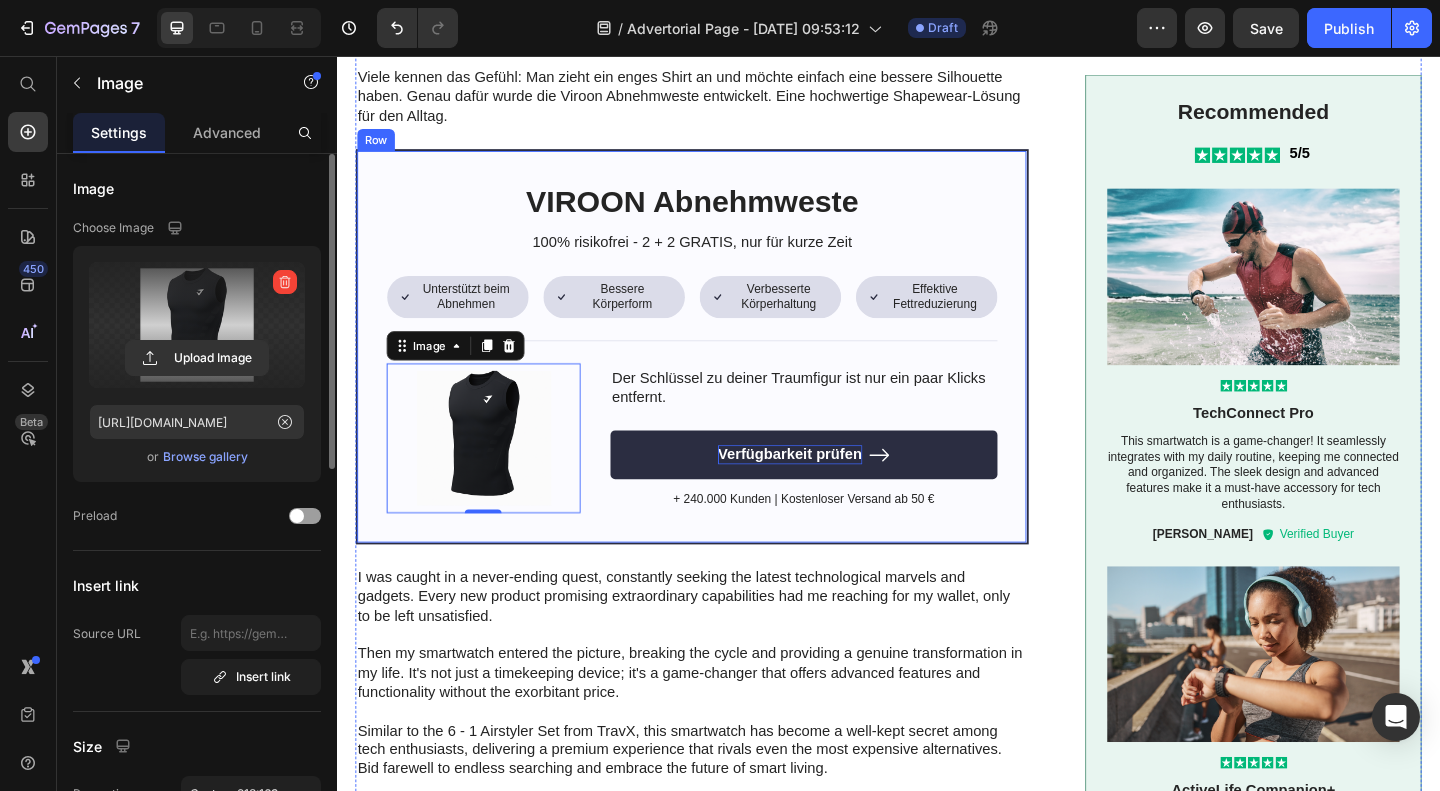 click on "VIROON Abnehmweste Heading 100% risikofrei - 2 + 2 GRATIS, nur für kurze Zeit Text Block
Icon Unterstützt beim Abnehmen Text Block Row
Icon Bessere Körperform Text Block Row Row
Icon Verbesserte Körperhaltung Text Block Row
Icon Effektive Fettreduzierung Text Block Row Row Row Image   0 Der Schlüssel zu deiner Traumfigur ist nur ein paar Klicks entfernt.  Text Block
Verfügbarkeit prüfen Button + 240.000 Kunden | Kostenloser Versand ab 50 € Text Block Row Row" at bounding box center (723, 372) 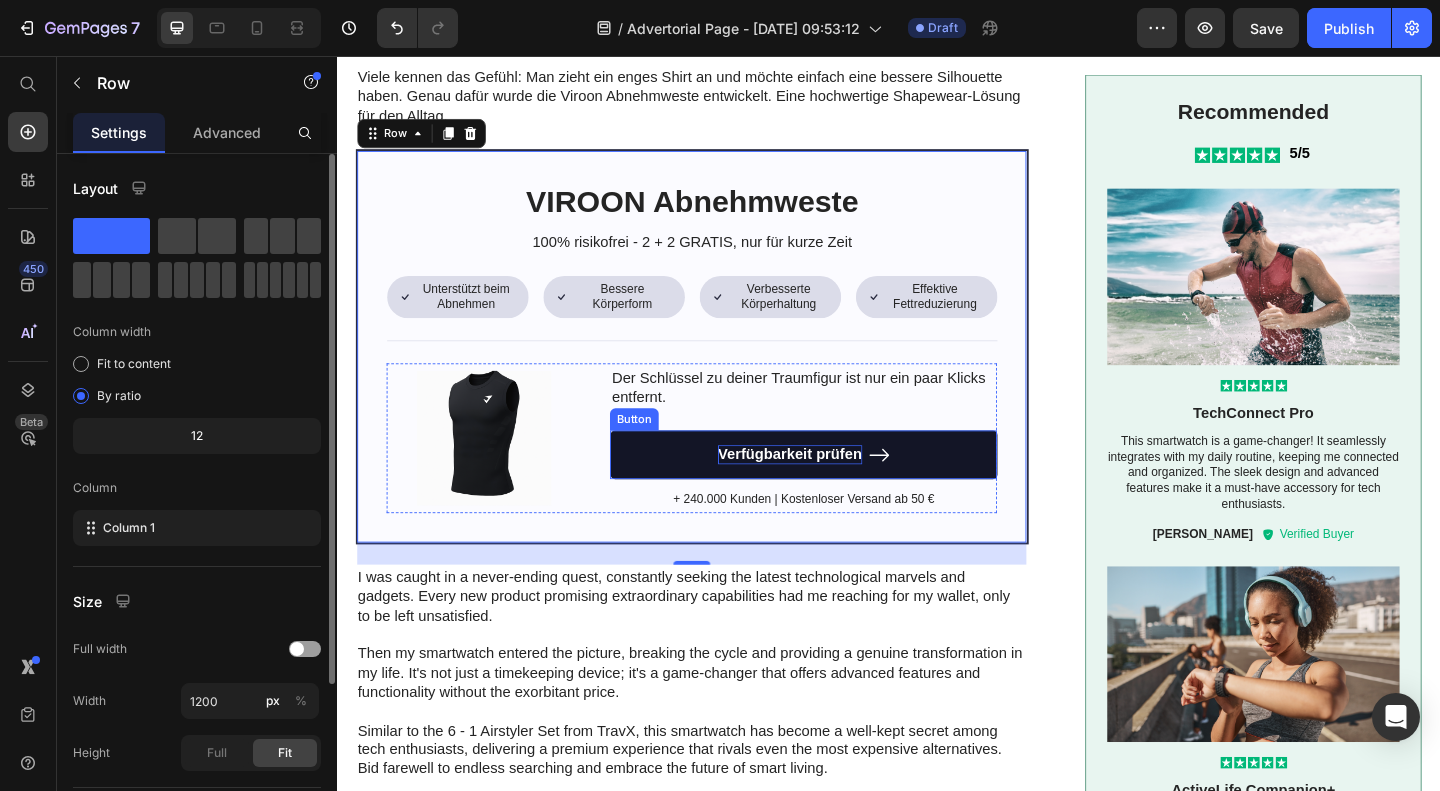 click on "Verfügbarkeit prüfen" at bounding box center (844, 489) 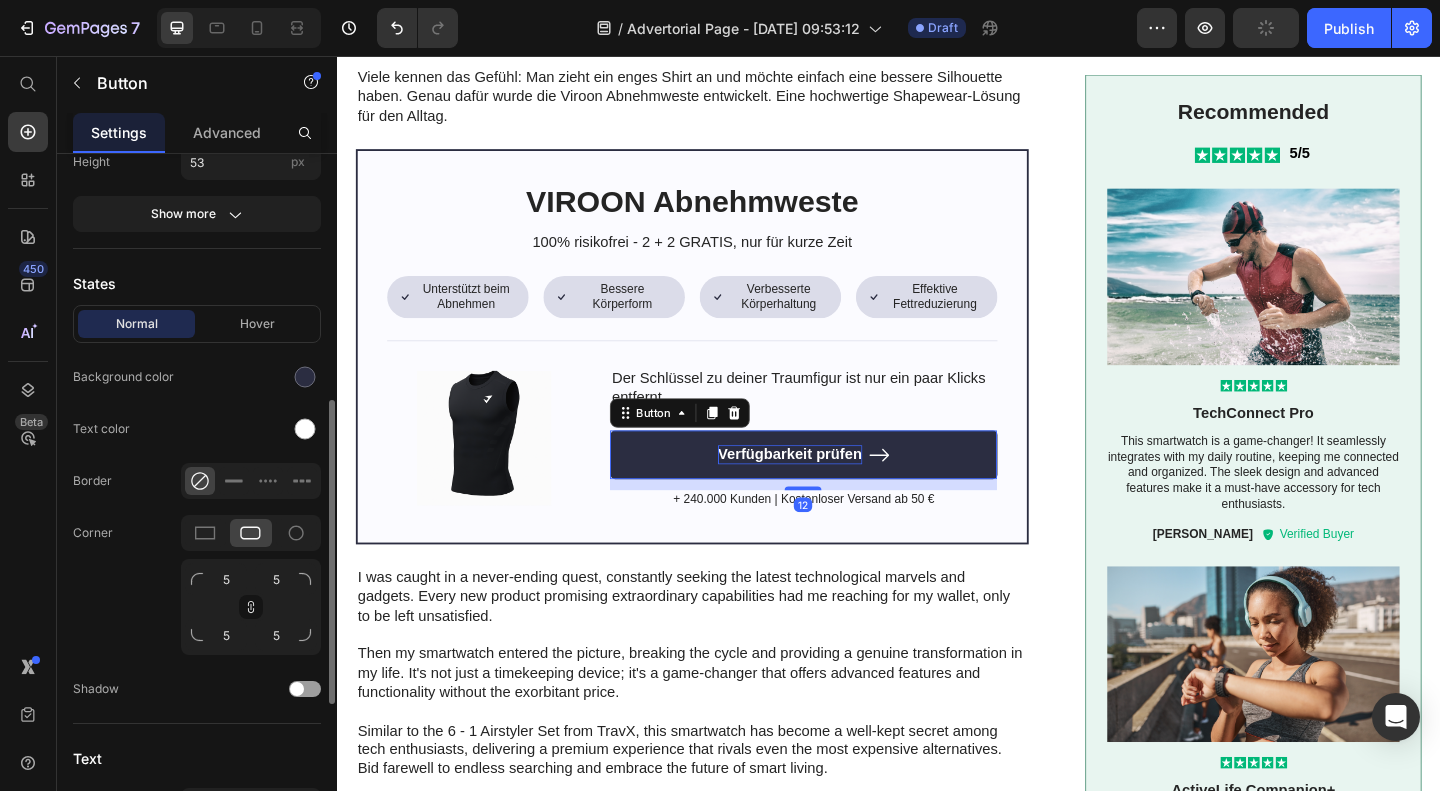scroll, scrollTop: 596, scrollLeft: 0, axis: vertical 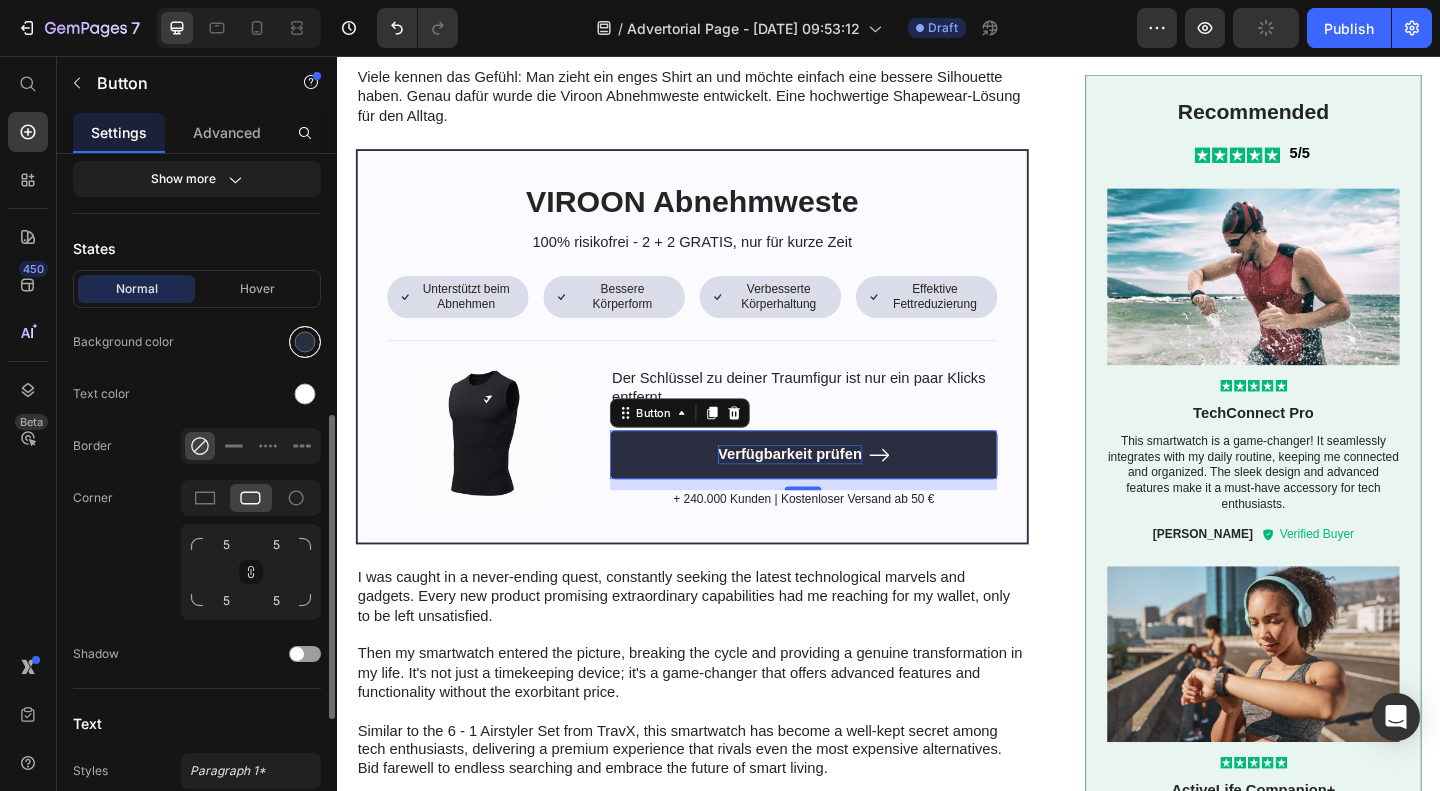 click at bounding box center [305, 342] 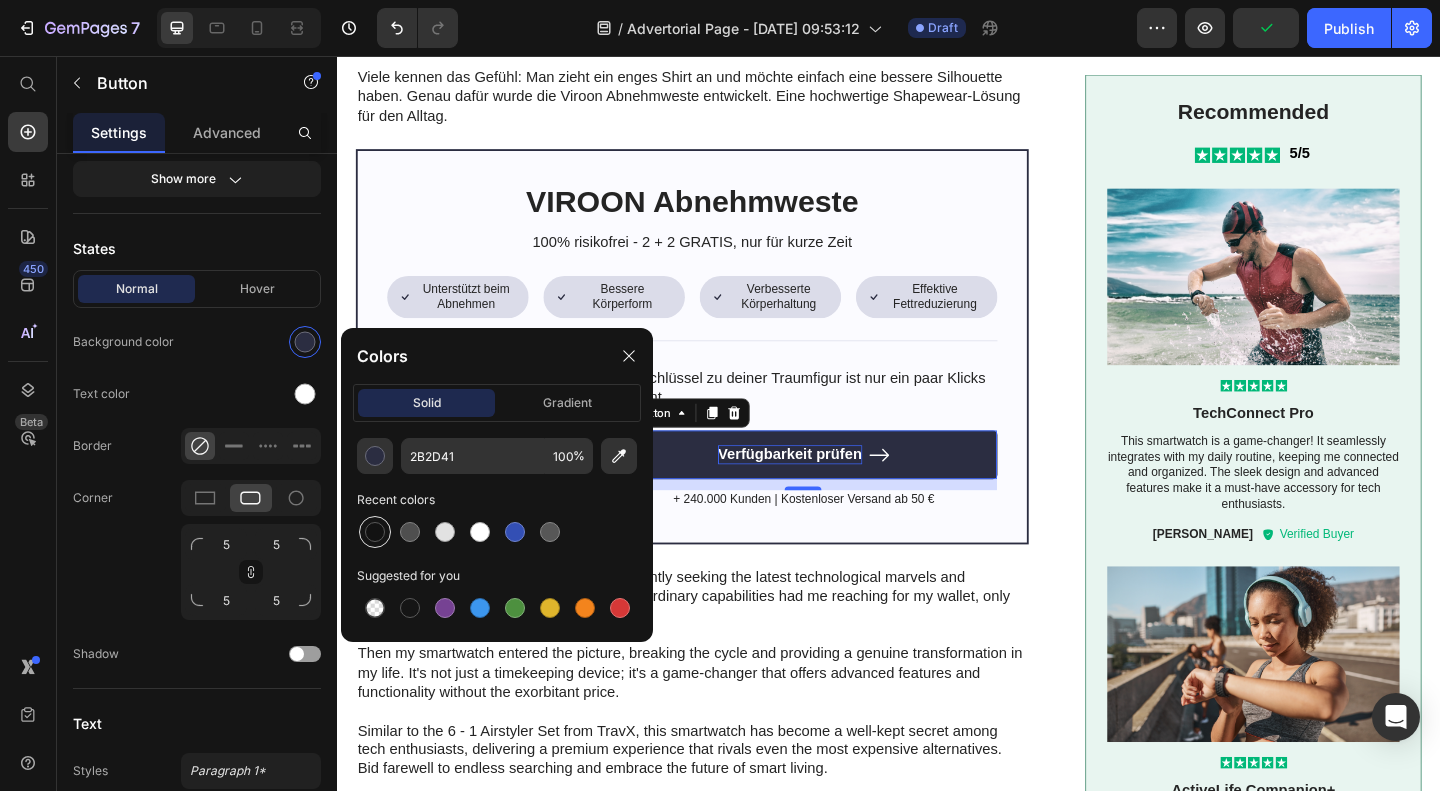 click at bounding box center [375, 532] 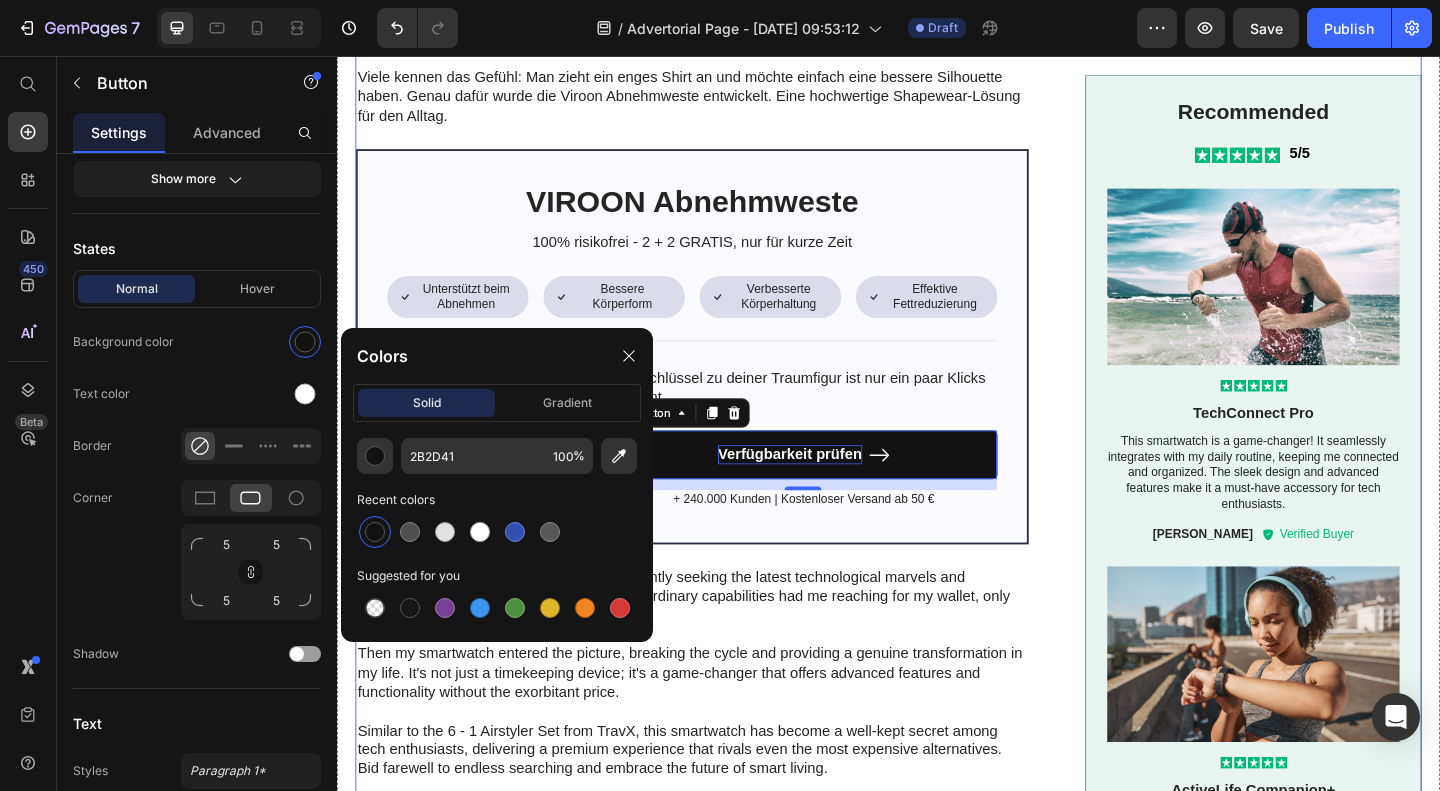 click on "Image Viele kennen das Gefühl: Man zieht ein enges Shirt an und möchte einfach eine bessere Silhouette haben. Genau dafür wurde die Viroon Abnehmweste entwickelt. Eine hochwertige Shapewear-Lösung für den Alltag. Text Block VIROON Abnehmweste Heading 100% risikofrei - 2 + 2 GRATIS, nur für kurze Zeit Text Block
Icon Unterstützt beim Abnehmen Text Block Row
Icon Bessere Körperform Text Block Row Row
Icon Verbesserte Körperhaltung Text Block Row
Icon Effektive Fettreduzierung Text Block Row Row Row Image Der Schlüssel zu deiner Traumfigur ist nur ein paar Klicks entfernt.  Text Block
Verfügbarkeit prüfen Button   12 + 240.000 Kunden | Kostenloser Versand ab 50 € Text Block Row Row I was caught in a never-ending quest, constantly seeking the latest technological marvels and gadgets. Every new product promising extraordinary capabilities had me reaching for my wallet, only to be left unsatisfied.     Text Block Experience luxury and functionality with my smartwatch Heading" at bounding box center (937, 629) 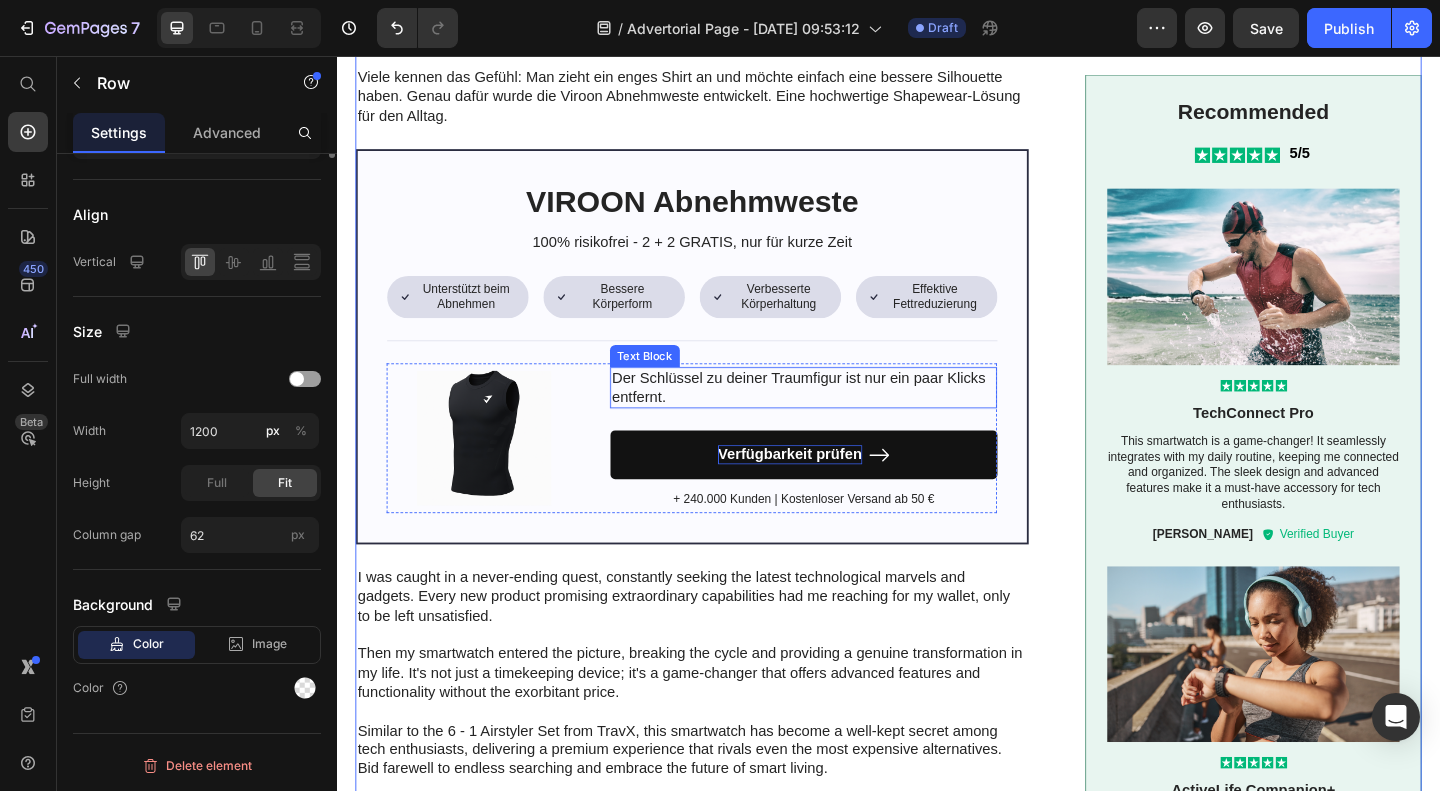 scroll, scrollTop: 0, scrollLeft: 0, axis: both 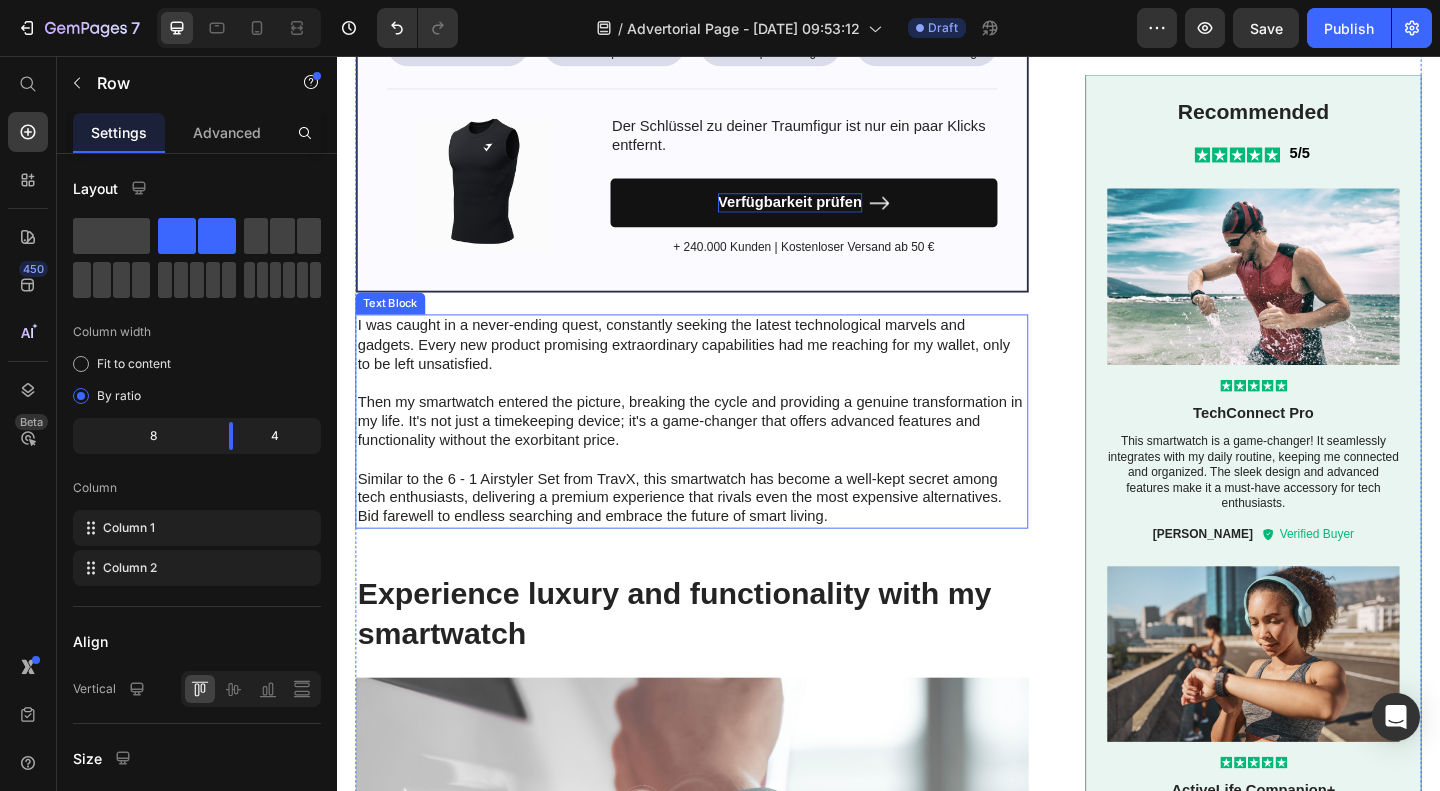 click on "Then my smartwatch entered the picture, breaking the cycle and providing a genuine transformation in my life. It's not just a timekeeping device; it's a game-changer that offers advanced features and functionality without the exorbitant price." at bounding box center (721, 453) 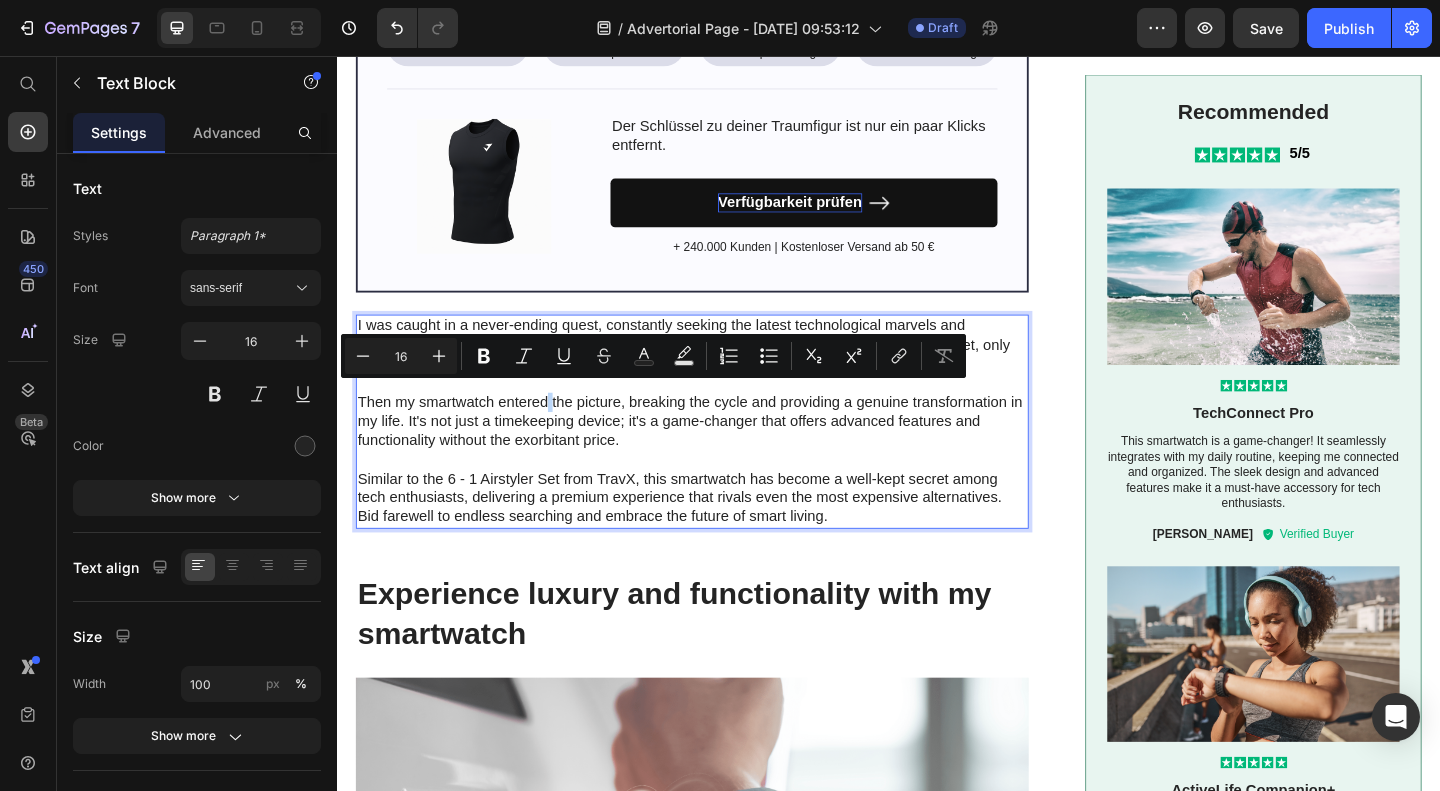 click at bounding box center (721, 495) 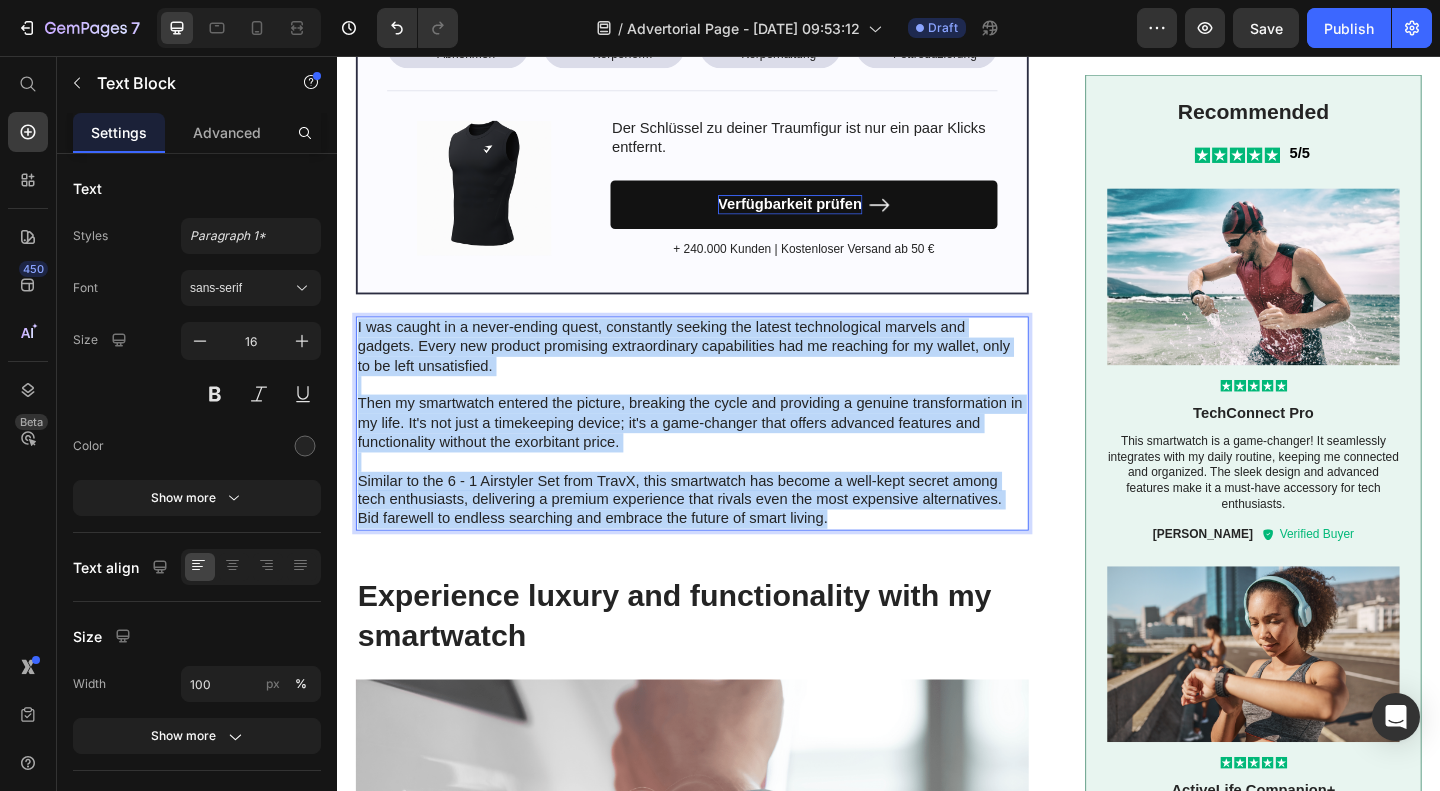 scroll, scrollTop: 0, scrollLeft: 0, axis: both 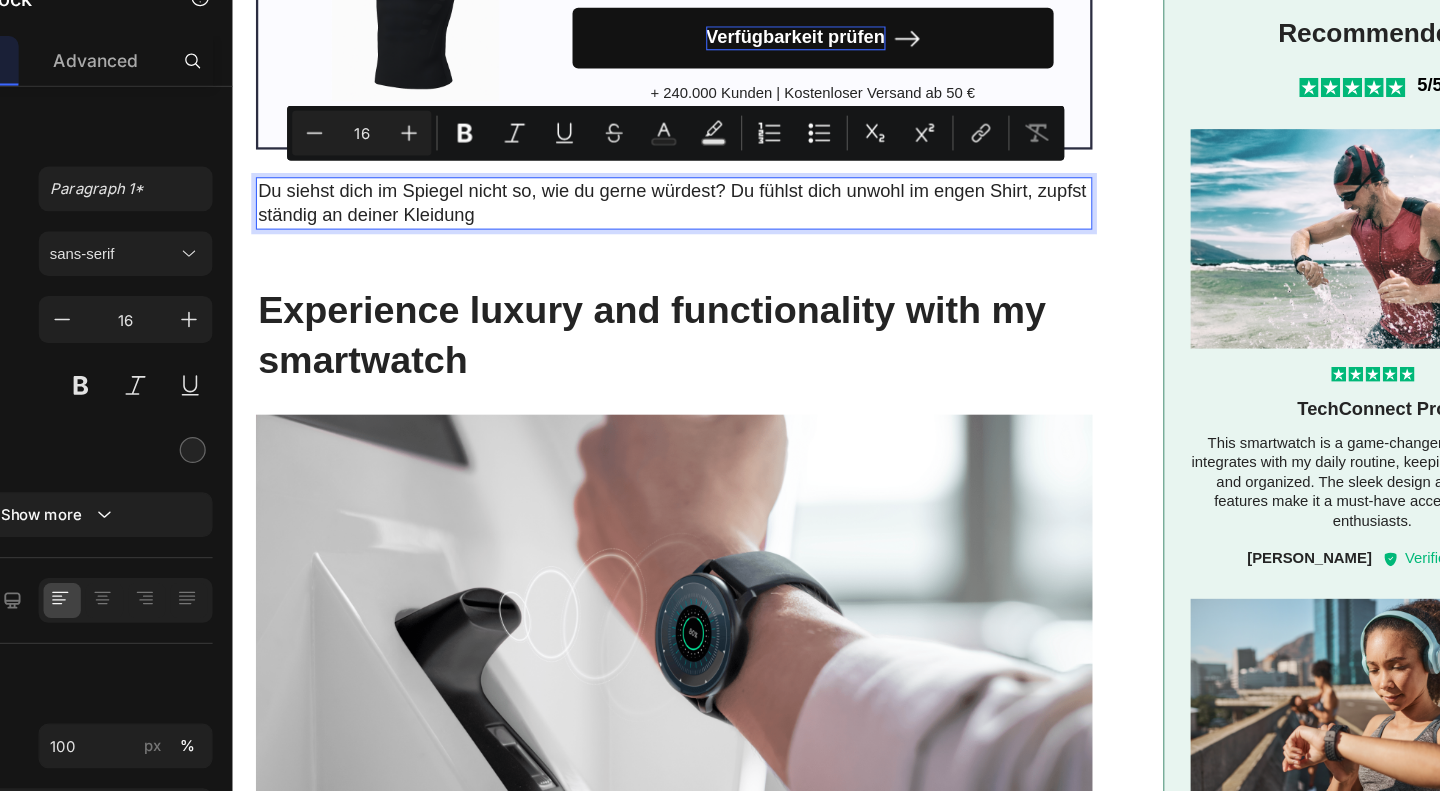 drag, startPoint x: 635, startPoint y: 171, endPoint x: 668, endPoint y: 149, distance: 39.661064 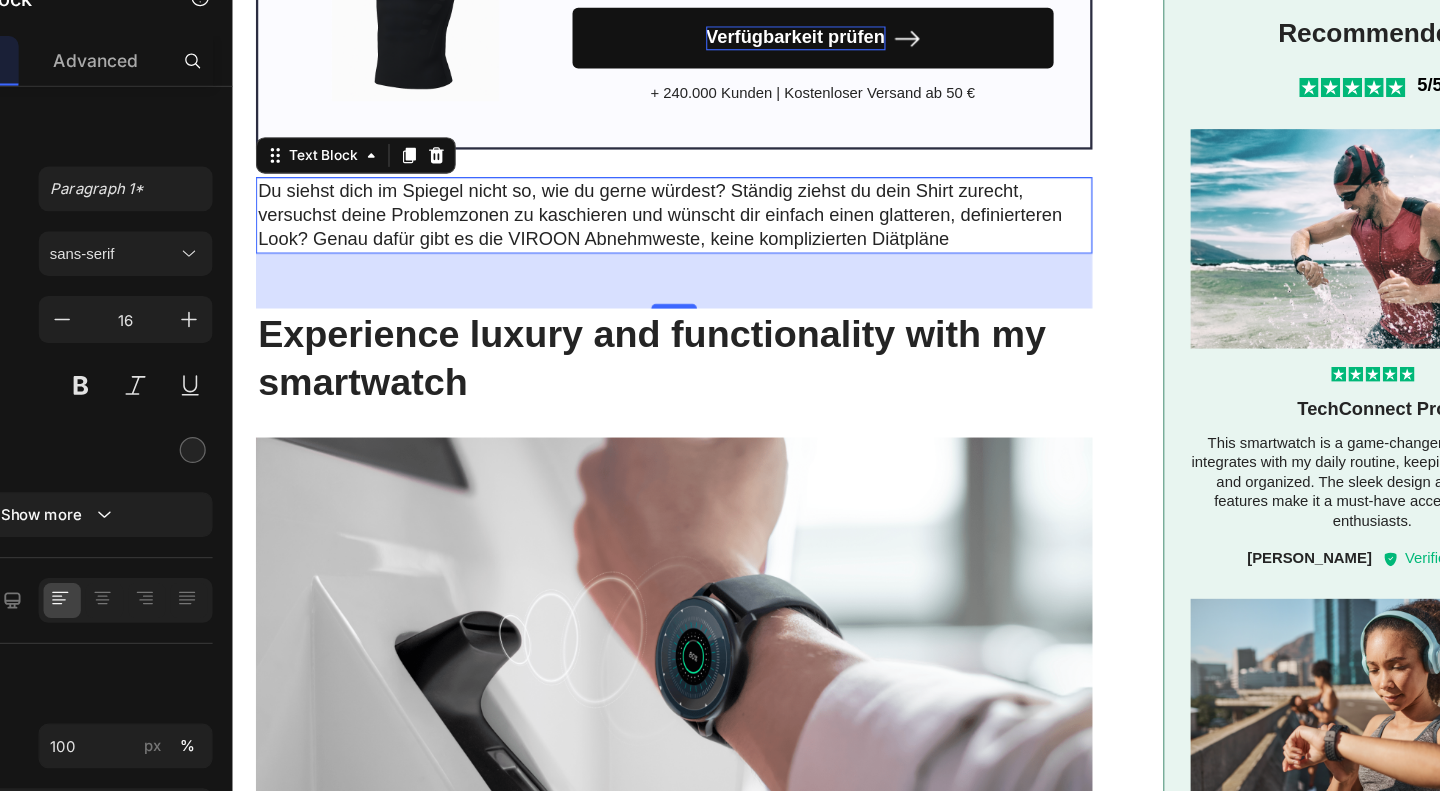 click on "Du siehst dich im Spiegel nicht so, wie du gerne würdest? Ständig ziehst du dein Shirt zurecht, versuchst deine Problemzonen zu kaschieren und wünscht dir einfach einen glatteren, definierteren Look? Genau dafür gibt es die VIROON Abnehmweste, keine komplizierten Diätpläne" at bounding box center (616, 184) 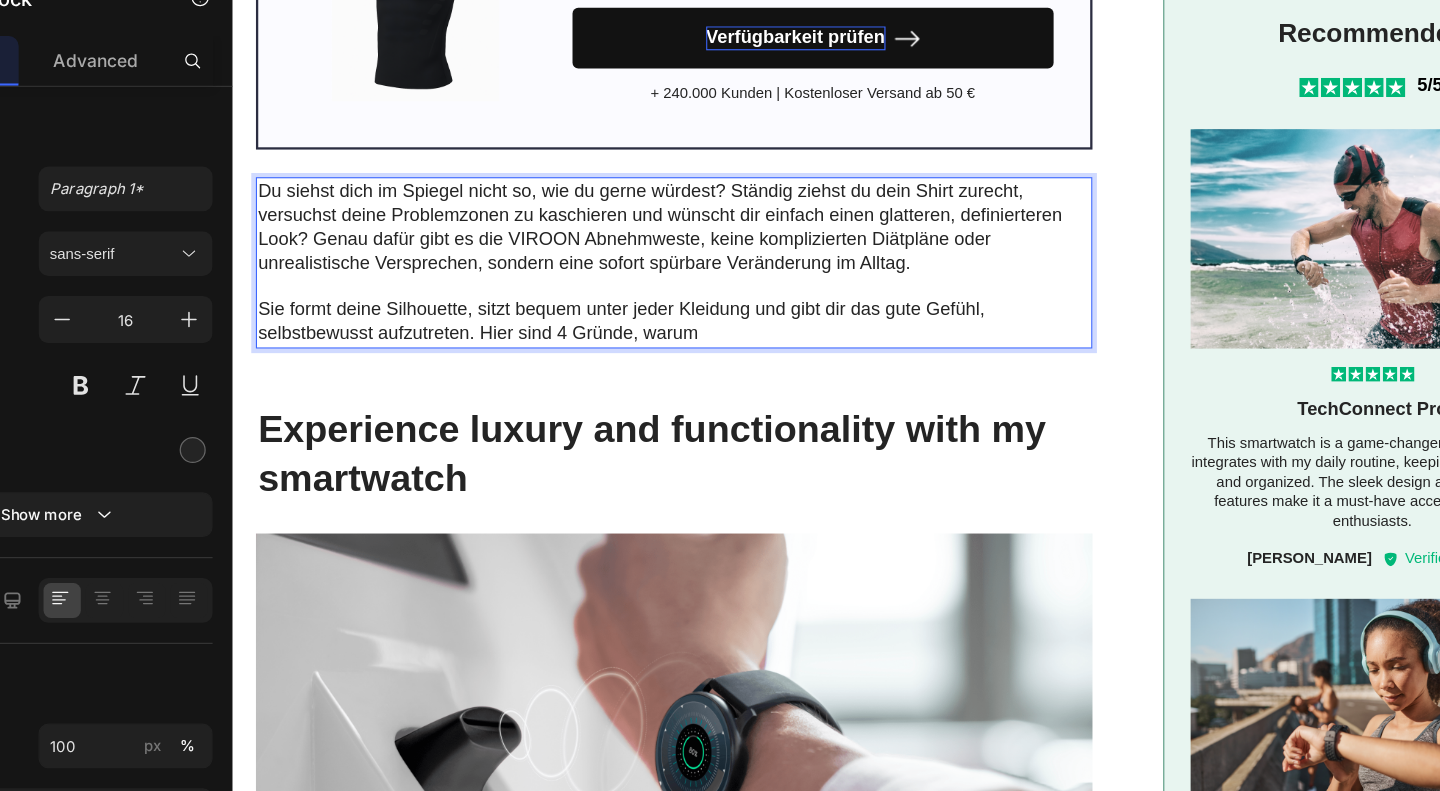 click on "Sie formt deine Silhouette, sitzt bequem unter jeder Kleidung und gibt dir das gute Gefühl, selbstbewusst aufzutreten. Hier sind 4 Gründe, warum" at bounding box center [616, 278] 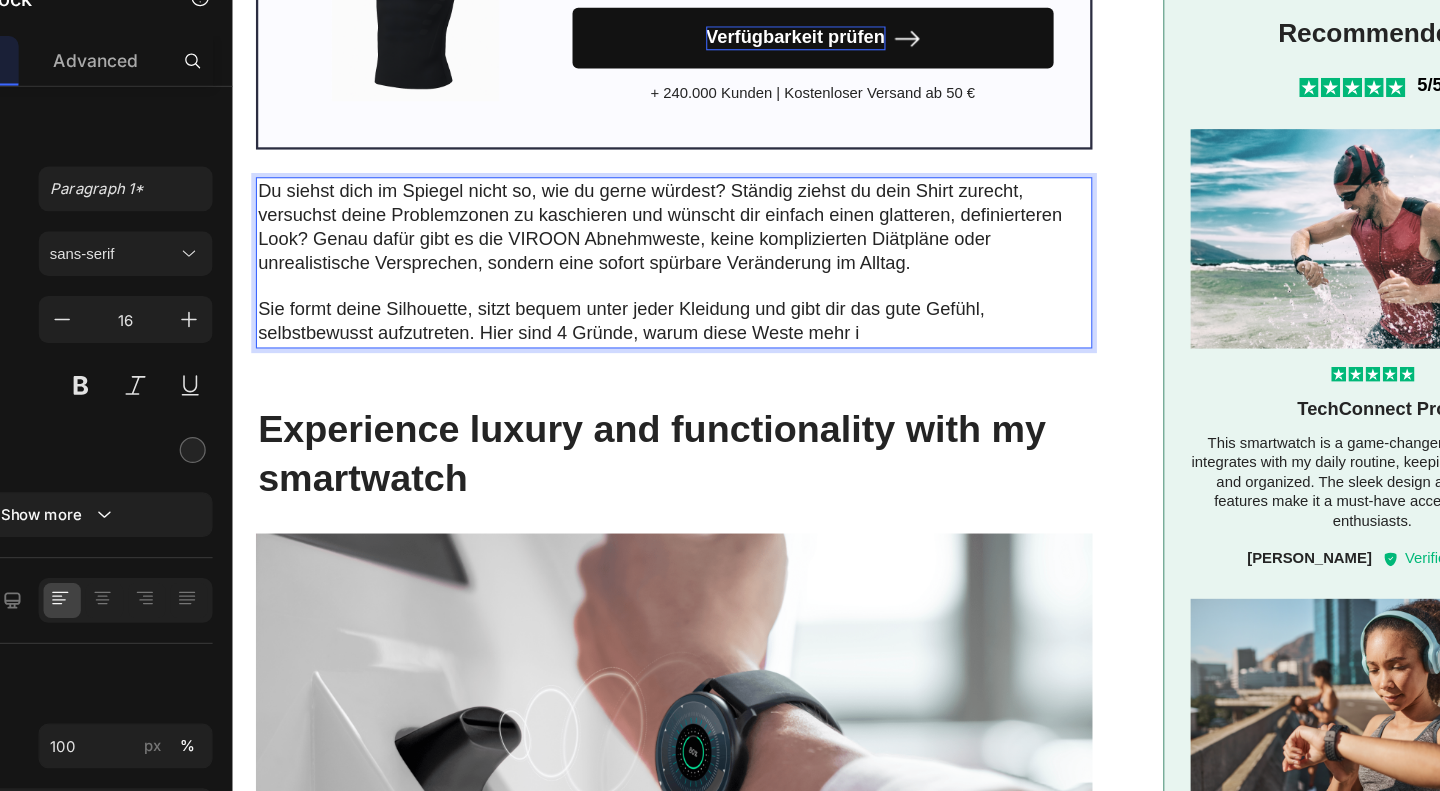 click on "Sie formt deine Silhouette, sitzt bequem unter jeder Kleidung und gibt dir das gute Gefühl, selbstbewusst aufzutreten. Hier sind 4 Gründe, warum diese Weste mehr i" at bounding box center [616, 278] 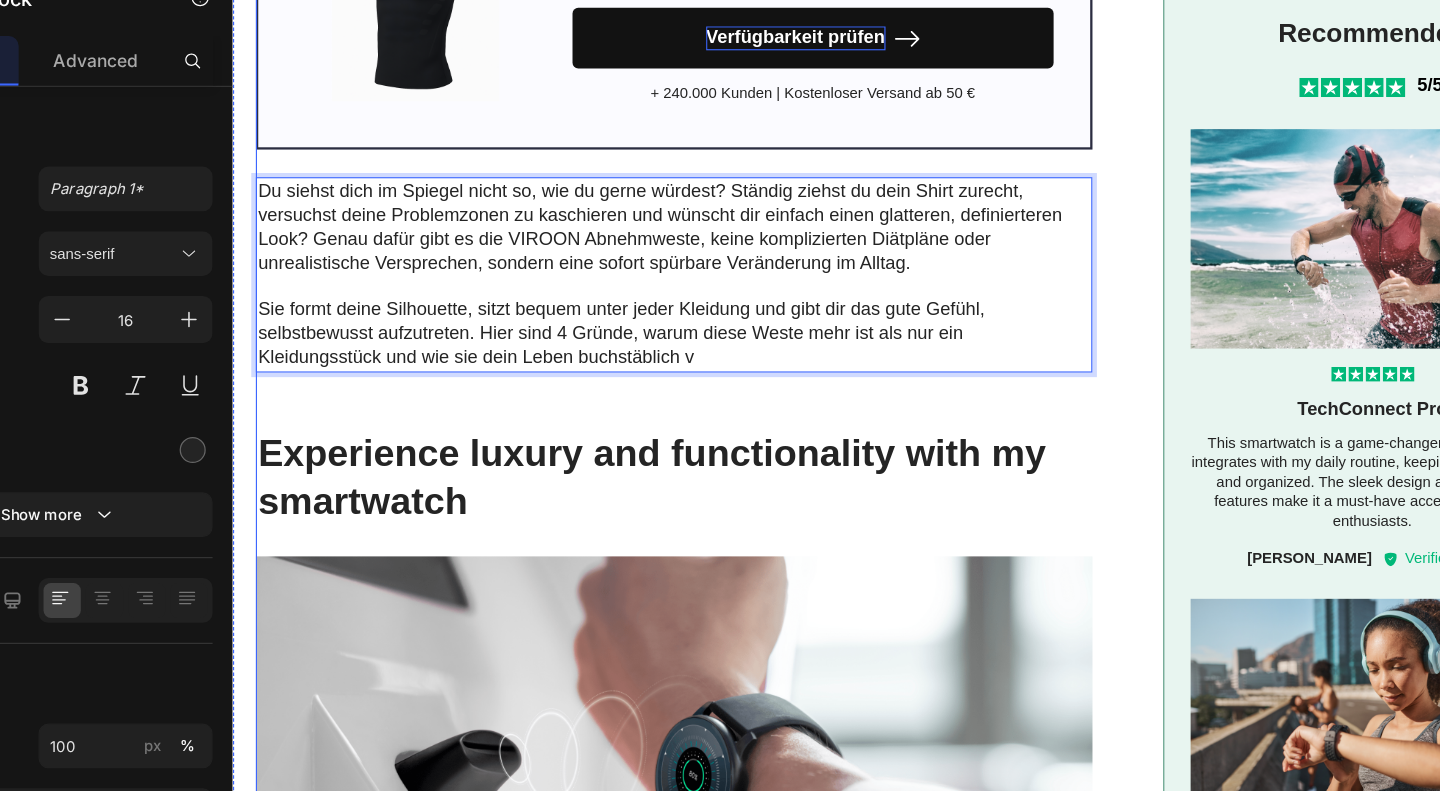click on "Sie formt deine Silhouette, sitzt bequem unter jeder Kleidung und gibt dir das gute Gefühl, selbstbewusst aufzutreten. Hier sind 4 Gründe, warum diese Weste mehr ist als nur ein Kleidungsstück und wie sie dein Leben buchstäblich v" at bounding box center [616, 288] 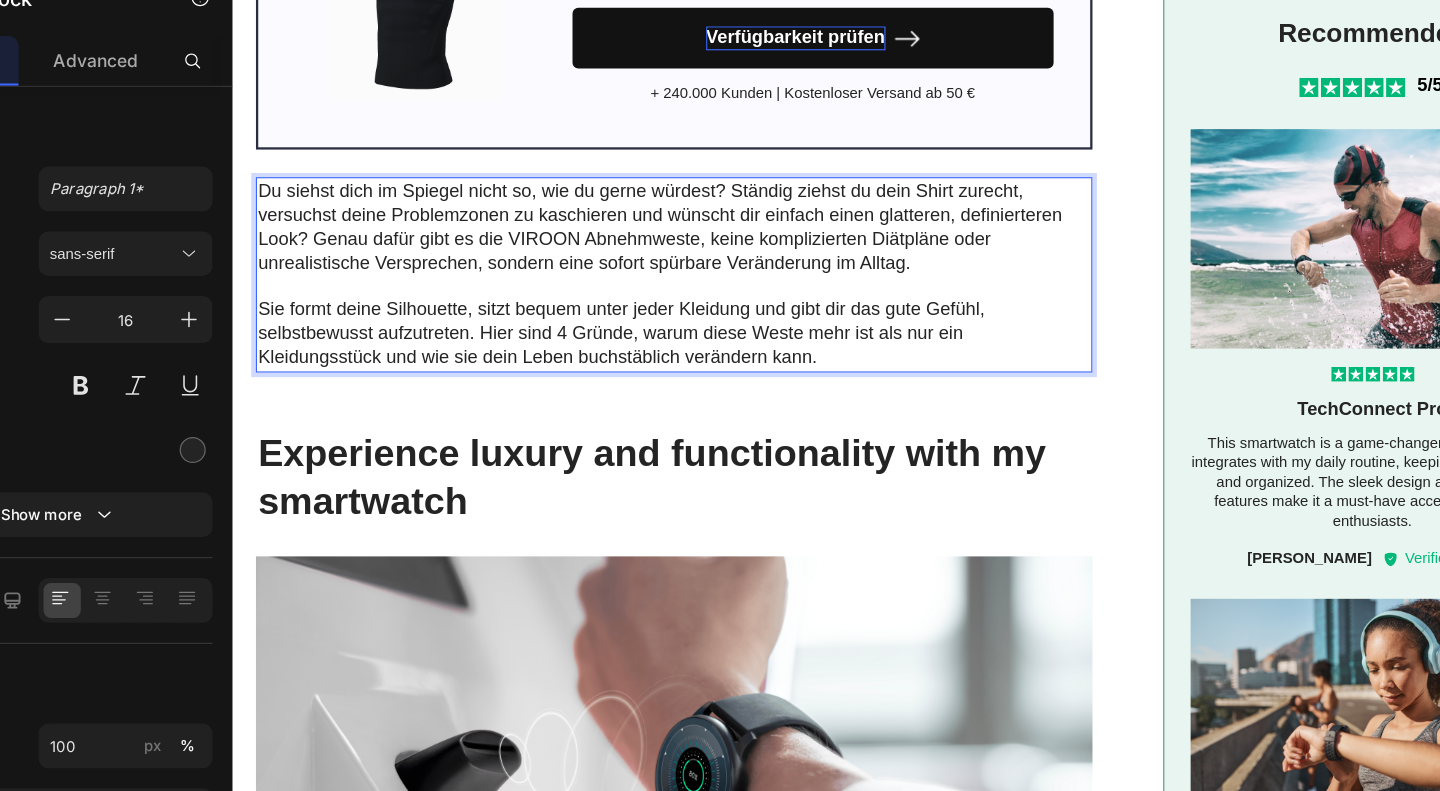 click on "Du siehst dich im Spiegel nicht so, wie du gerne würdest? Ständig ziehst du dein Shirt zurecht, versuchst deine Problemzonen zu kaschieren und wünscht dir einfach einen glatteren, definierteren Look? Genau dafür gibt es die VIROON Abnehmweste, keine komplizierten Diätpläne oder unrealistische Versprechen, sondern eine sofort spürbare Veränderung im Alltag." at bounding box center [616, 194] 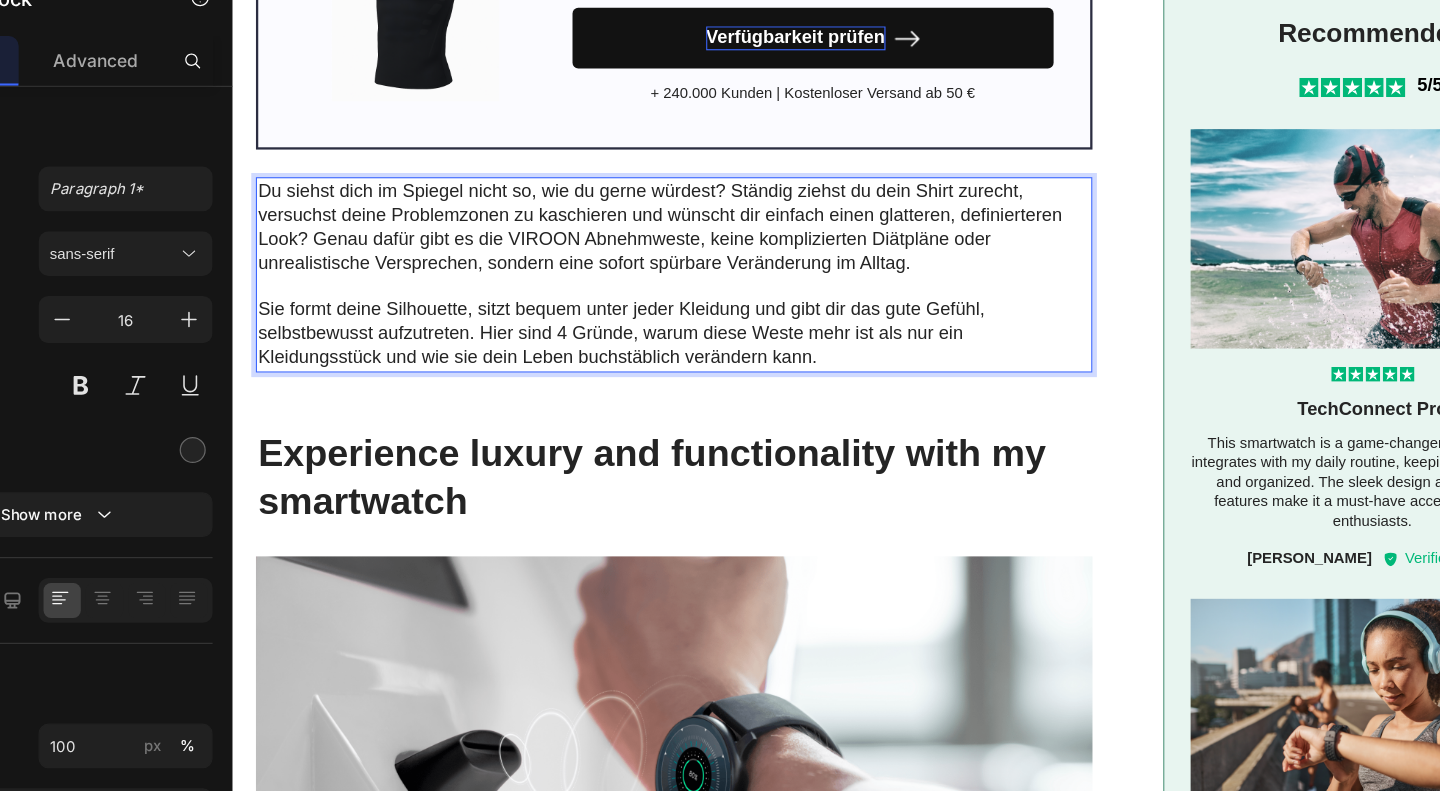 click on "Sie formt deine Silhouette, sitzt bequem unter jeder Kleidung und gibt dir das gute Gefühl, selbstbewusst aufzutreten. Hier sind 4 Gründe, warum diese Weste mehr ist als nur ein Kleidungsstück und wie sie dein Leben buchstäblich verändern kann." at bounding box center (616, 288) 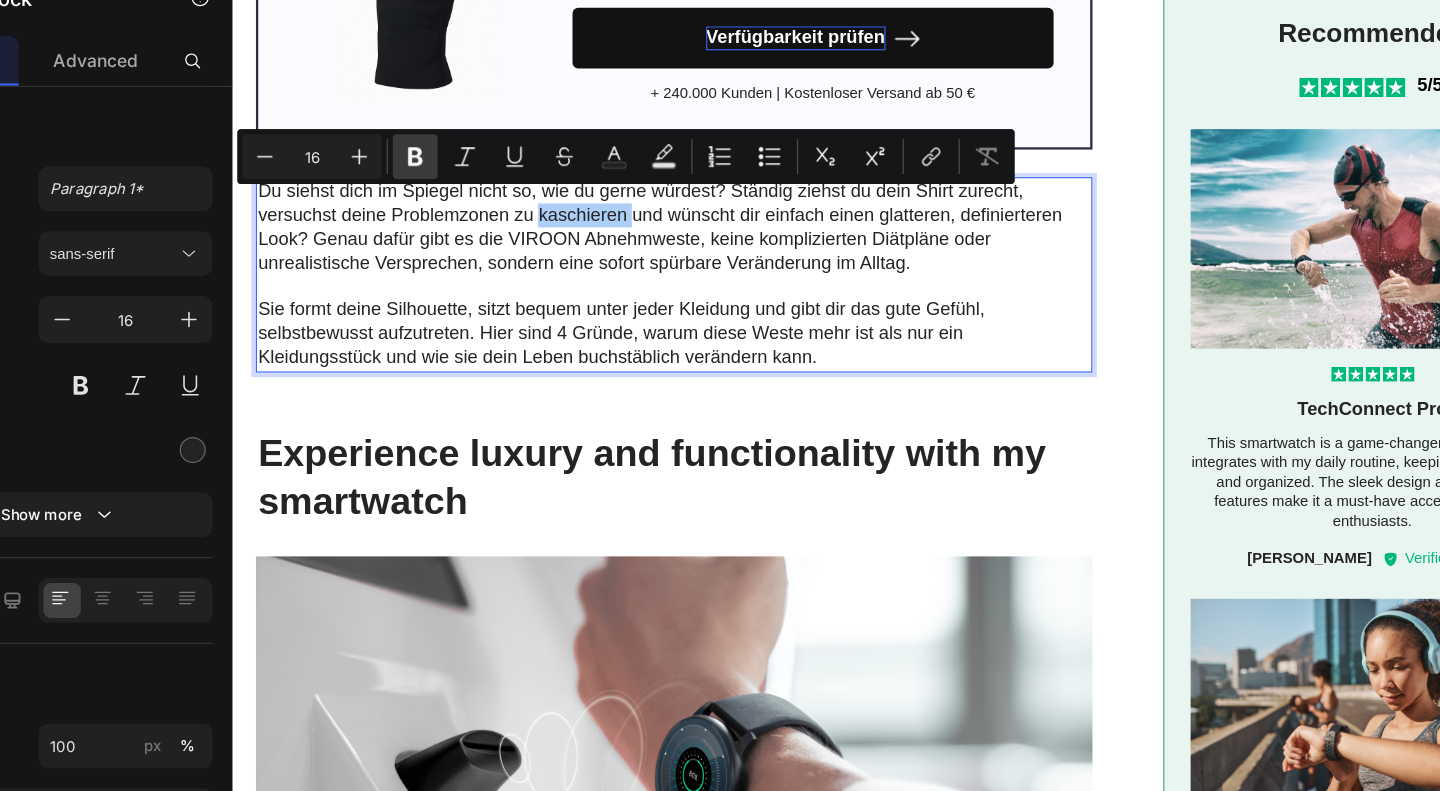 click 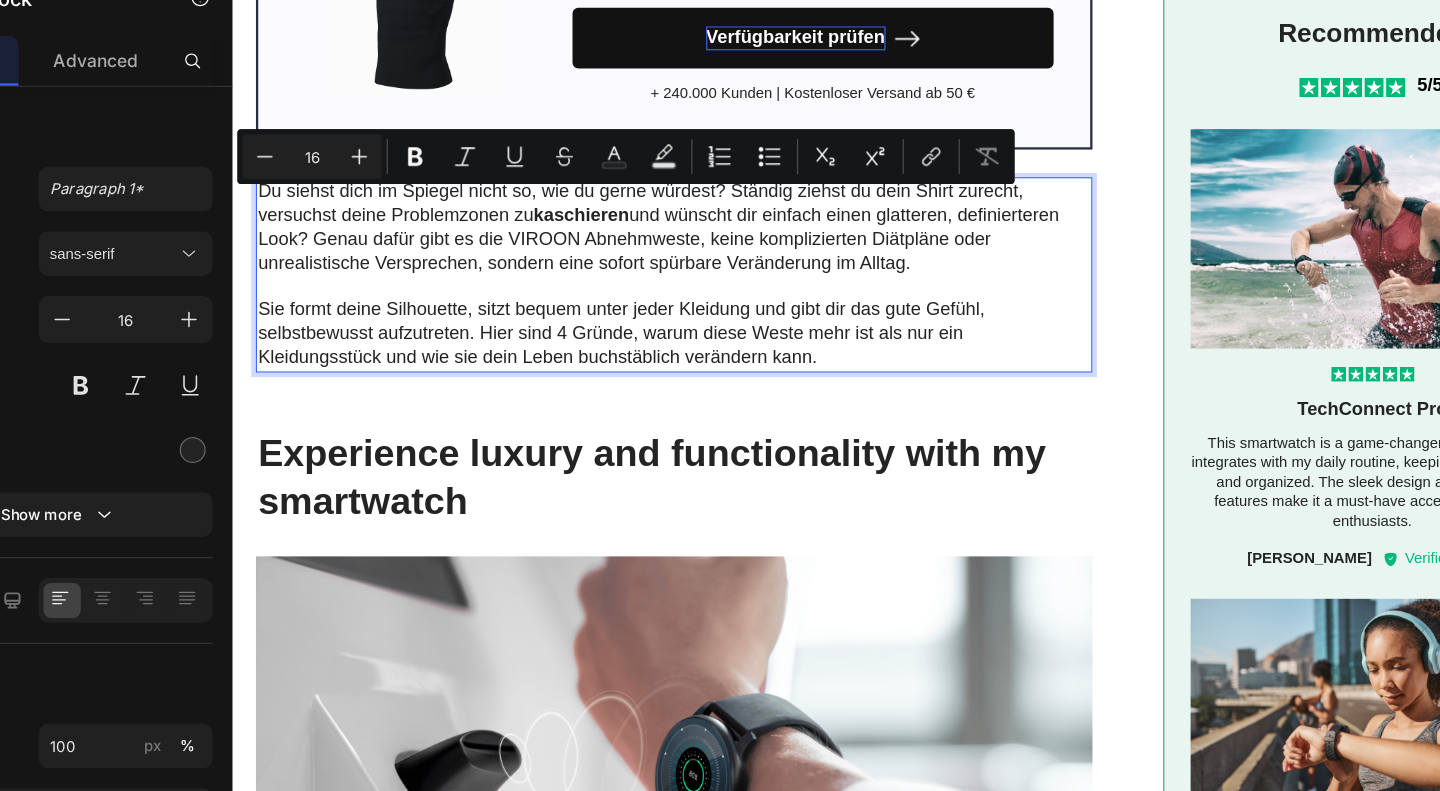 click on "Du siehst dich im Spiegel nicht so, wie du gerne würdest? Ständig ziehst du dein Shirt zurecht, versuchst deine Problemzonen zu  kaschieren  und wünscht dir einfach einen glatteren, definierteren Look? Genau dafür gibt es die VIROON Abnehmweste, keine komplizierten Diätpläne oder unrealistische Versprechen, sondern eine sofort spürbare Veränderung im Alltag." at bounding box center (616, 194) 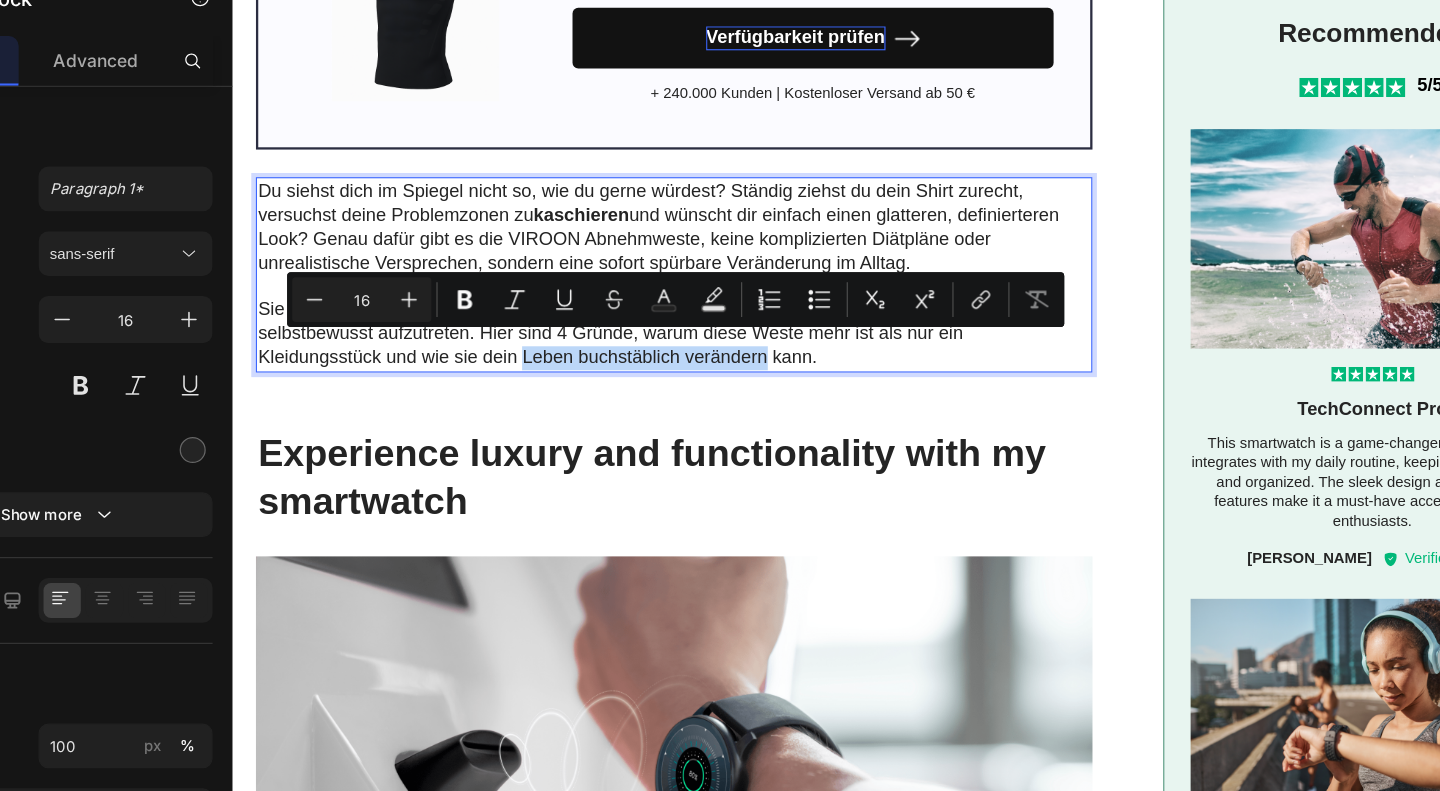 drag, startPoint x: 487, startPoint y: 300, endPoint x: 700, endPoint y: 307, distance: 213.11499 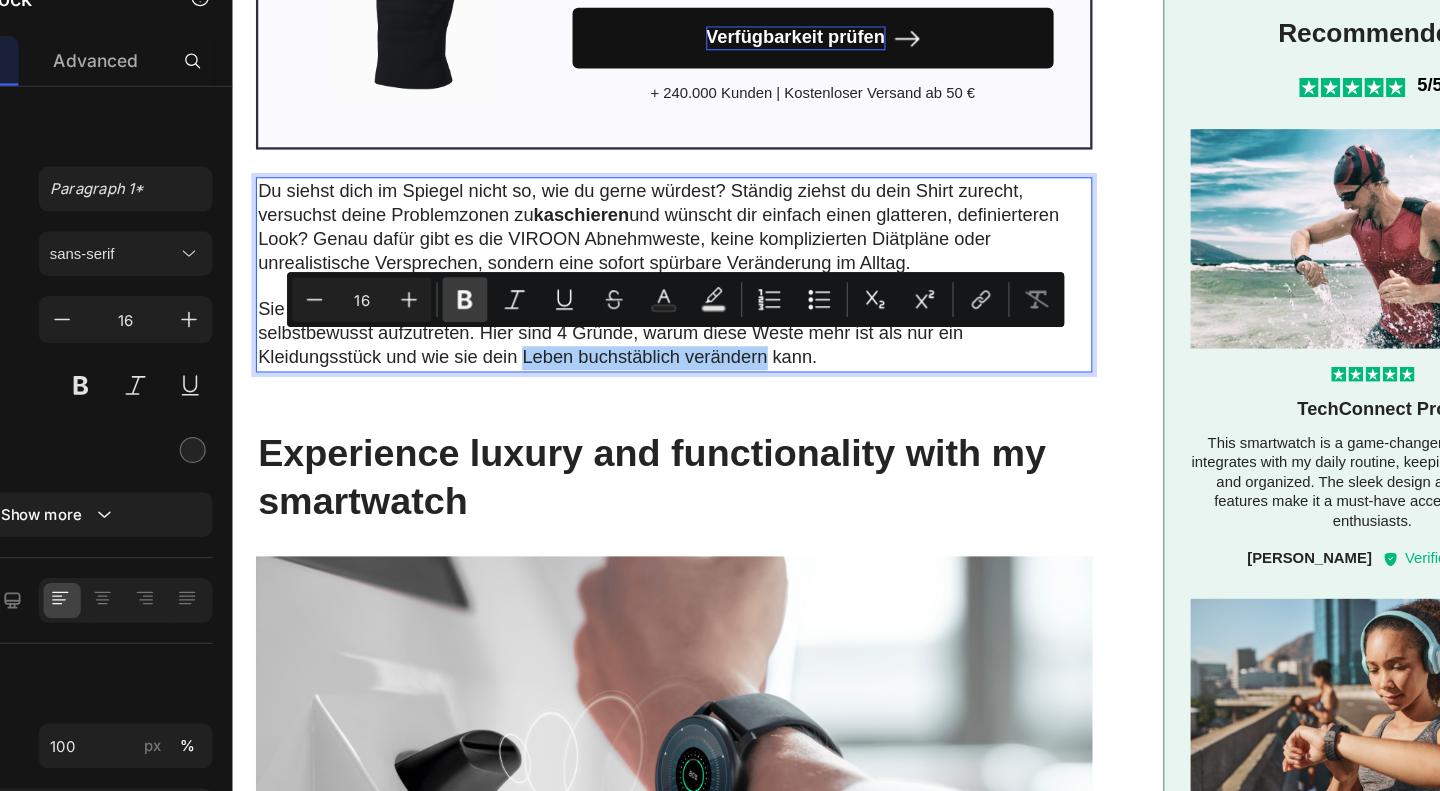 click 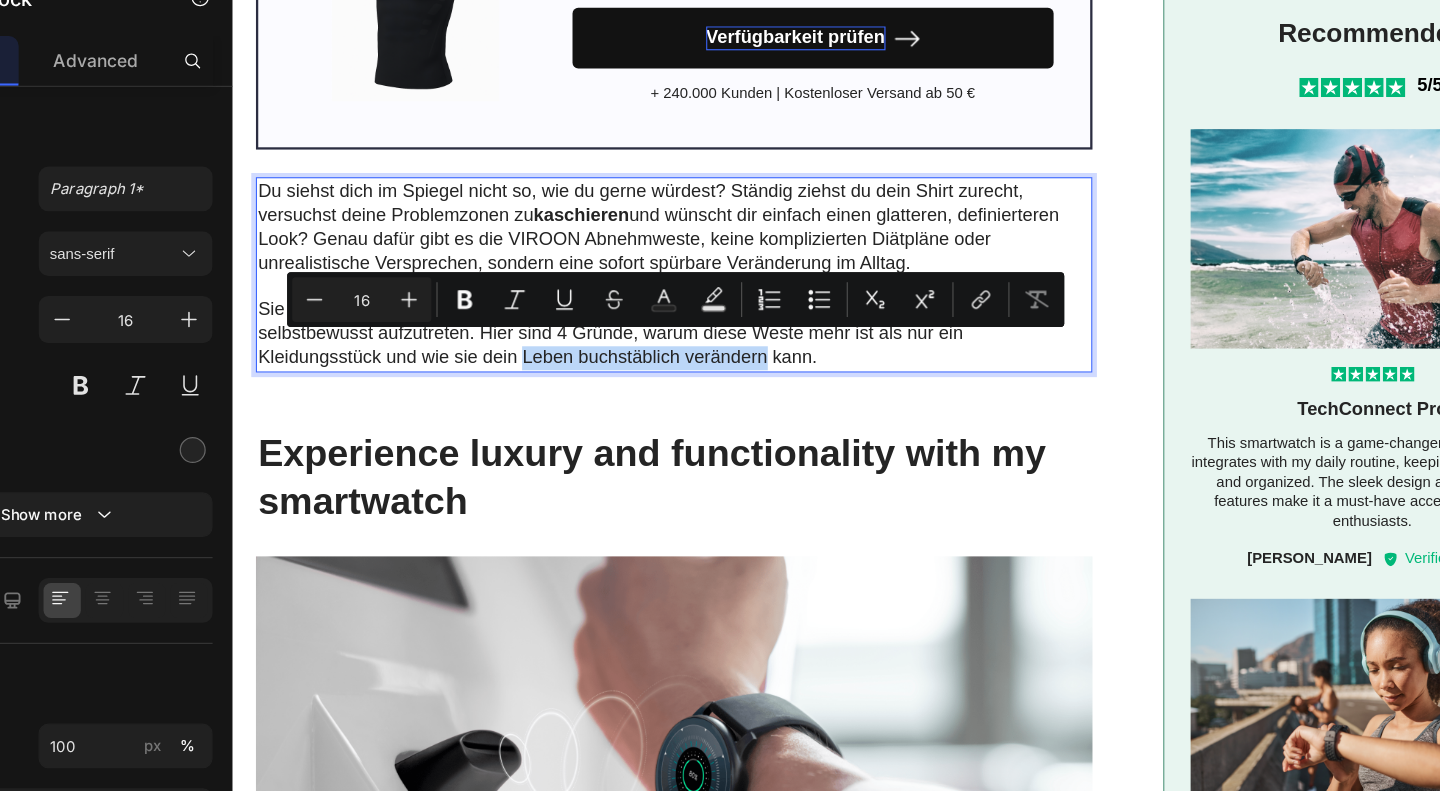click on "Du siehst dich im Spiegel nicht so, wie du gerne würdest? Ständig ziehst du dein Shirt zurecht, versuchst deine Problemzonen zu  kaschieren  und wünscht dir einfach einen glatteren, definierteren Look? Genau dafür gibt es die VIROON Abnehmweste, keine komplizierten Diätpläne oder unrealistische Versprechen, sondern eine sofort spürbare Veränderung im Alltag." at bounding box center [616, 194] 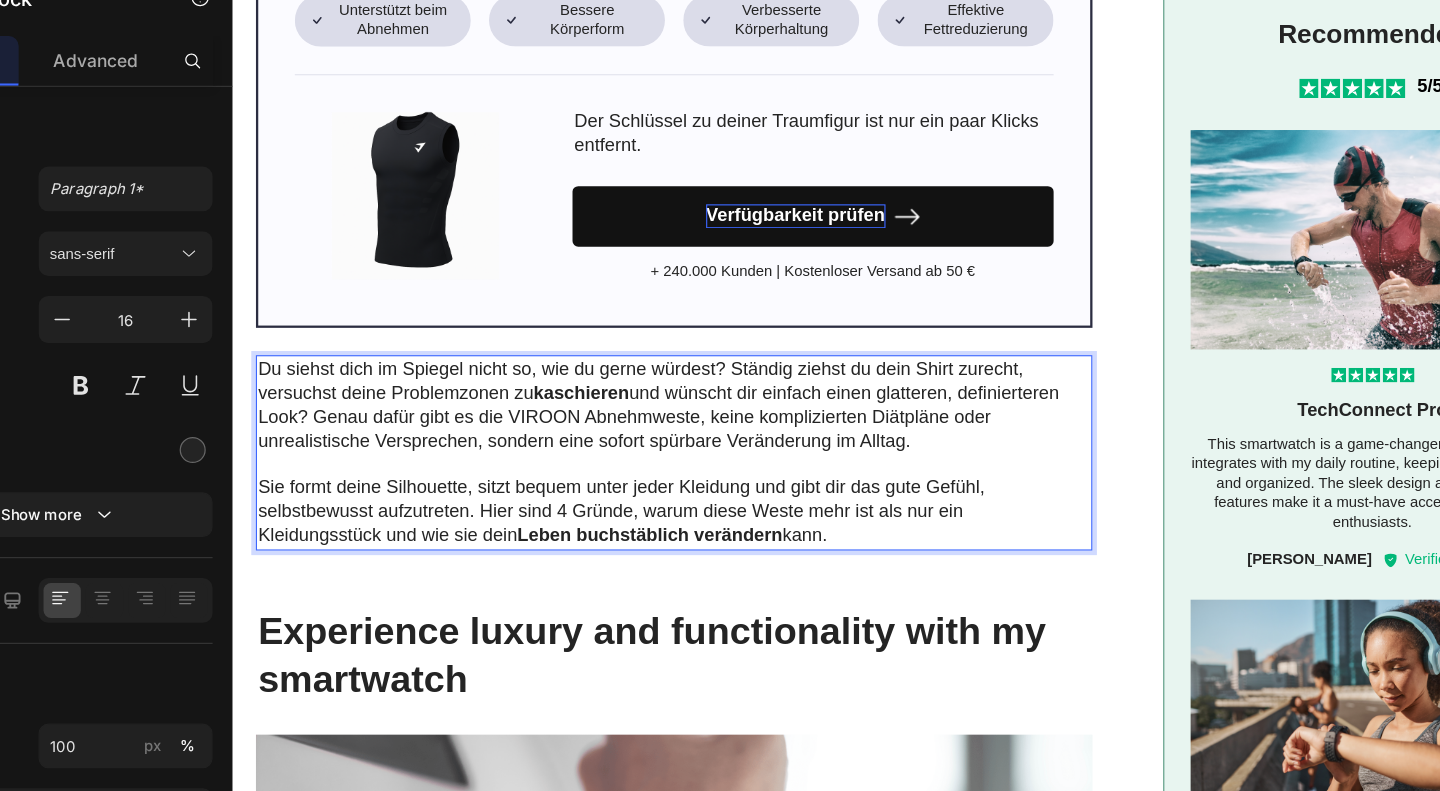 scroll, scrollTop: 1426, scrollLeft: 0, axis: vertical 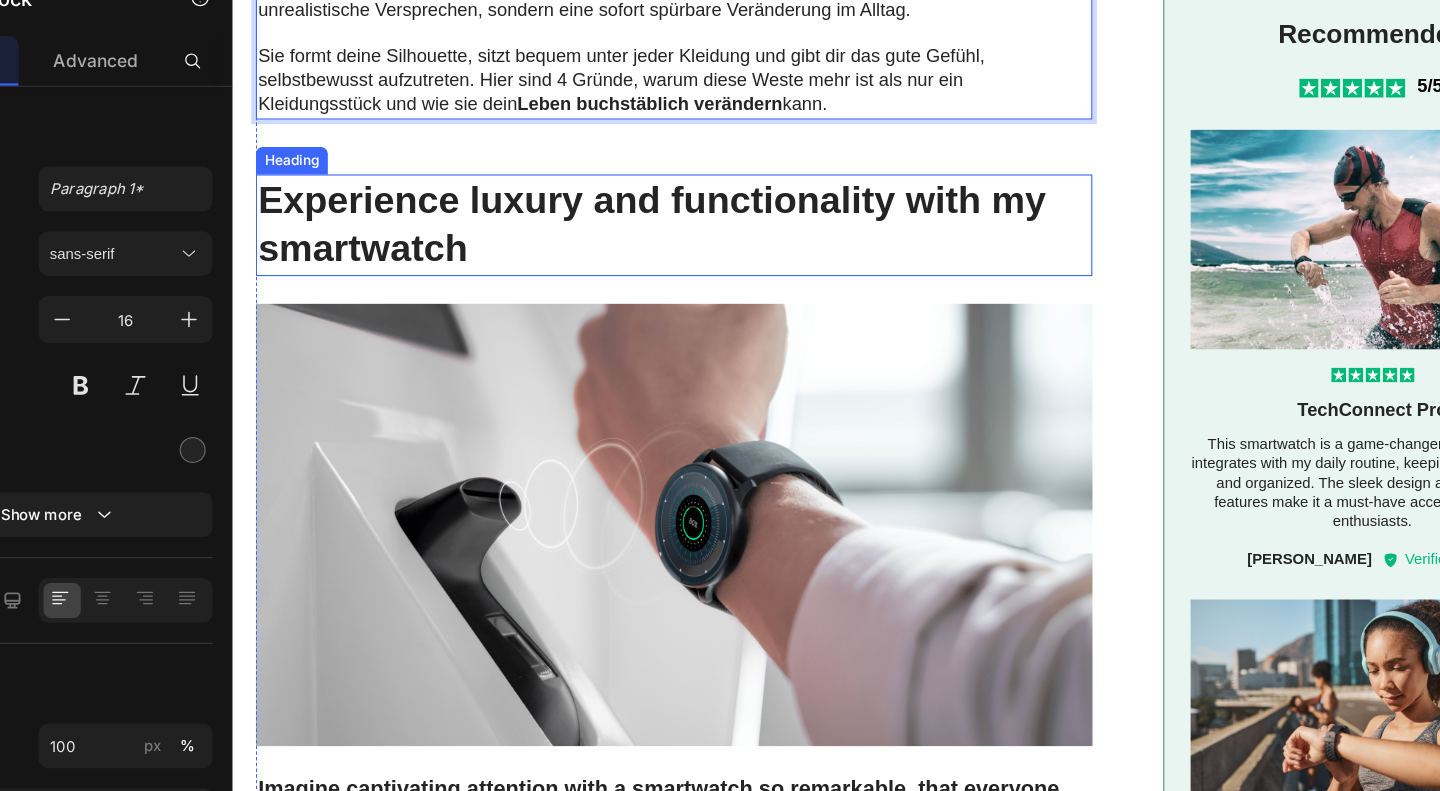 click on "Experience luxury and functionality with my smartwatch" at bounding box center (618, 194) 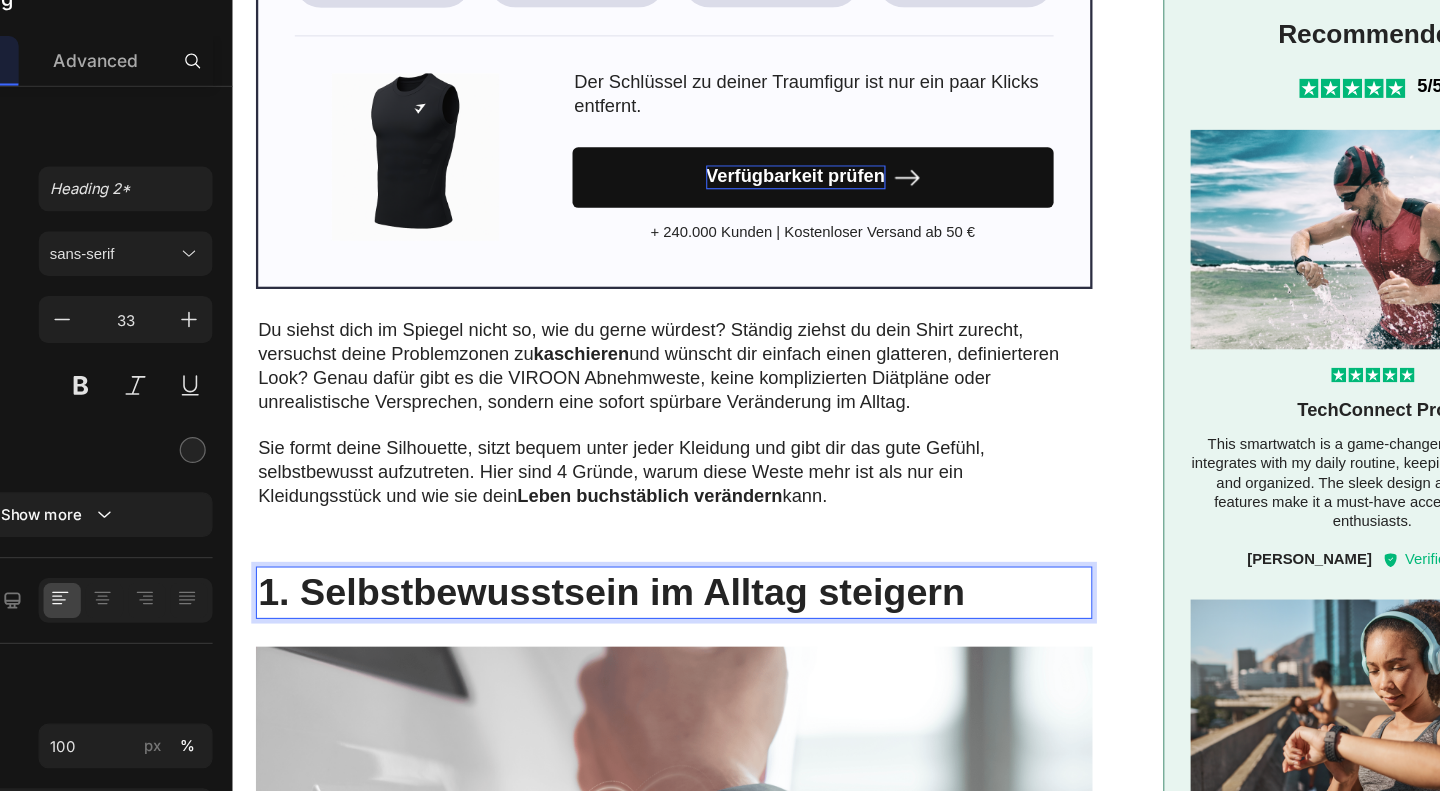 scroll, scrollTop: 514, scrollLeft: 0, axis: vertical 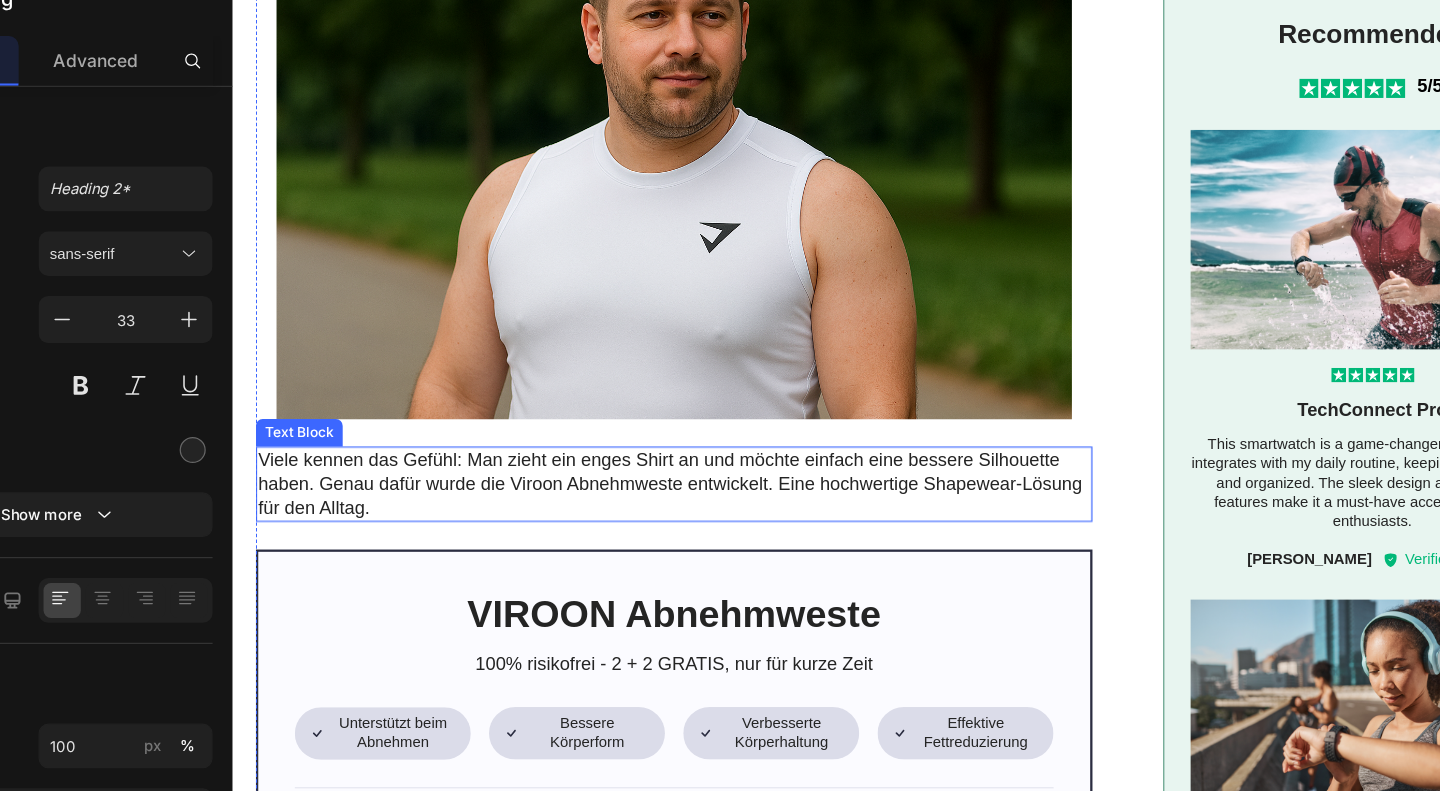 click on "Viele kennen das Gefühl: Man zieht ein enges Shirt an und möchte einfach eine bessere Silhouette haben. Genau dafür wurde die Viroon Abnehmweste entwickelt. Eine hochwertige Shapewear-Lösung für den Alltag." at bounding box center (618, 420) 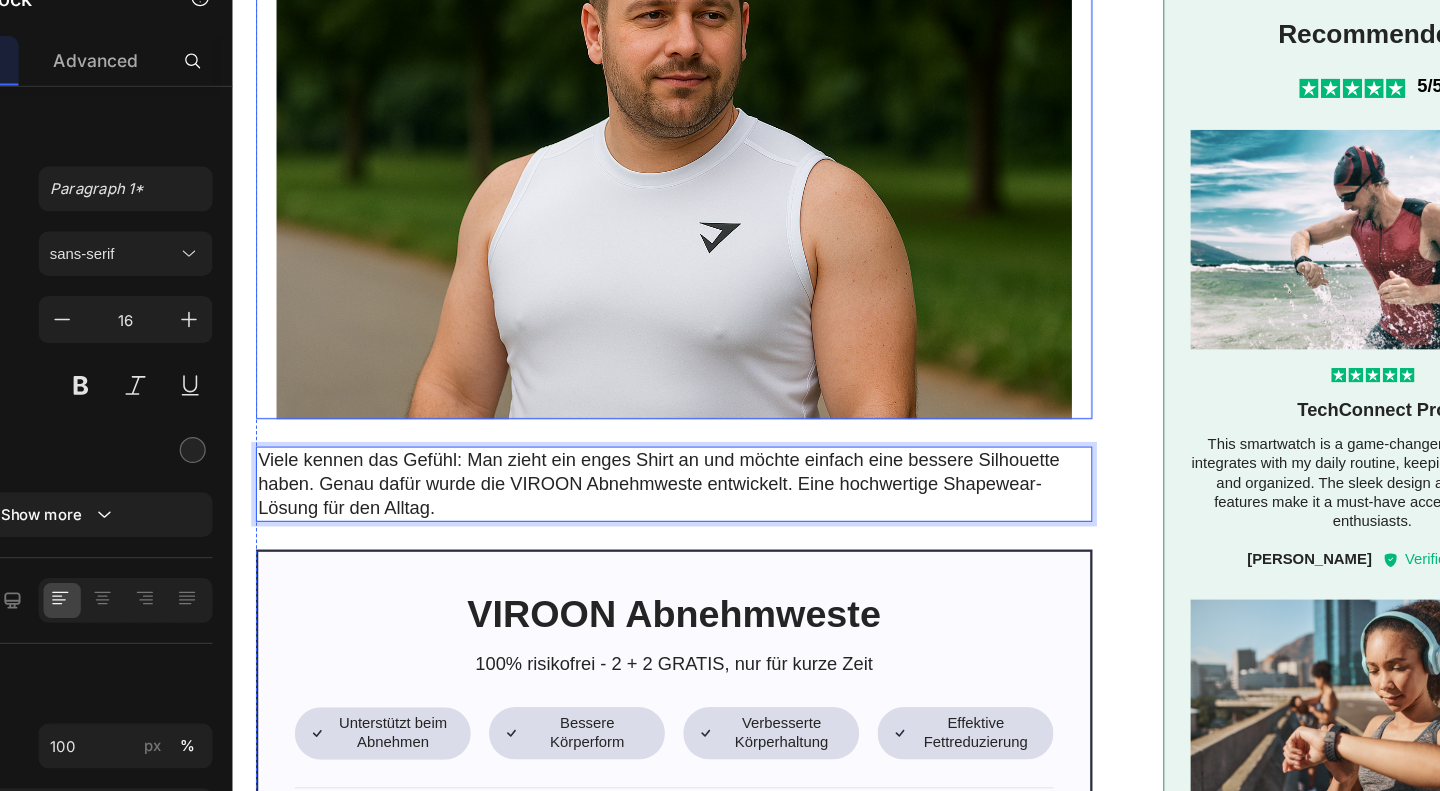 scroll, scrollTop: 132, scrollLeft: 0, axis: vertical 